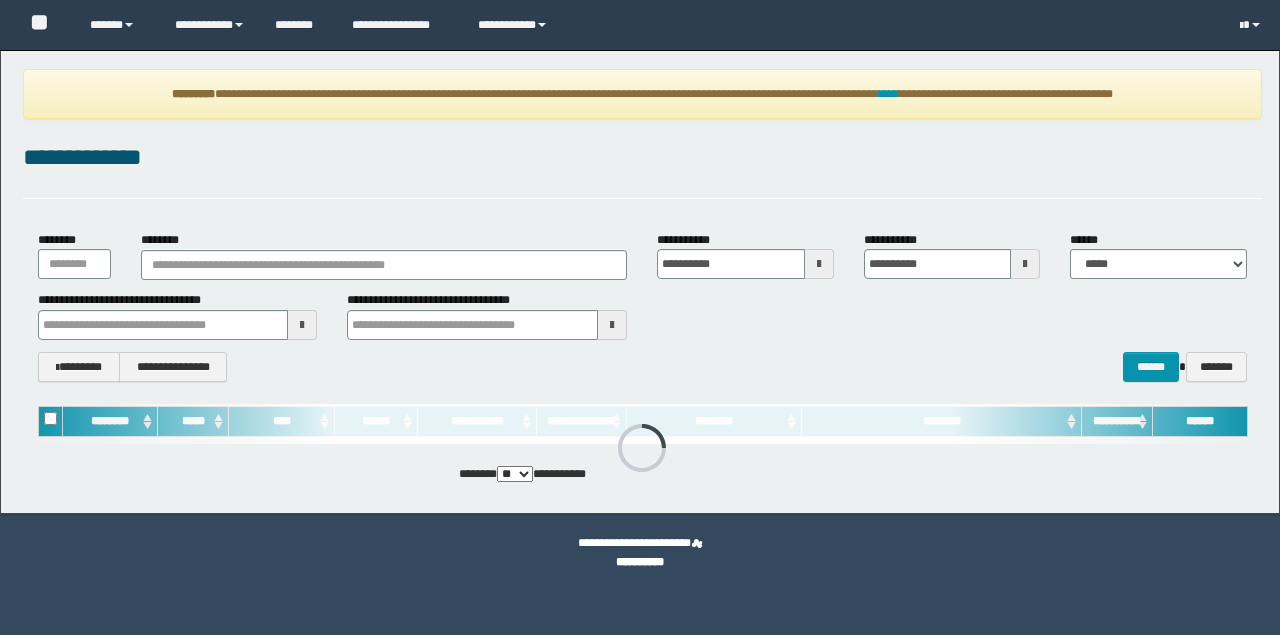 scroll, scrollTop: 0, scrollLeft: 0, axis: both 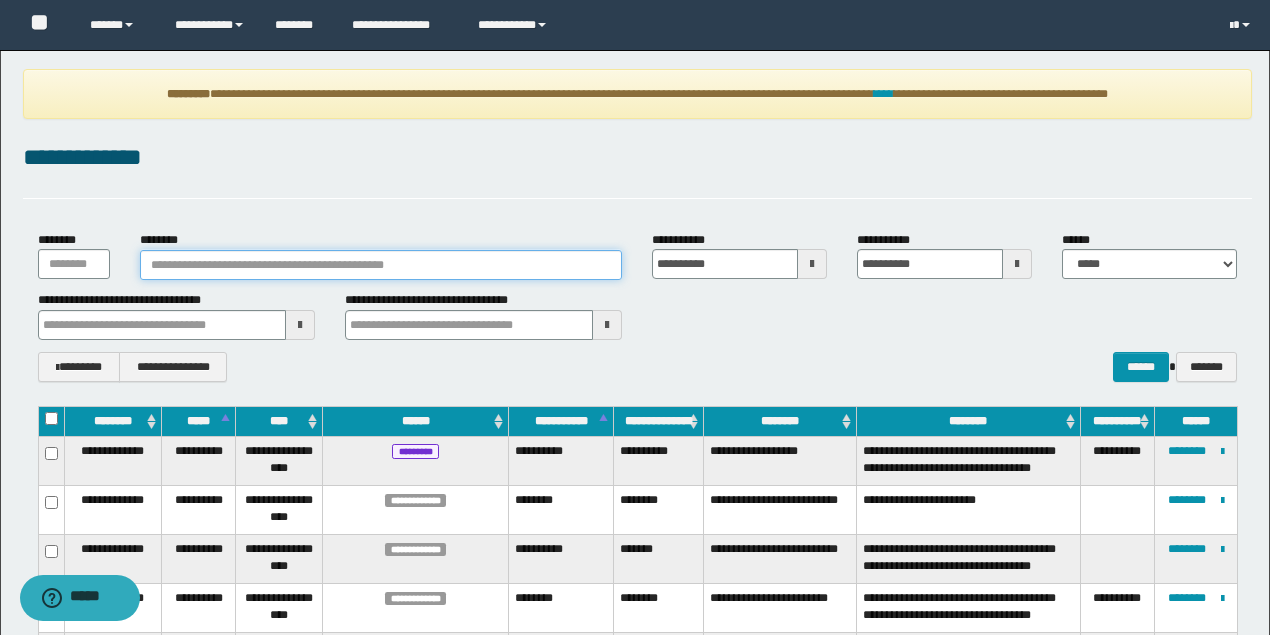 drag, startPoint x: 226, startPoint y: 258, endPoint x: 231, endPoint y: 246, distance: 13 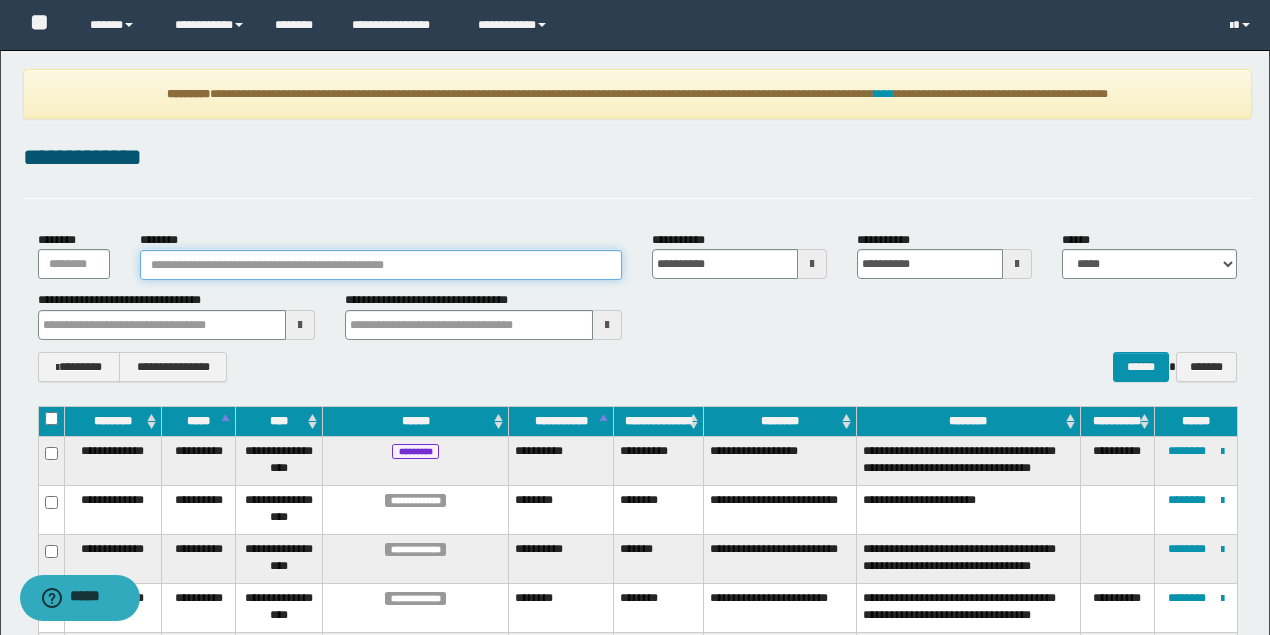 click on "********" at bounding box center [381, 265] 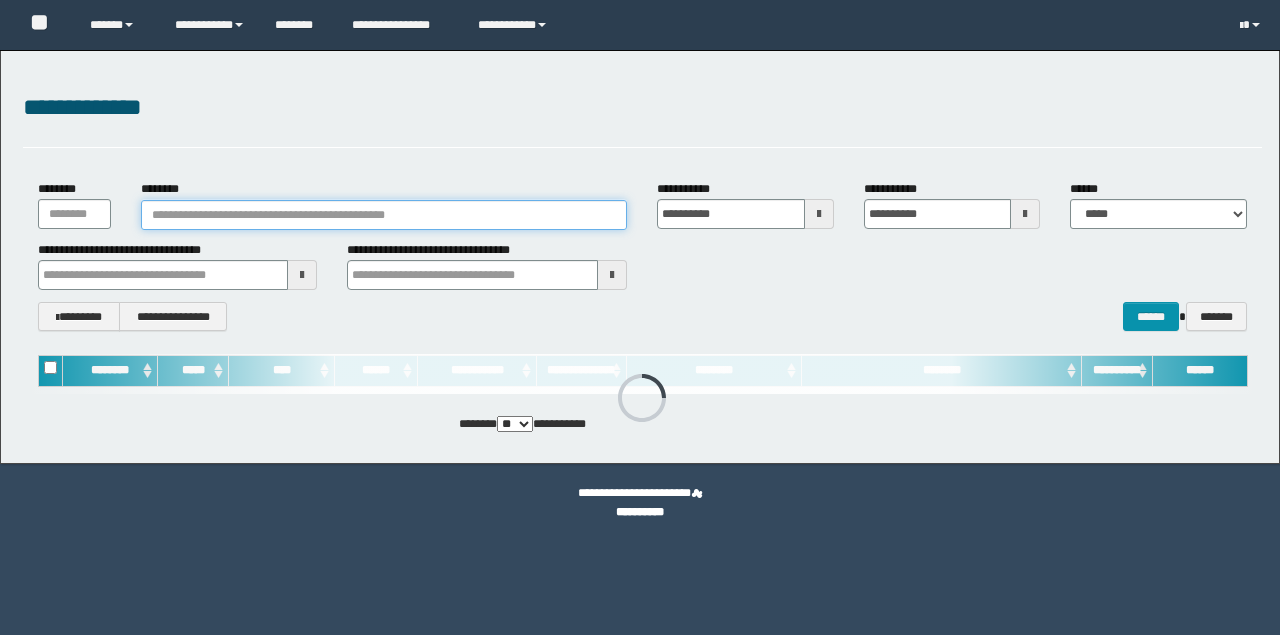 scroll, scrollTop: 0, scrollLeft: 0, axis: both 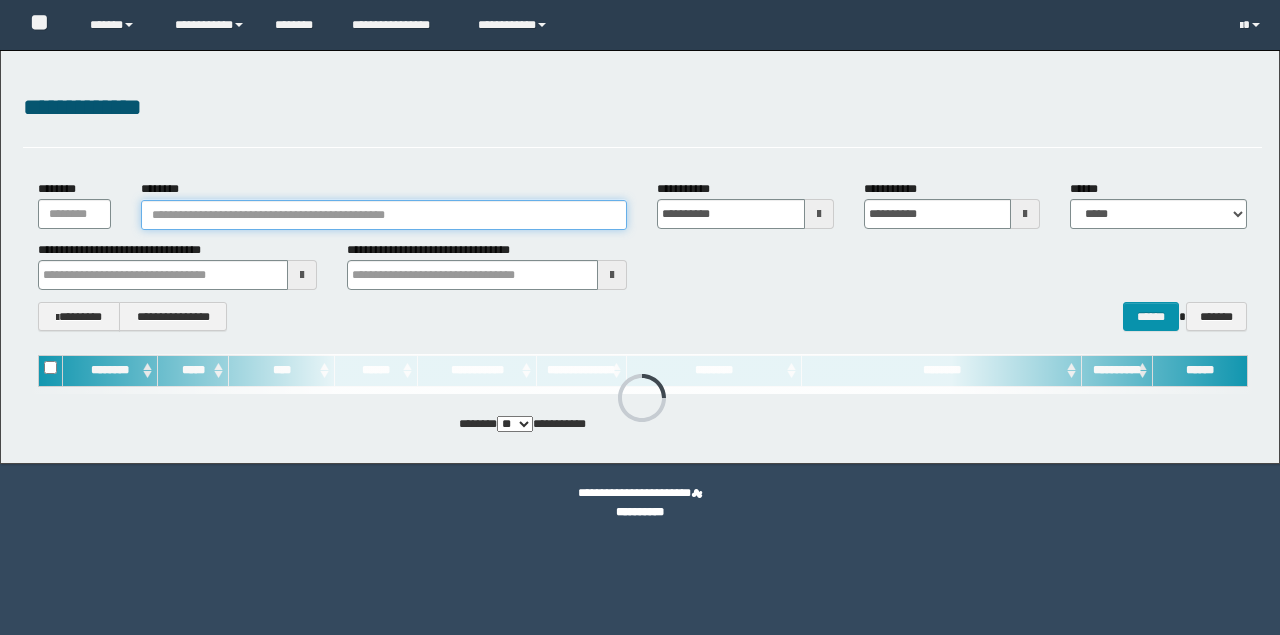 click on "********" at bounding box center [384, 215] 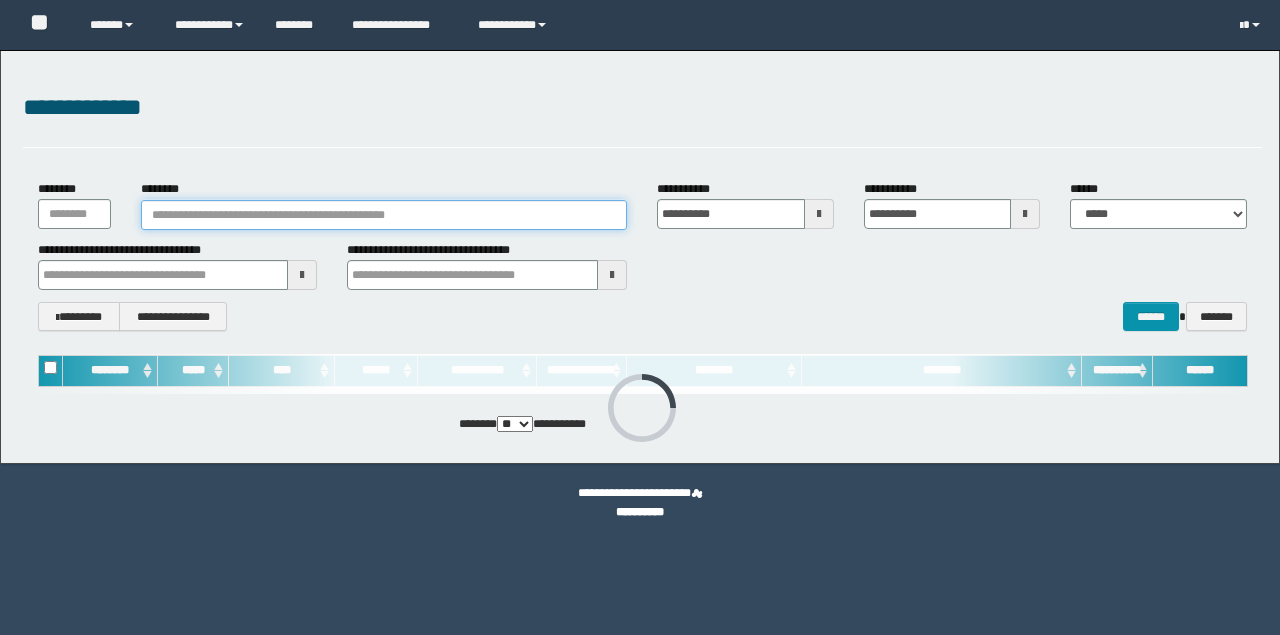 scroll, scrollTop: 0, scrollLeft: 0, axis: both 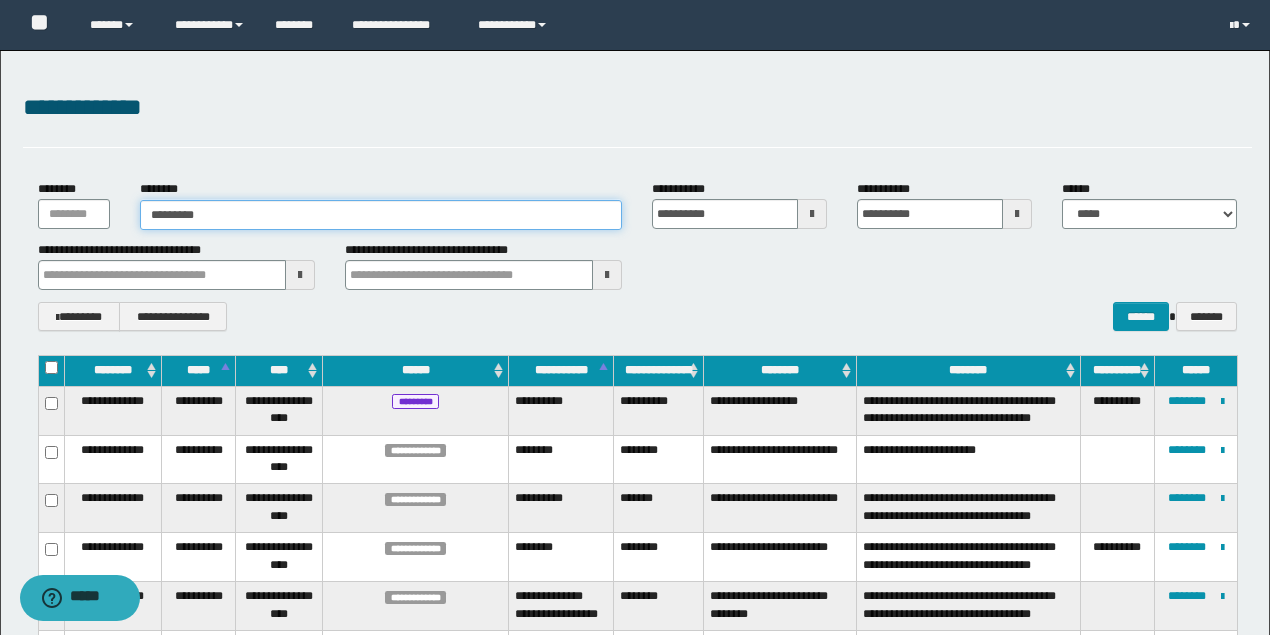 type on "**********" 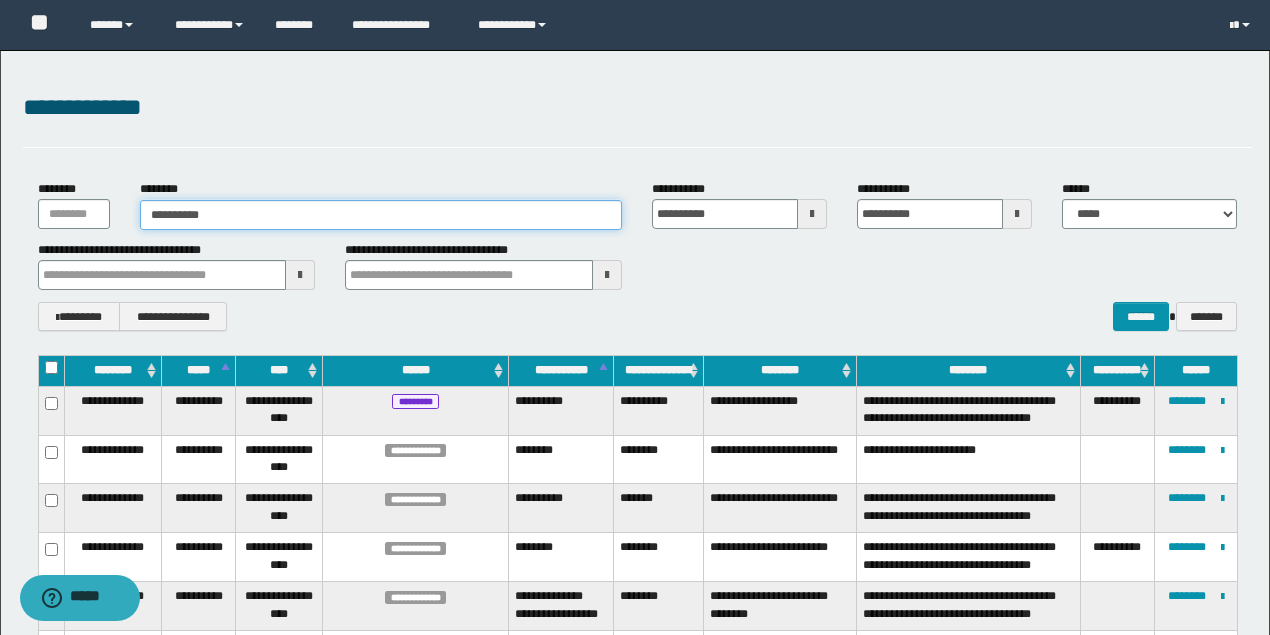 type on "**********" 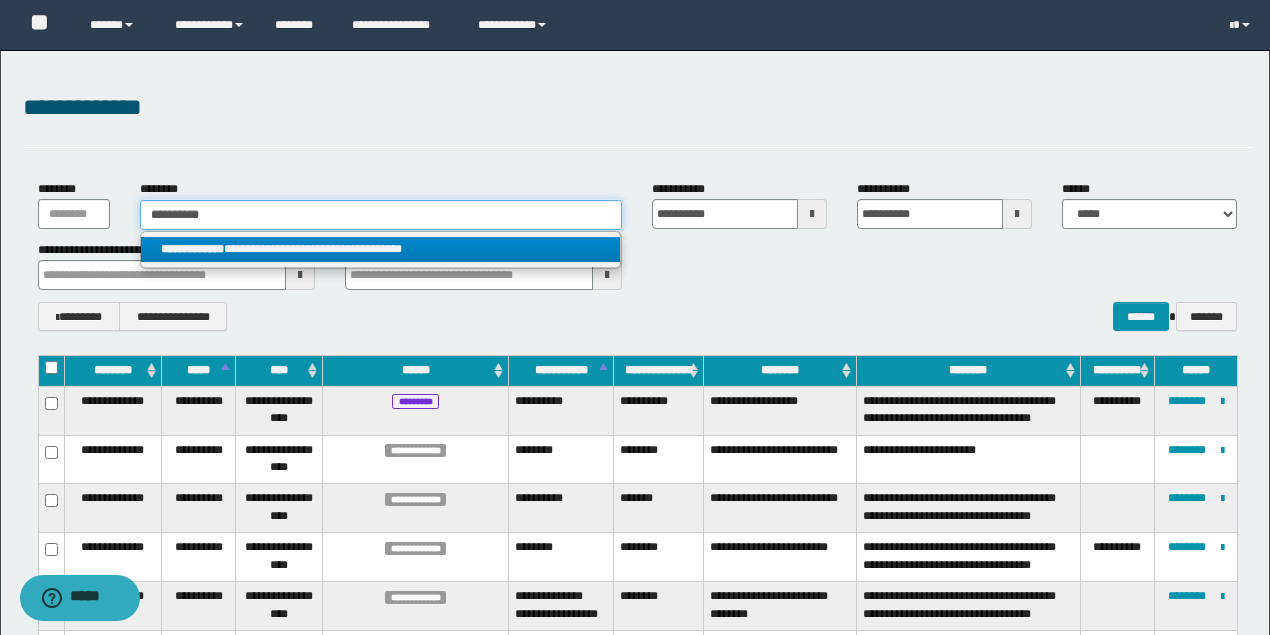 type on "**********" 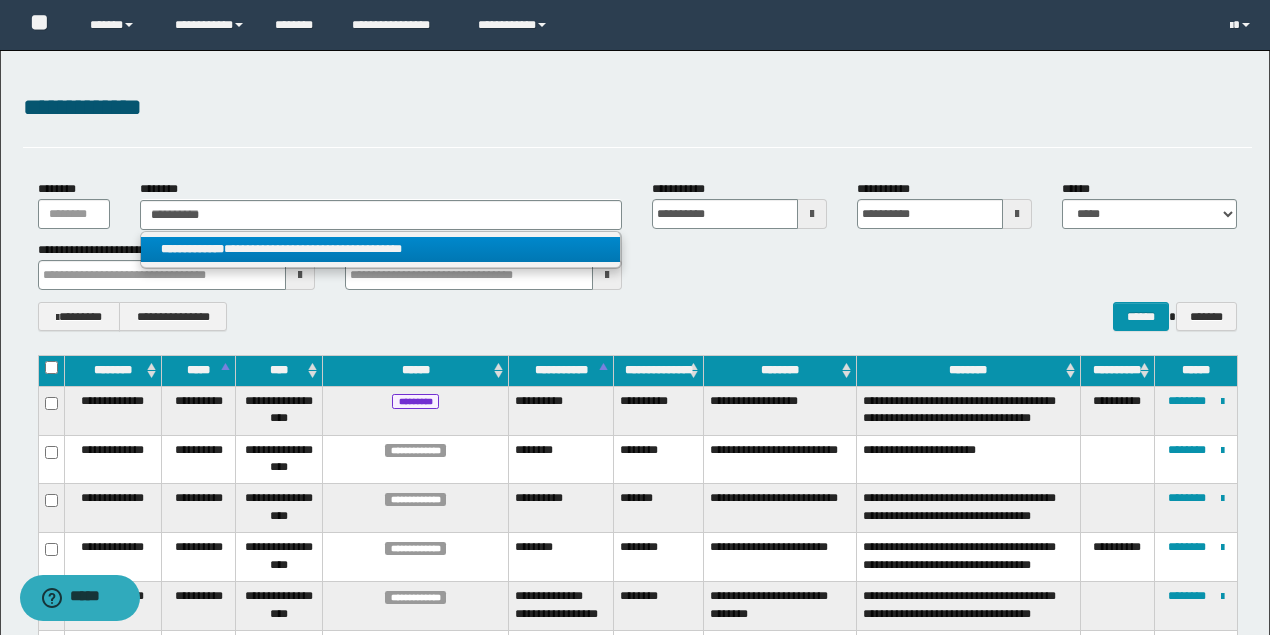 click on "**********" at bounding box center [380, 249] 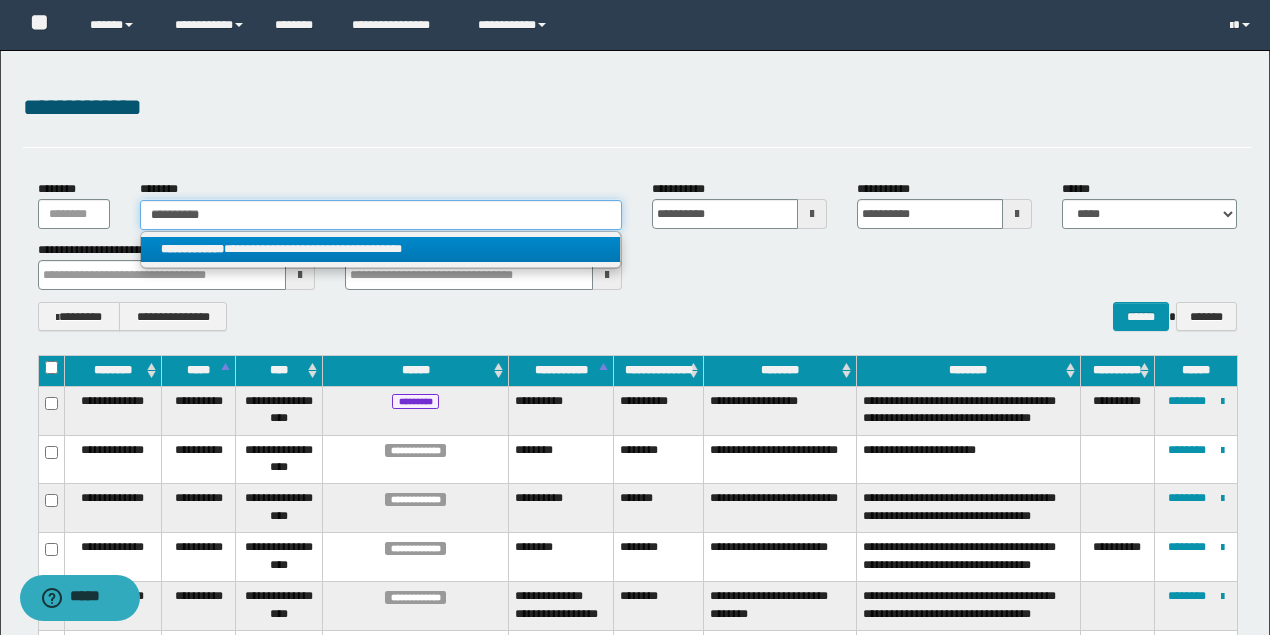 type 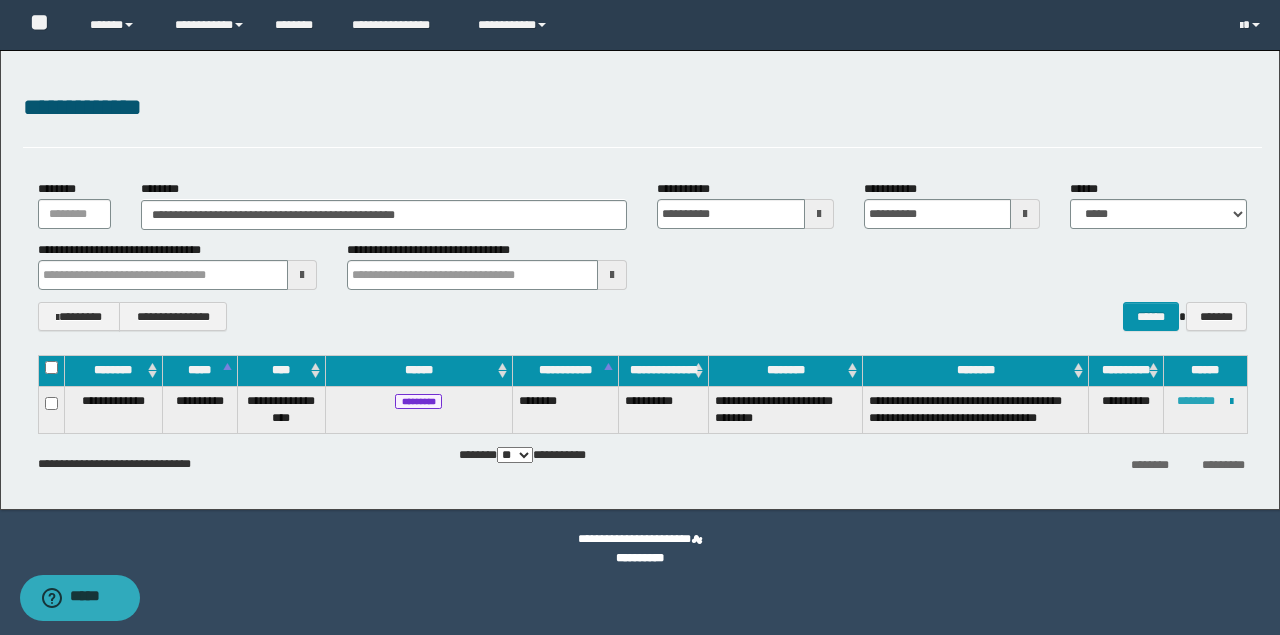 click on "********" at bounding box center [1196, 401] 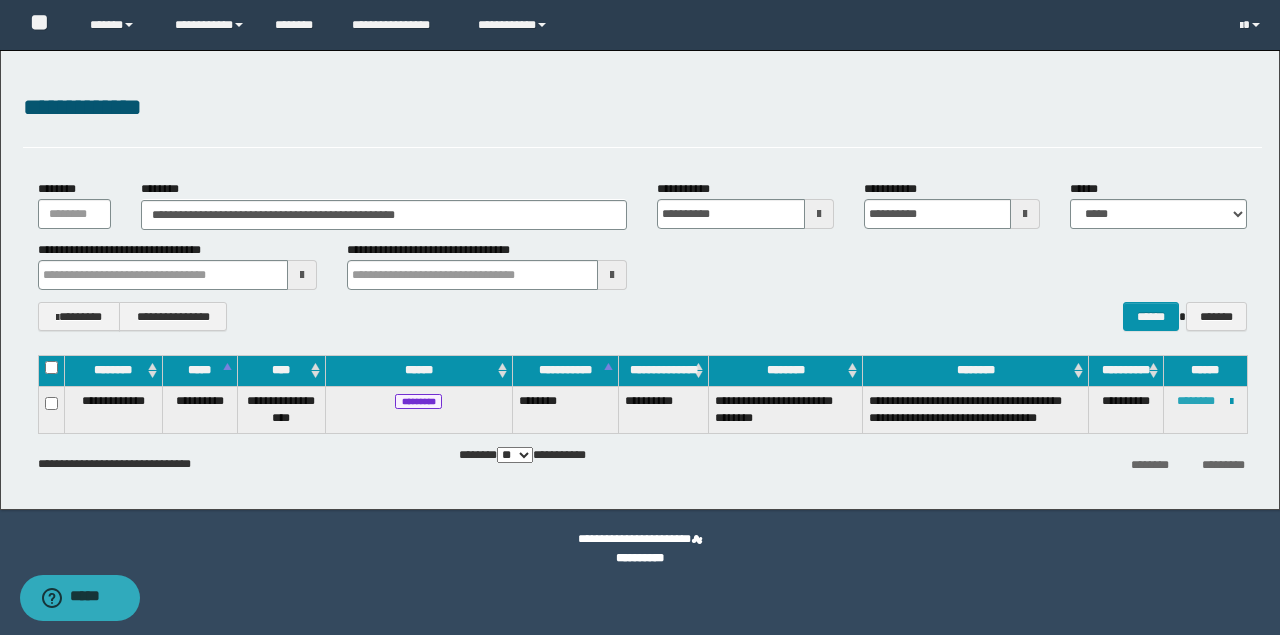 click on "********" at bounding box center [1196, 401] 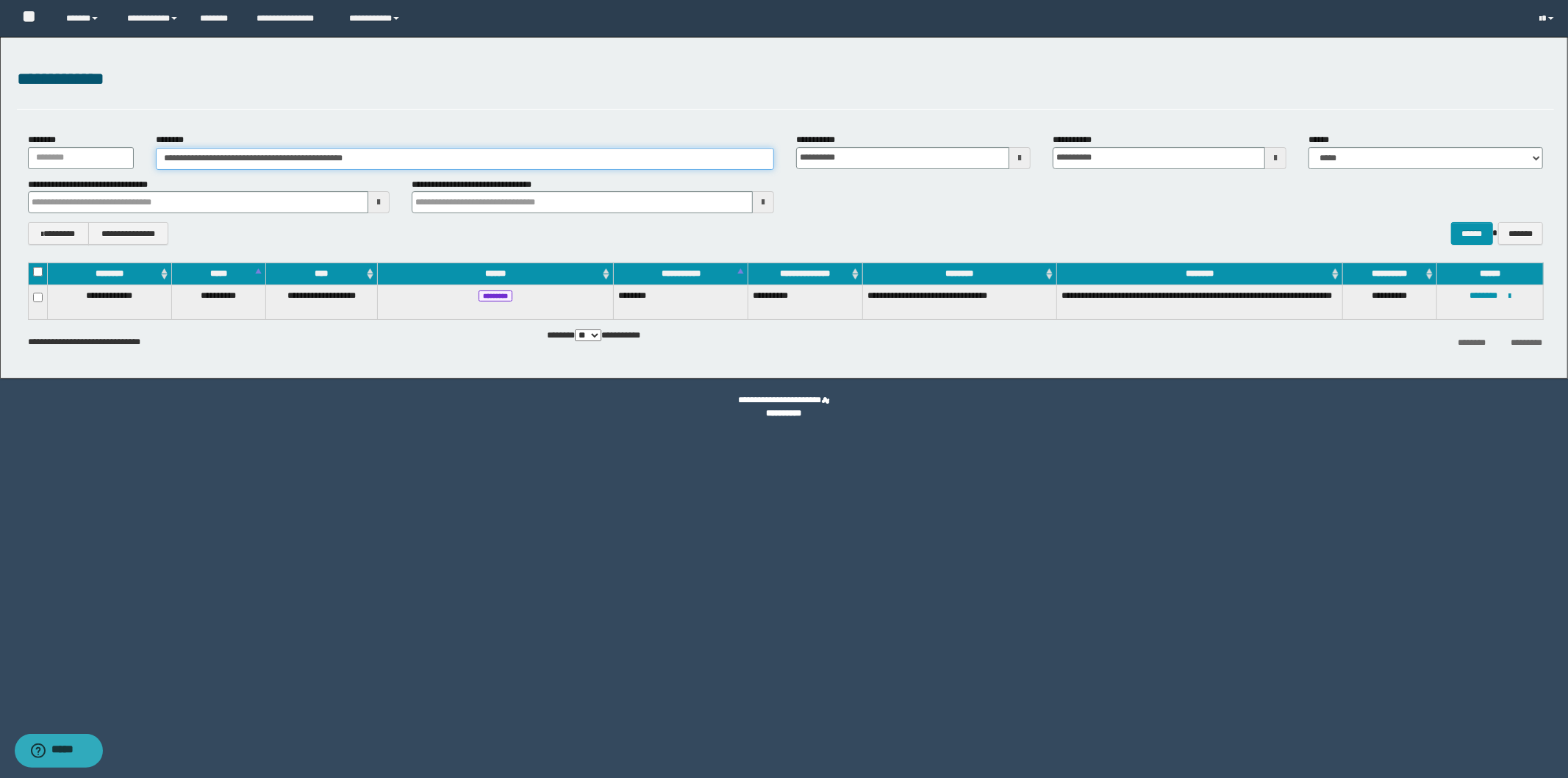 drag, startPoint x: 407, startPoint y: 157, endPoint x: 158, endPoint y: 157, distance: 249 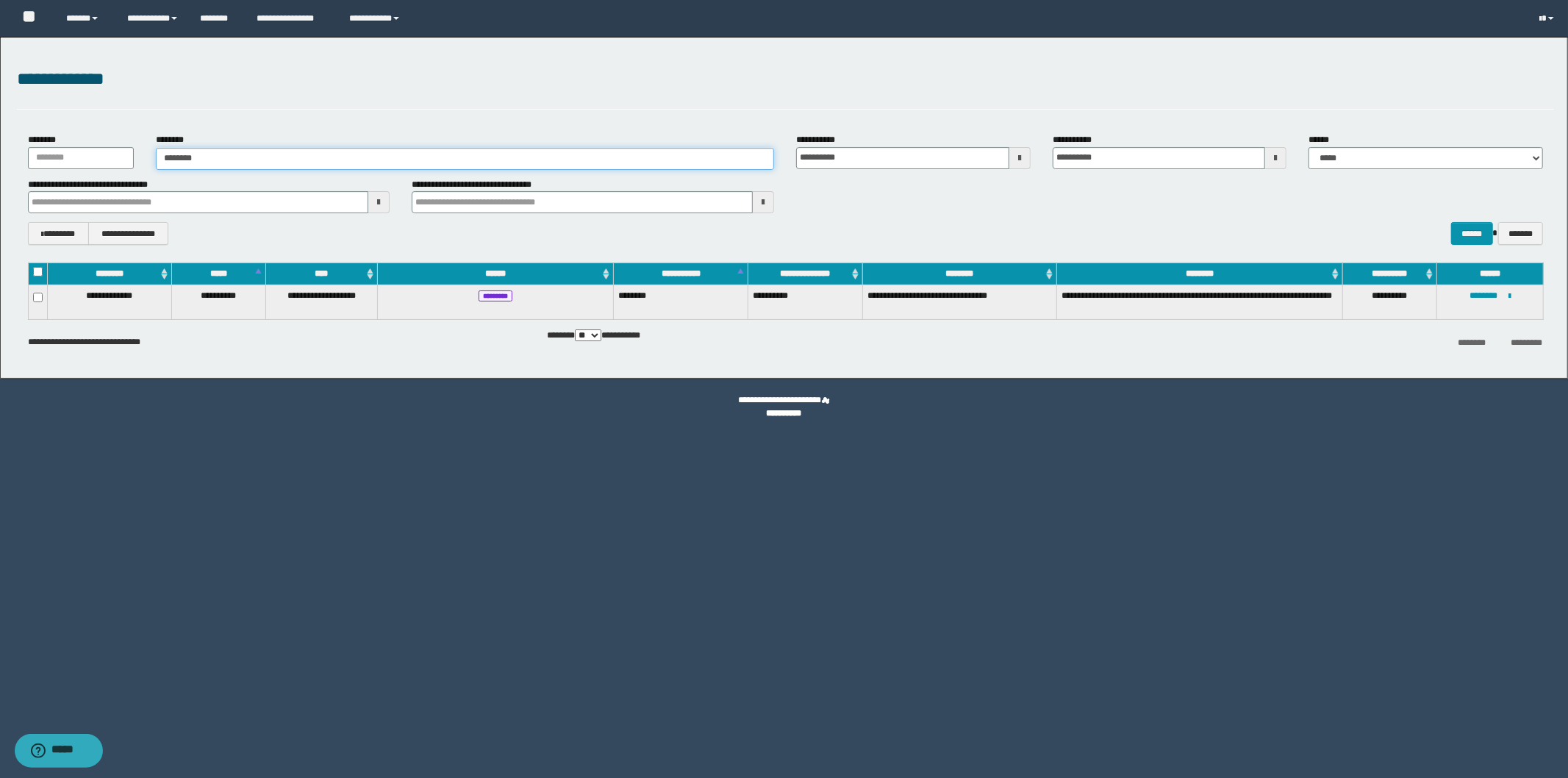 type on "********" 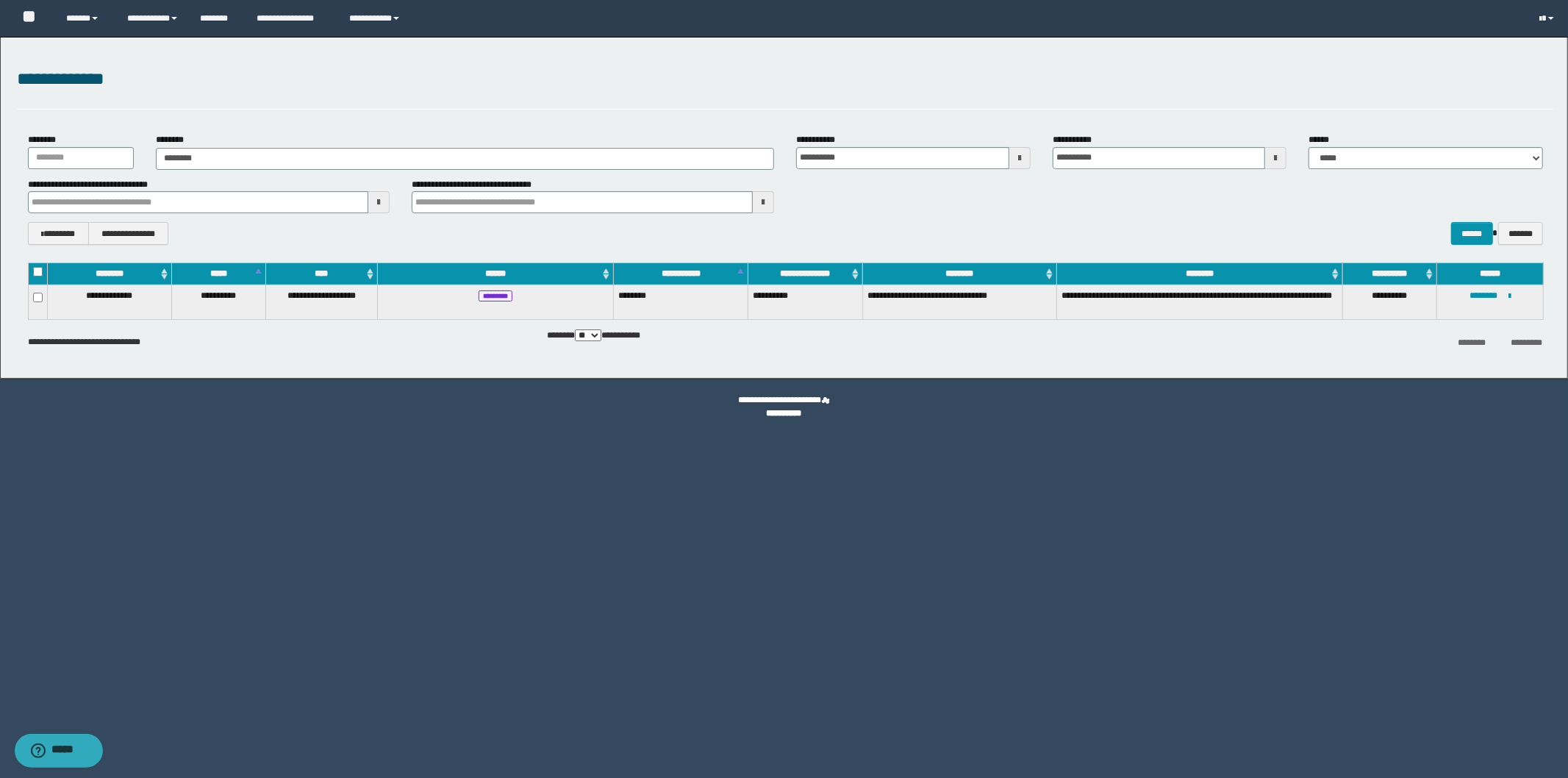 type on "********" 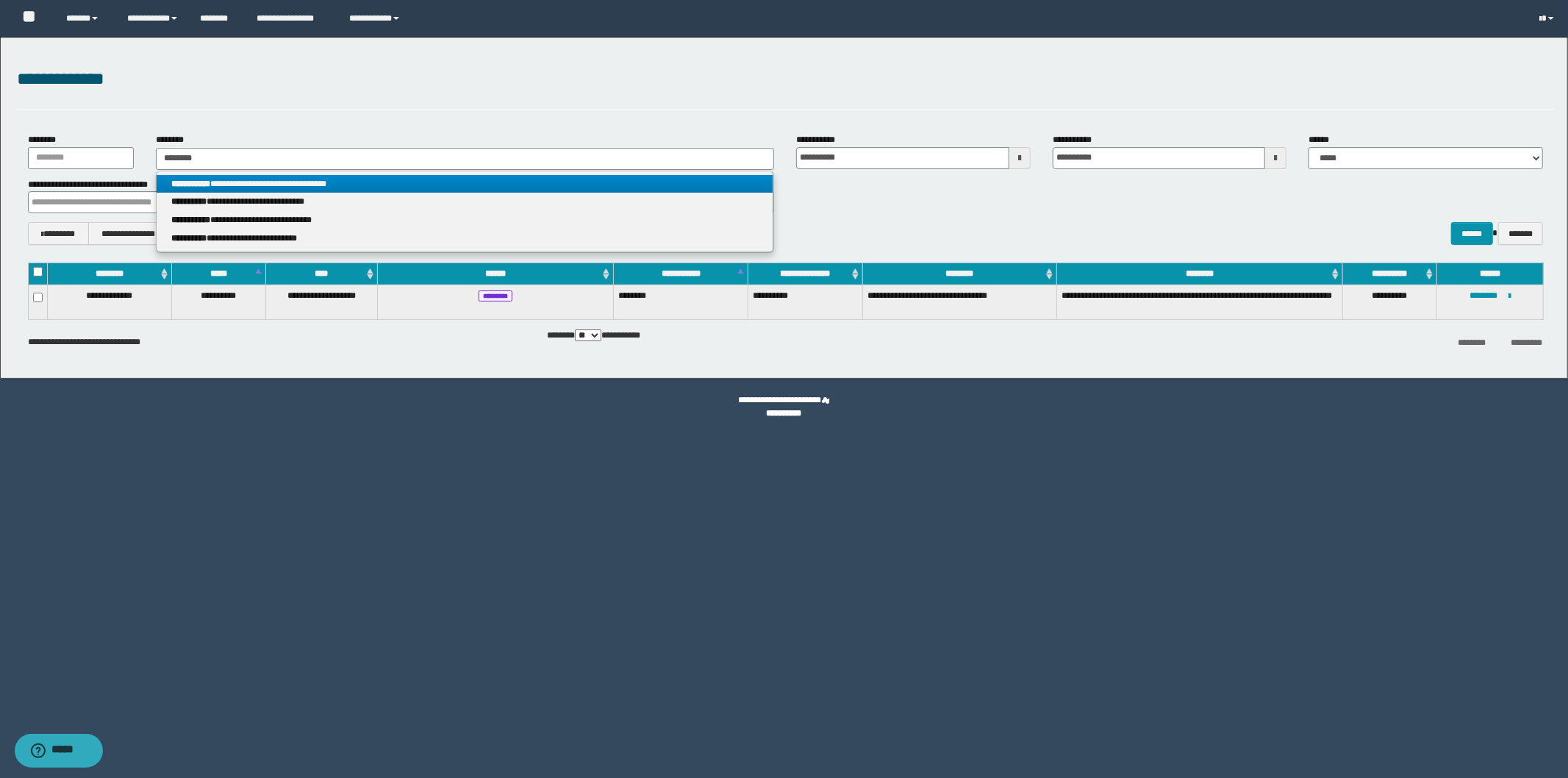 click on "**********" at bounding box center [465, 184] 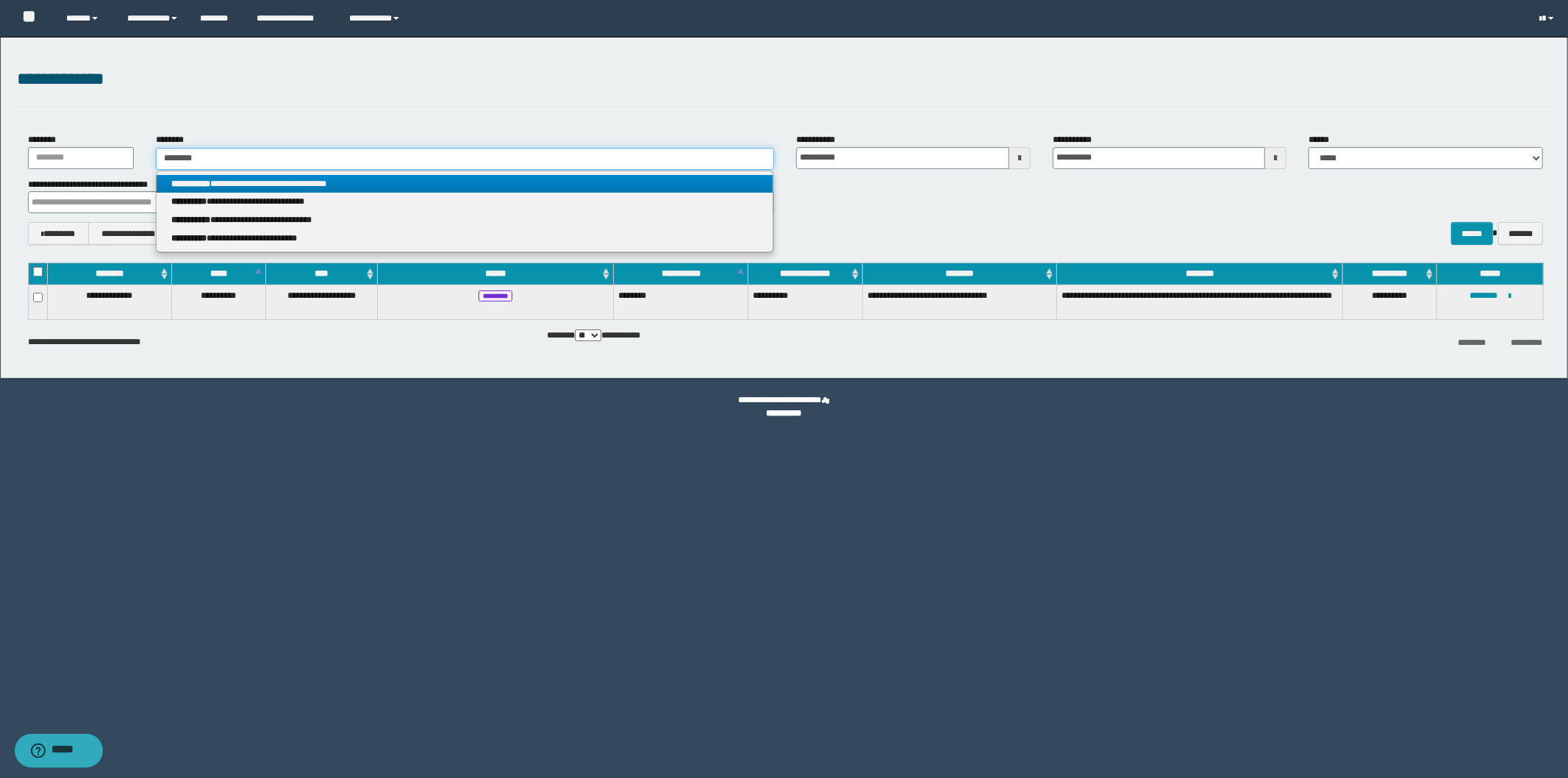 type 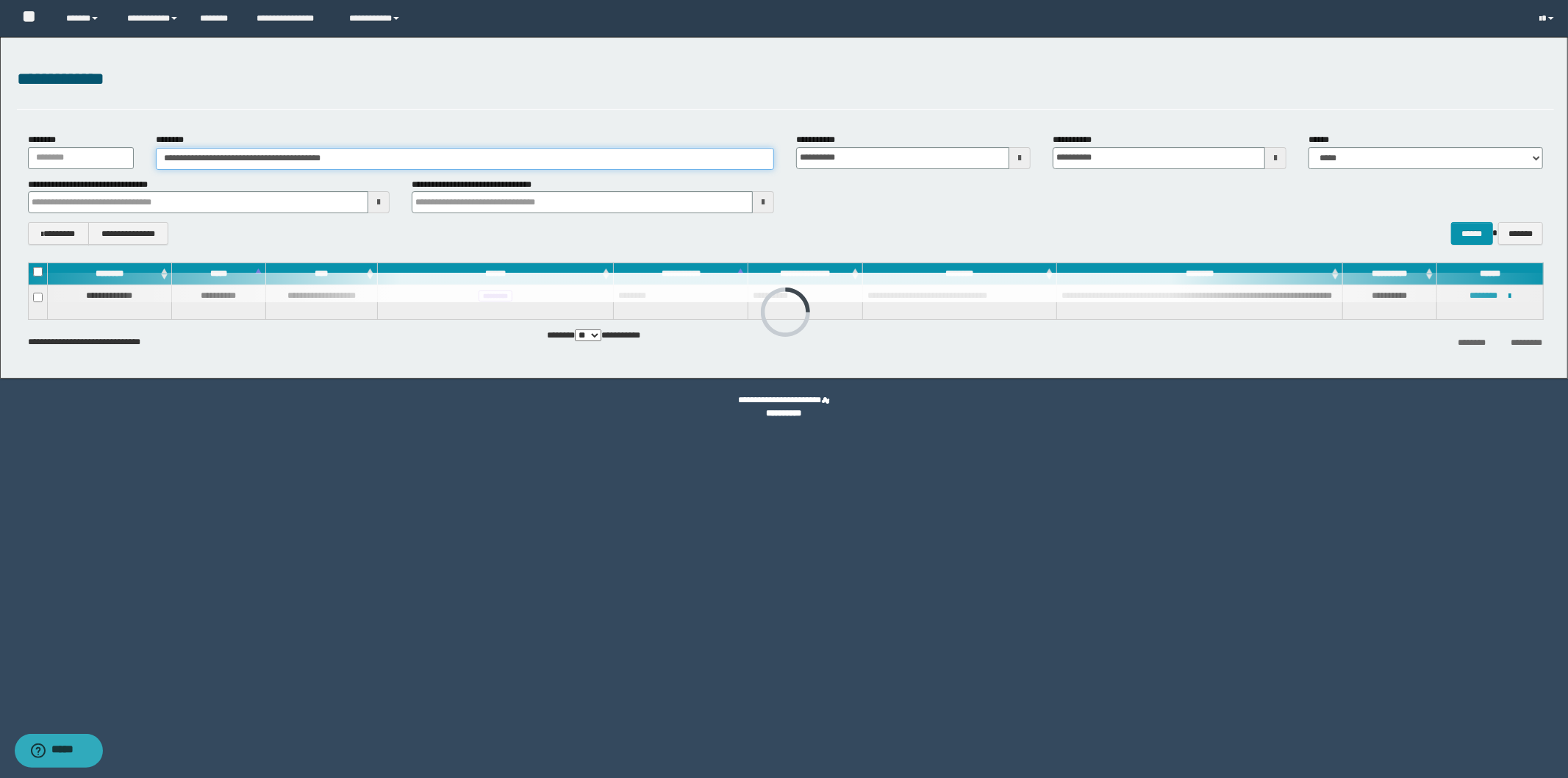 click on "**********" at bounding box center (465, 159) 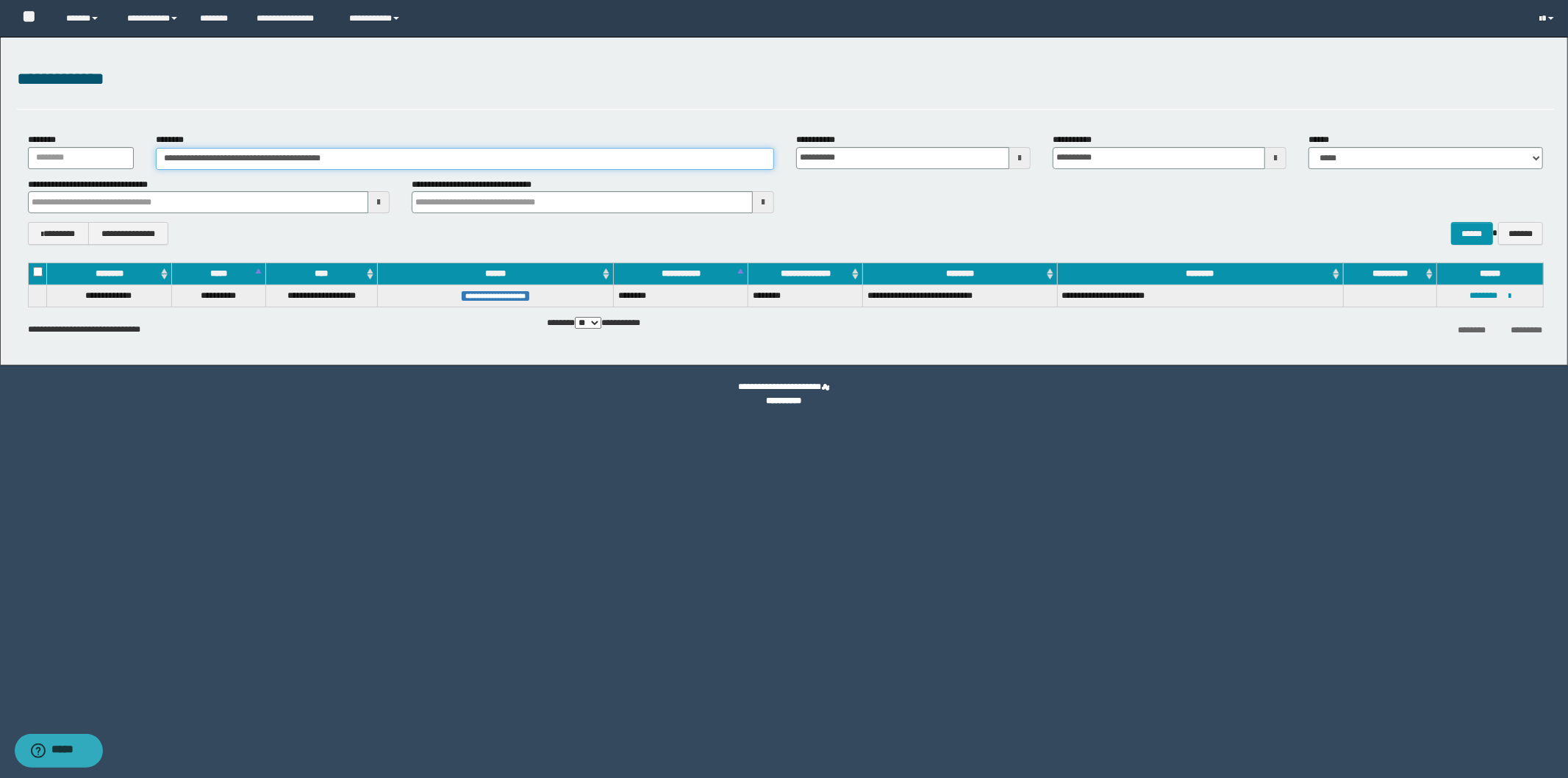 drag, startPoint x: 382, startPoint y: 151, endPoint x: 107, endPoint y: 151, distance: 275 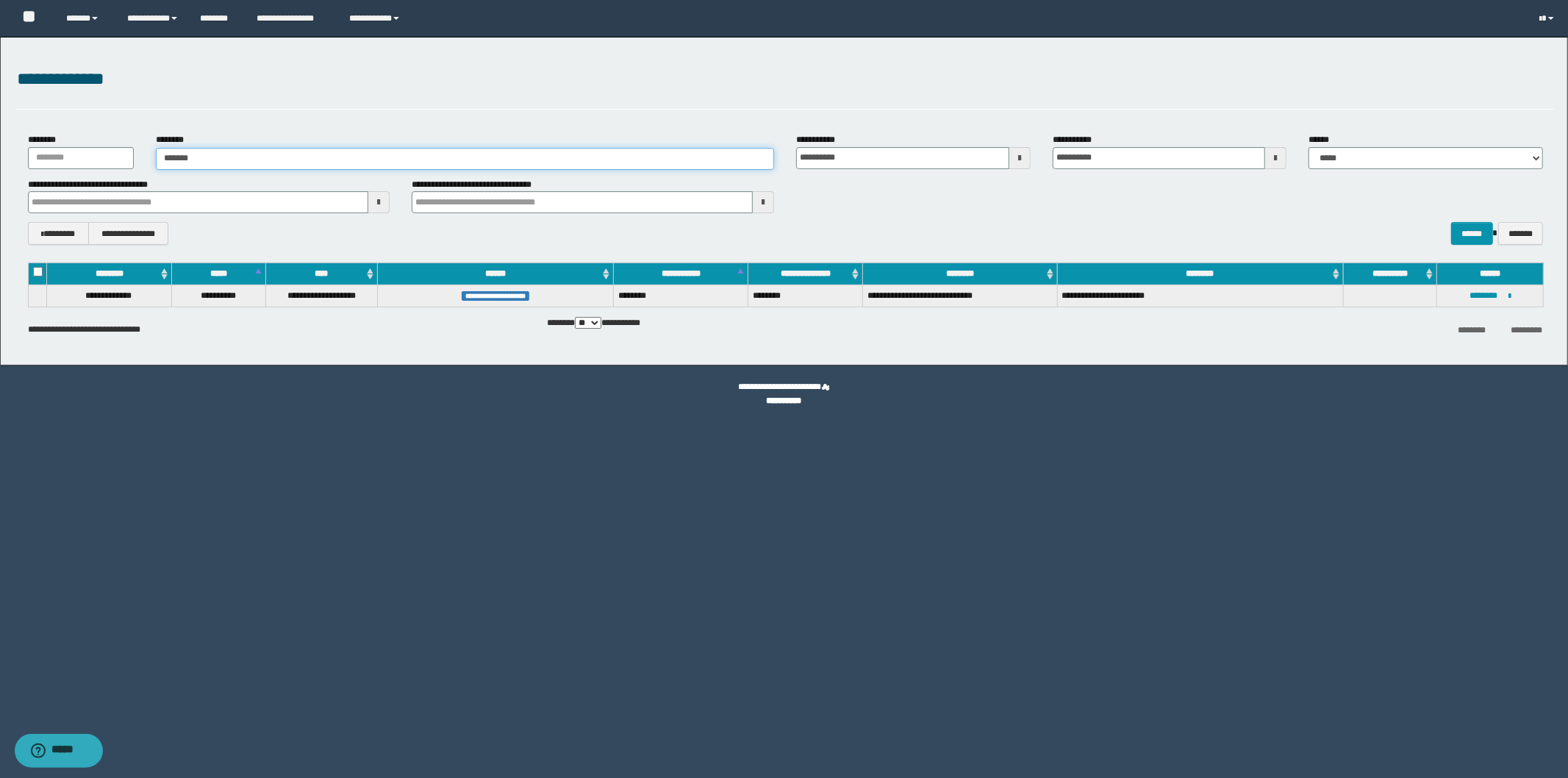 type on "********" 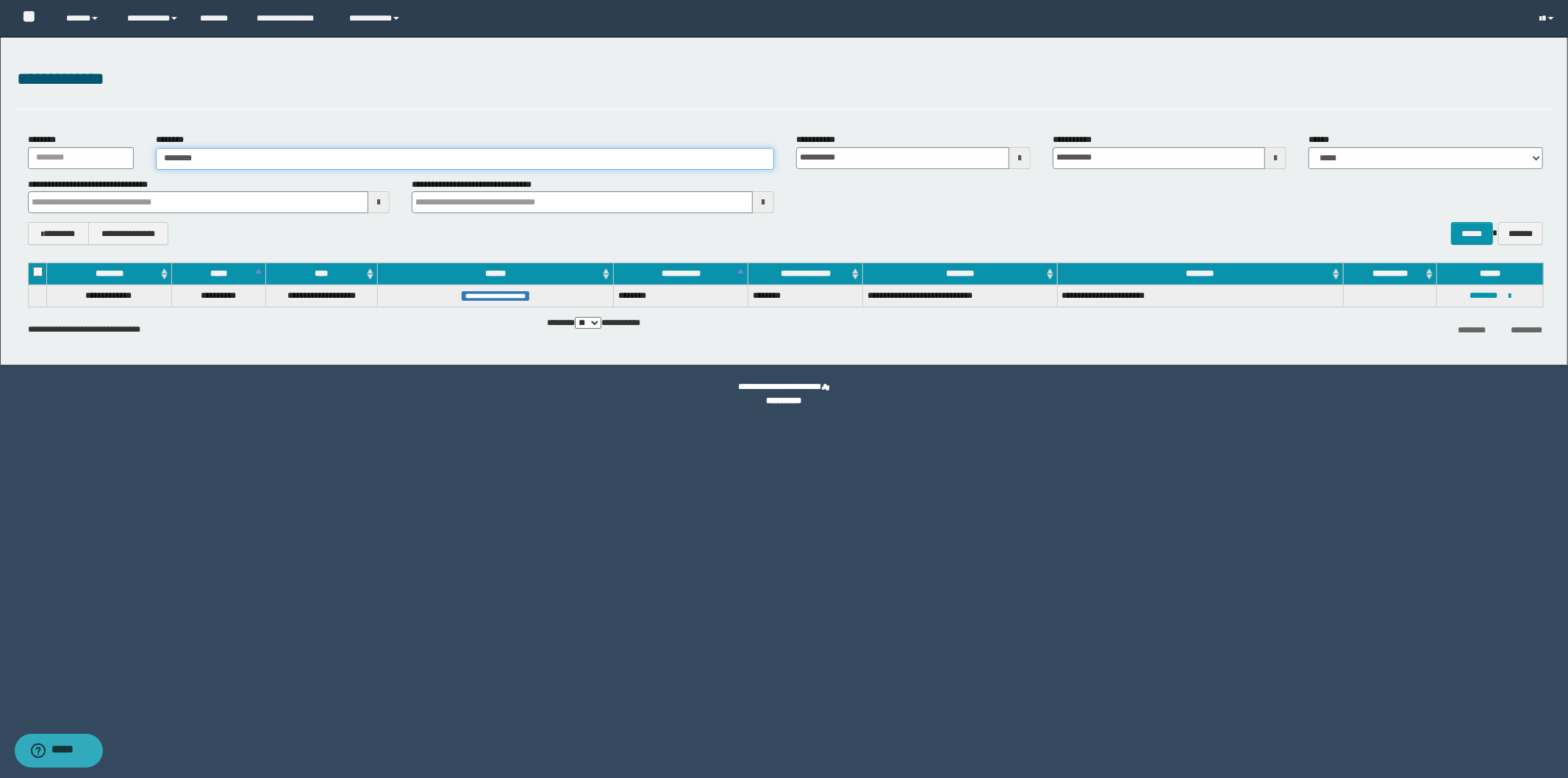 type on "********" 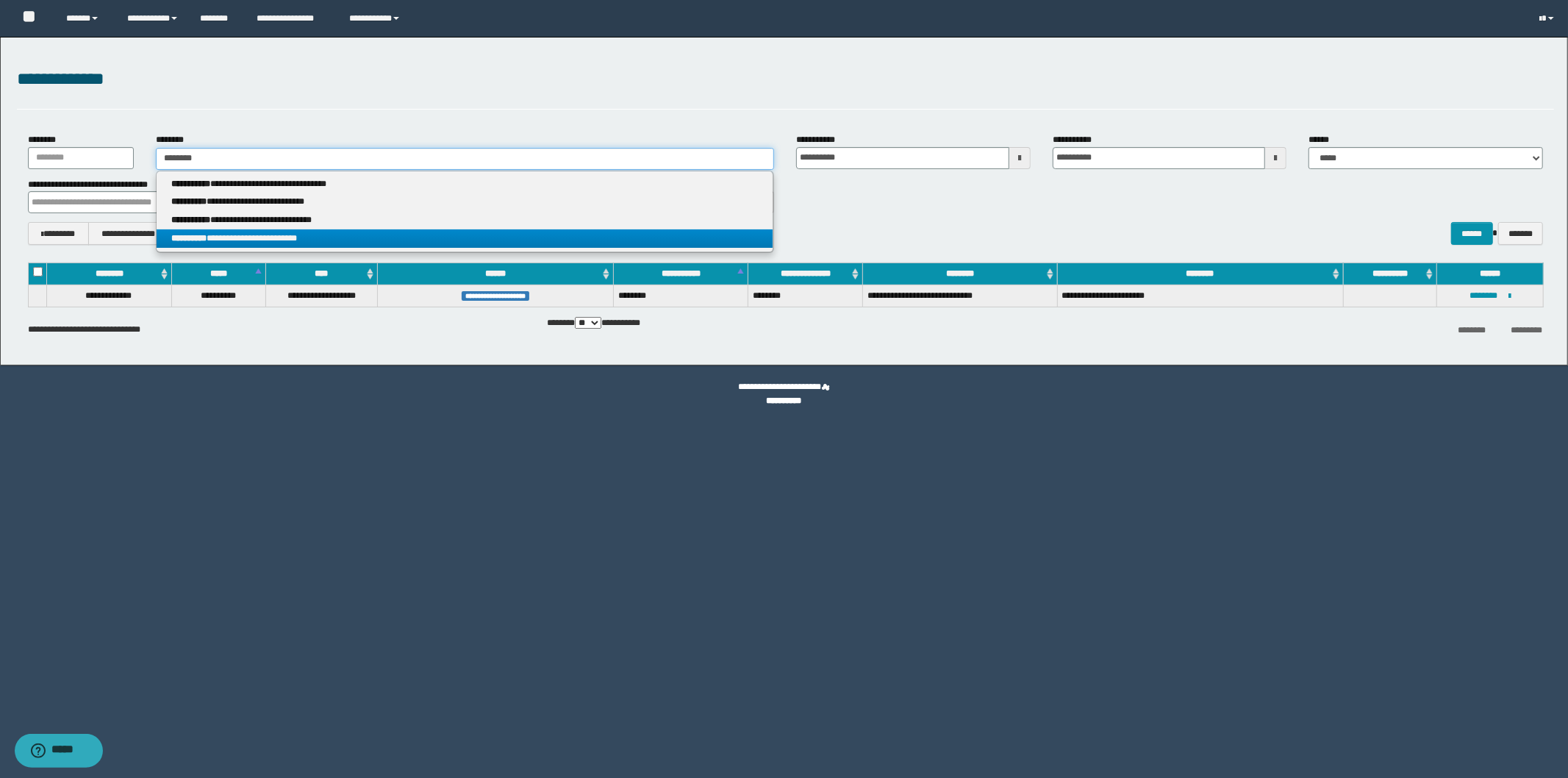 type on "********" 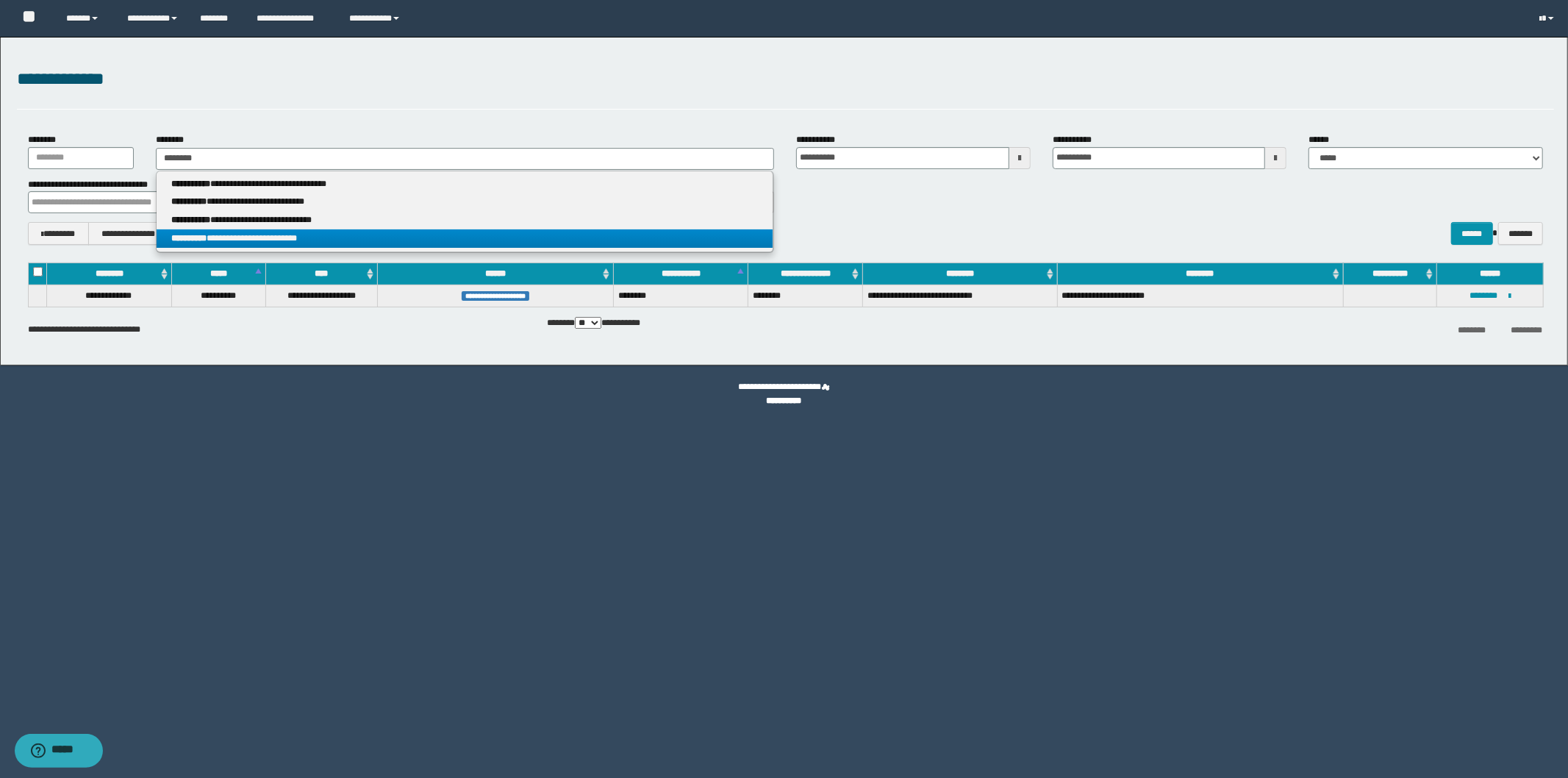 click on "**********" at bounding box center [465, 238] 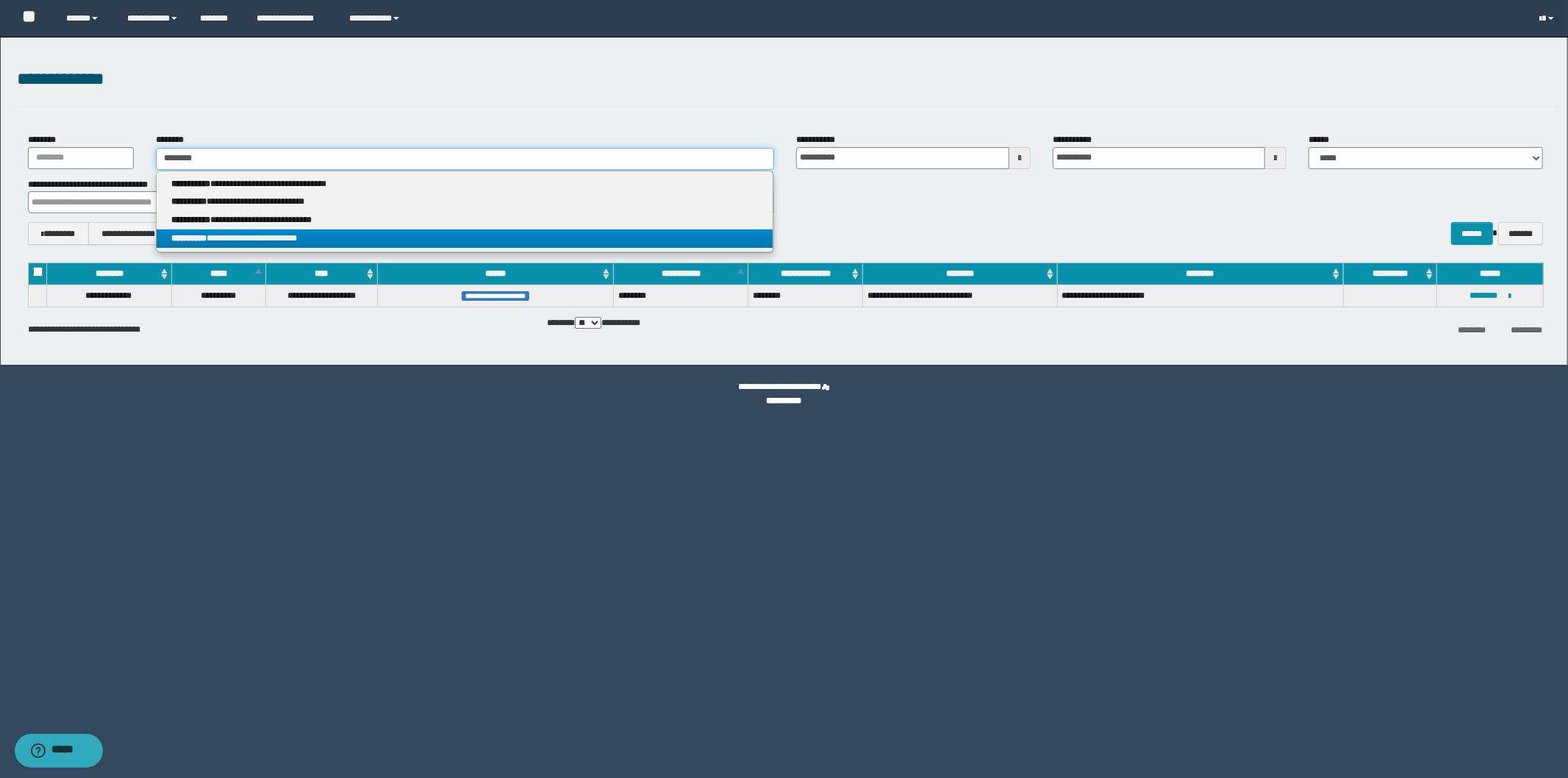 type 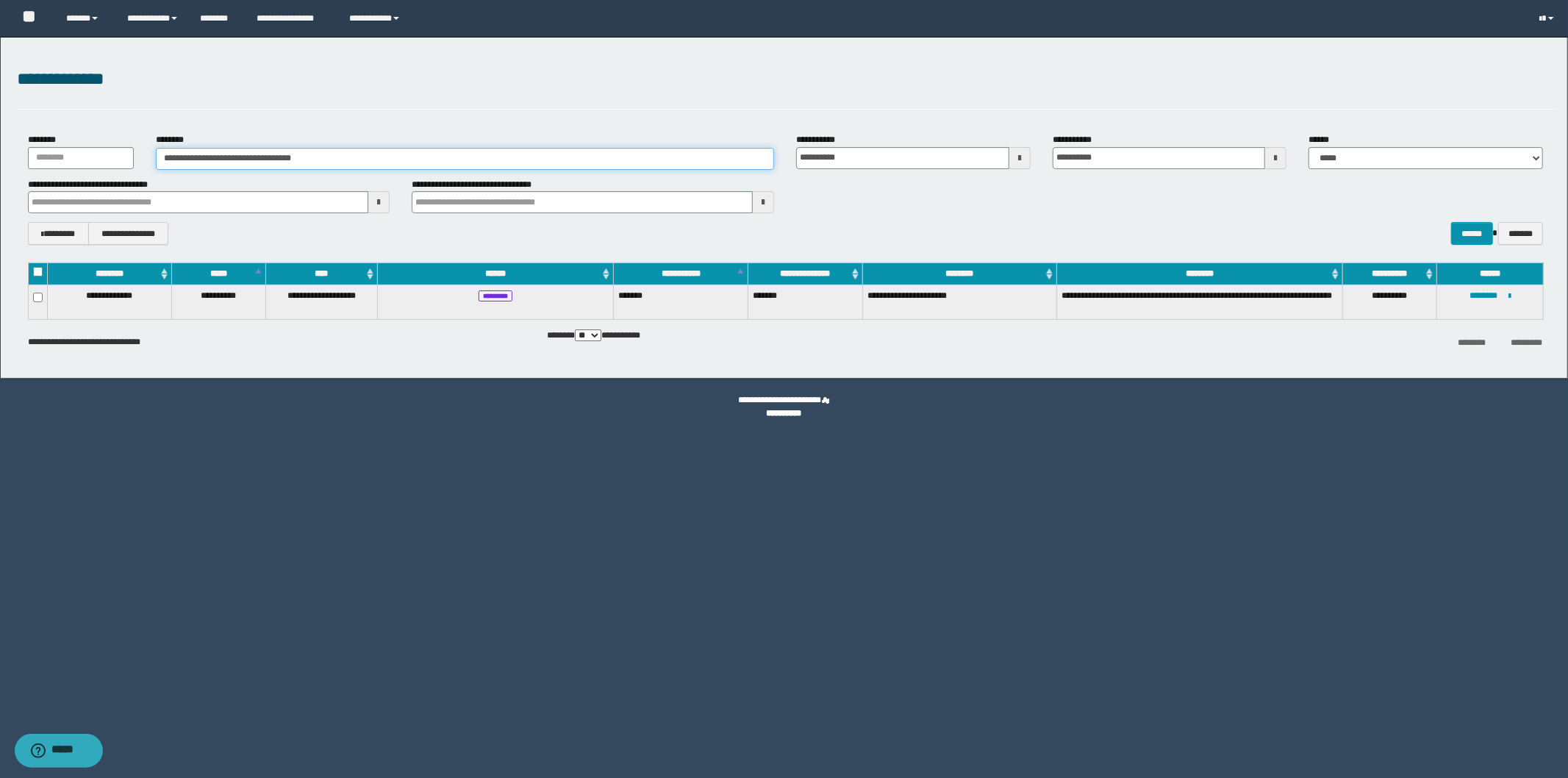 drag, startPoint x: 384, startPoint y: 158, endPoint x: 211, endPoint y: 164, distance: 173.10401 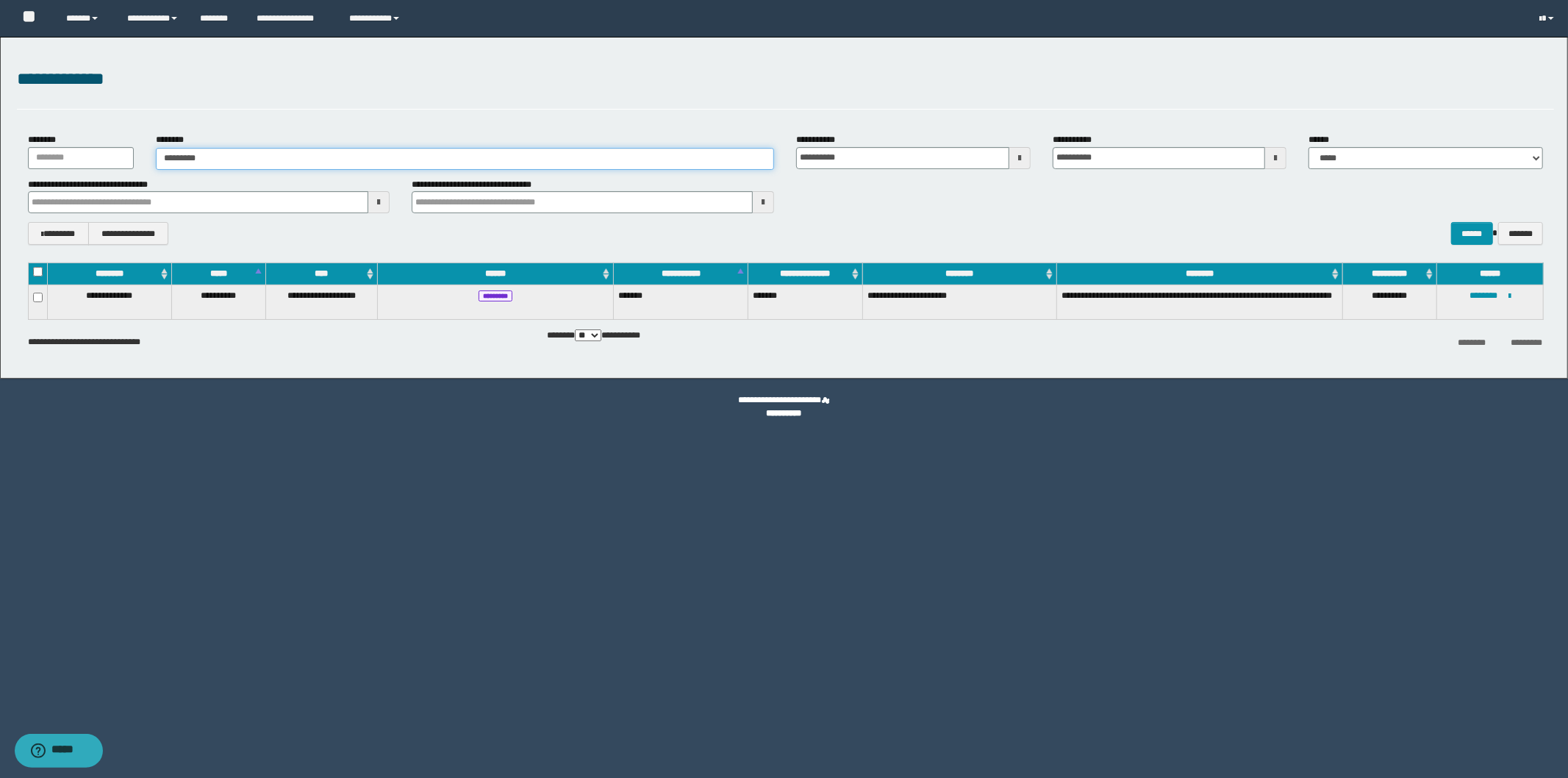 type on "**********" 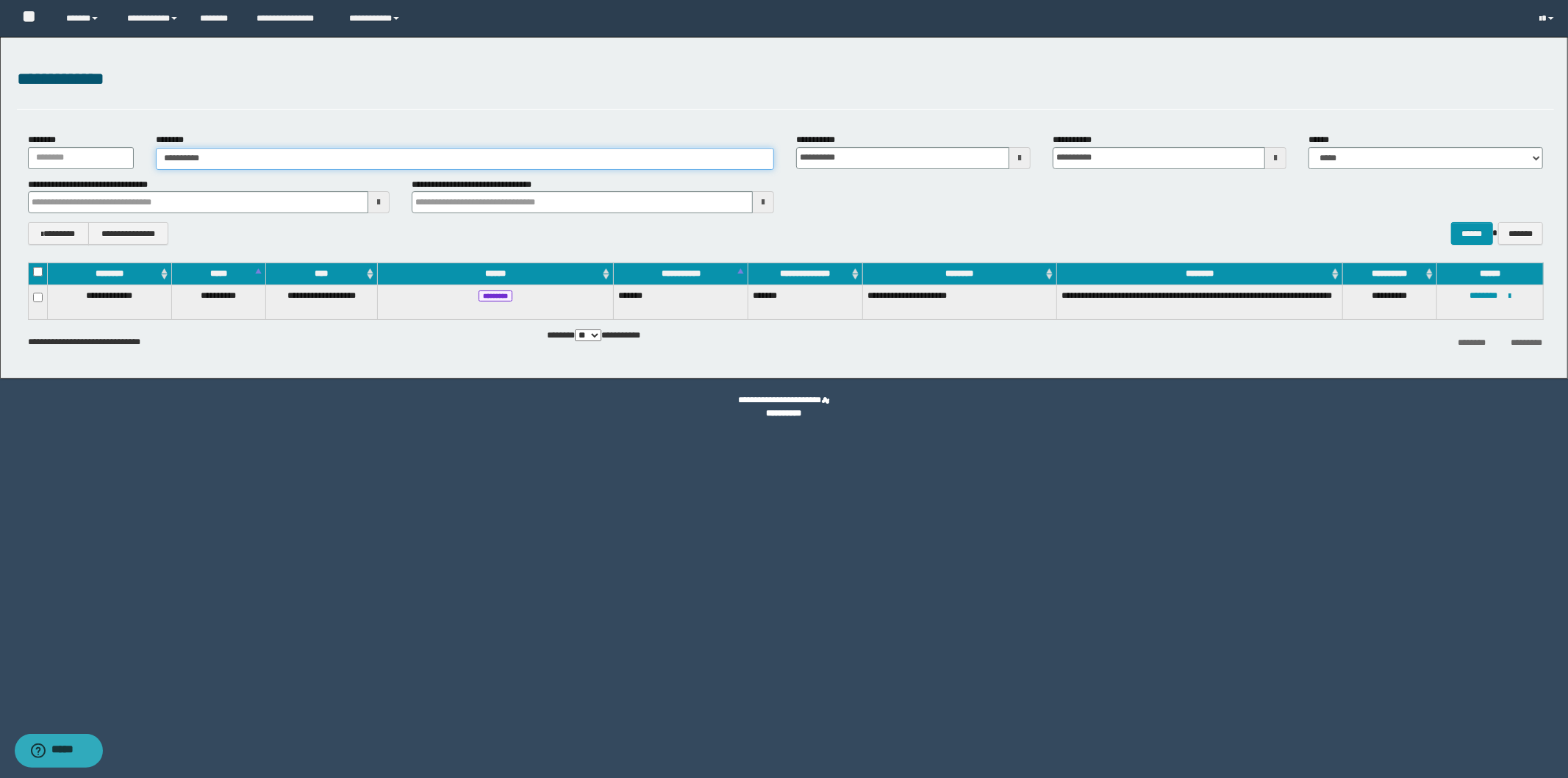type on "**********" 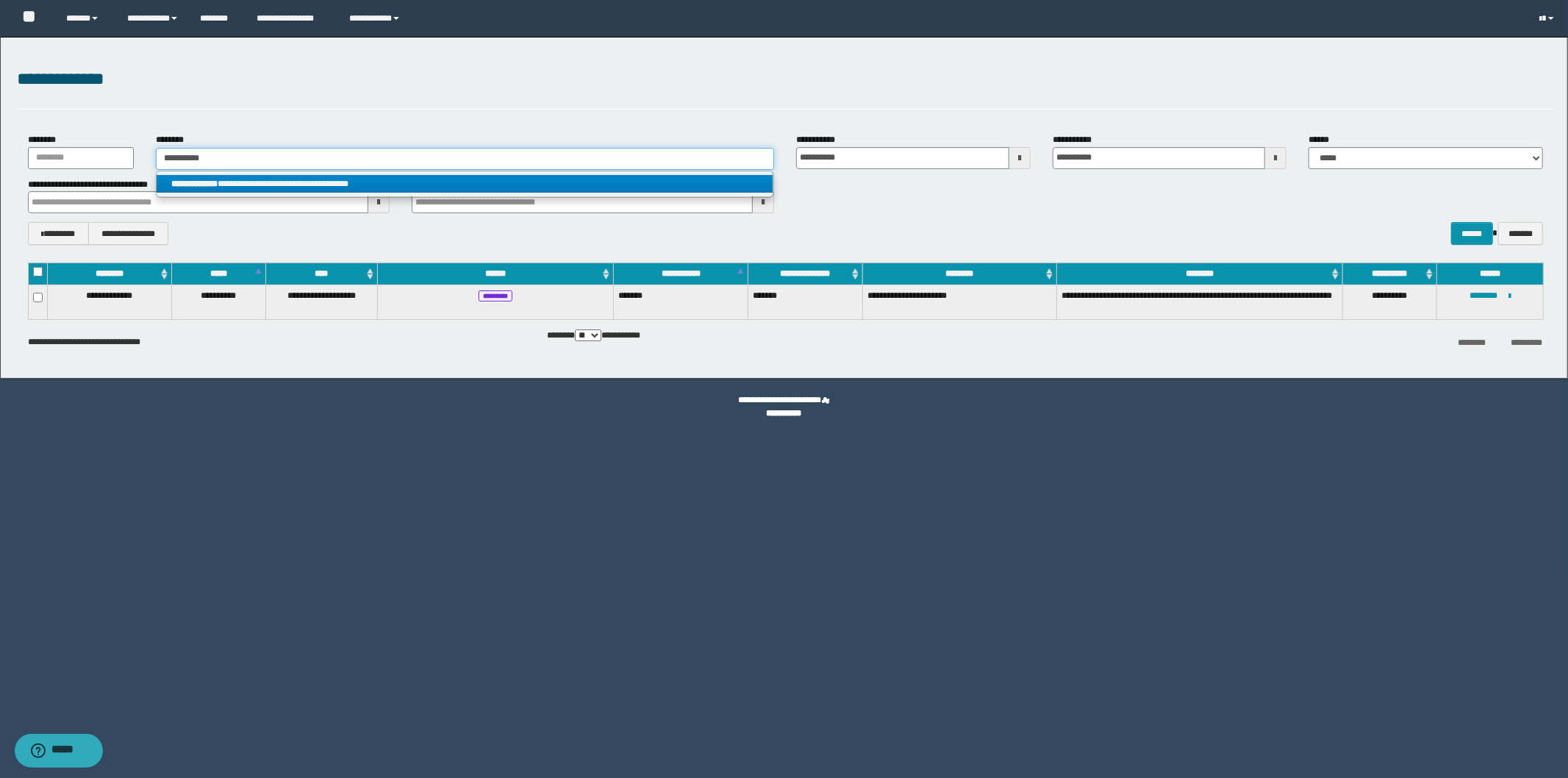 type on "**********" 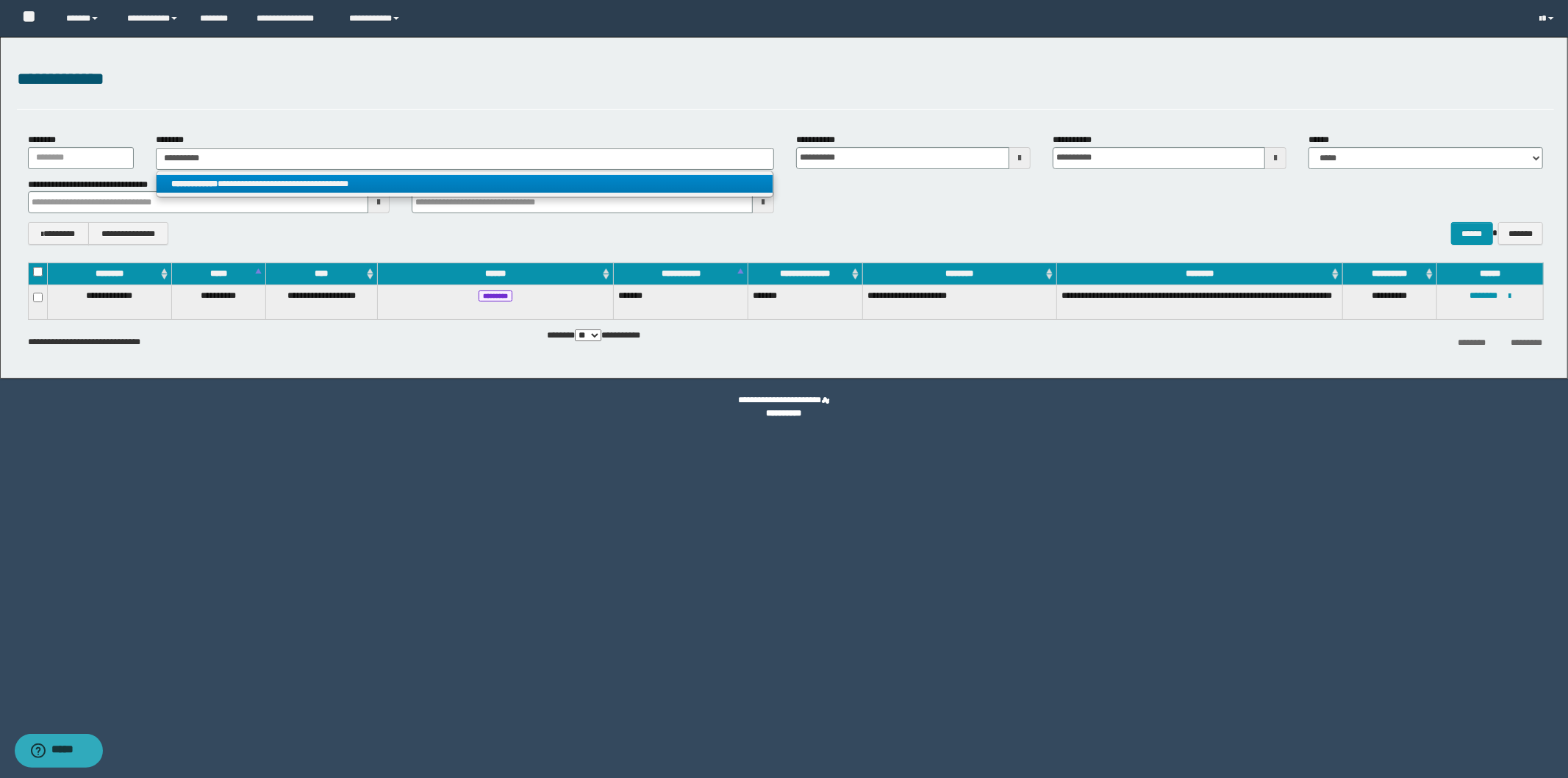 click on "**********" at bounding box center [465, 185] 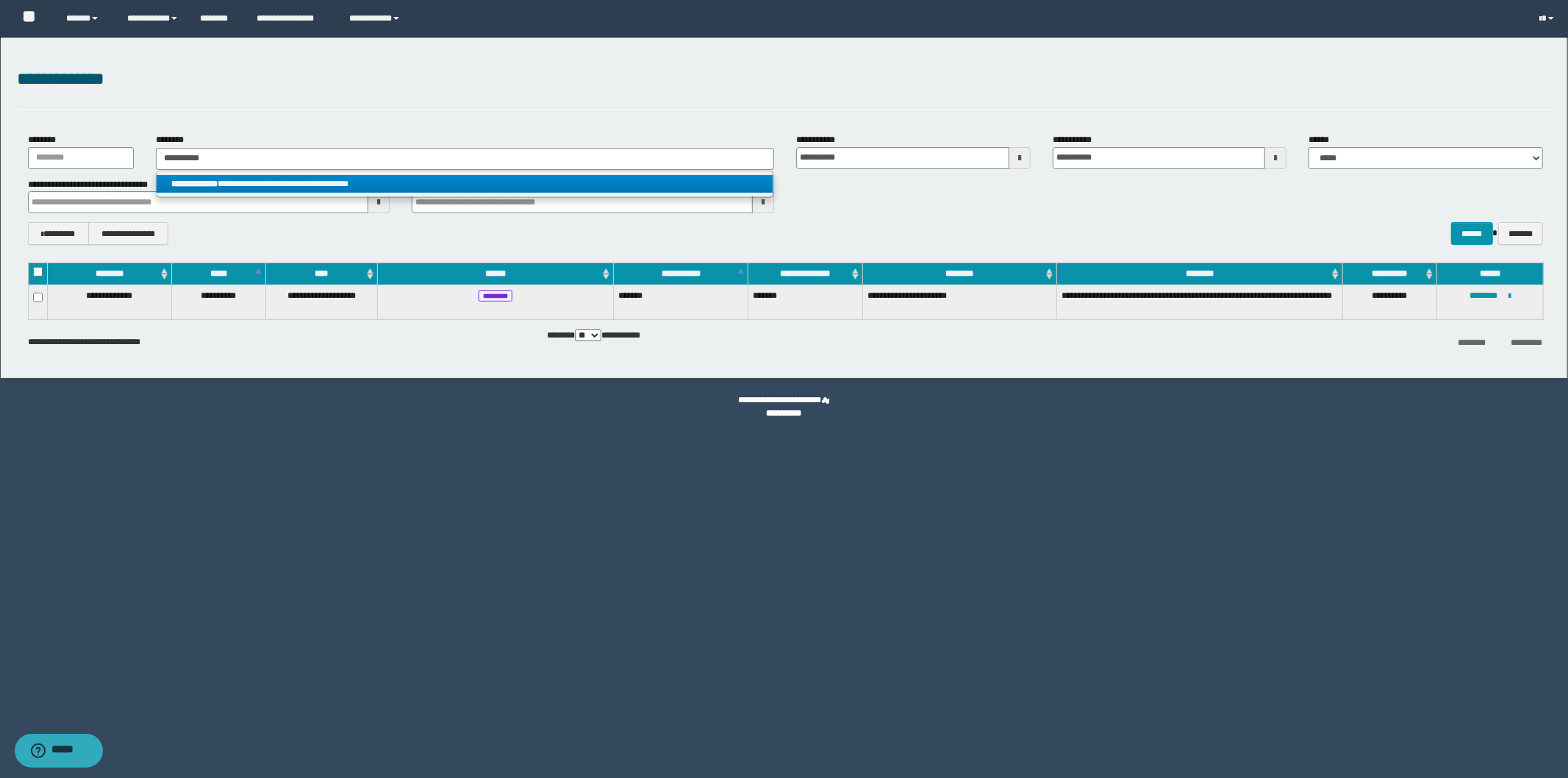 click on "**********" at bounding box center [784, 389] 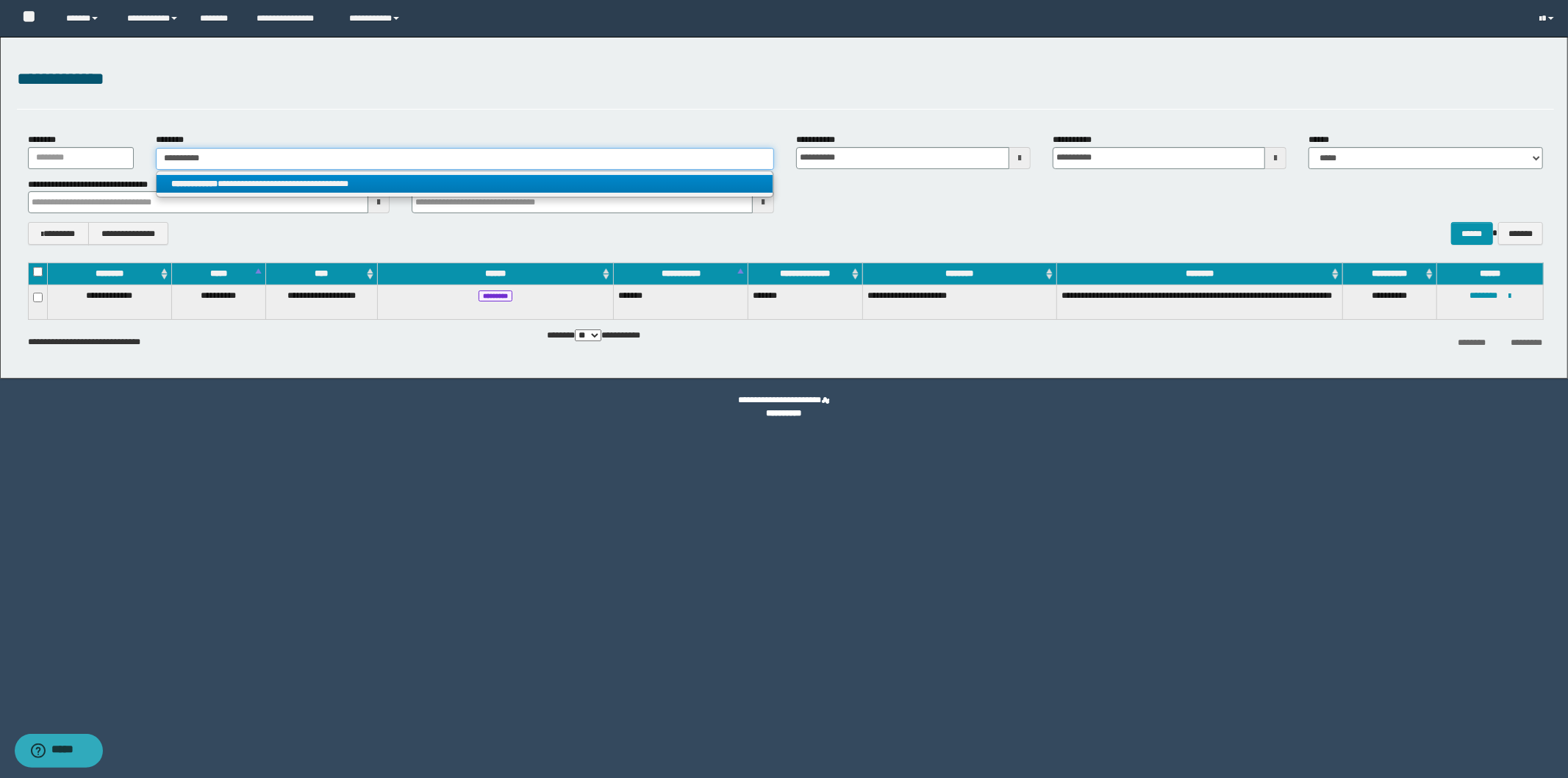 type 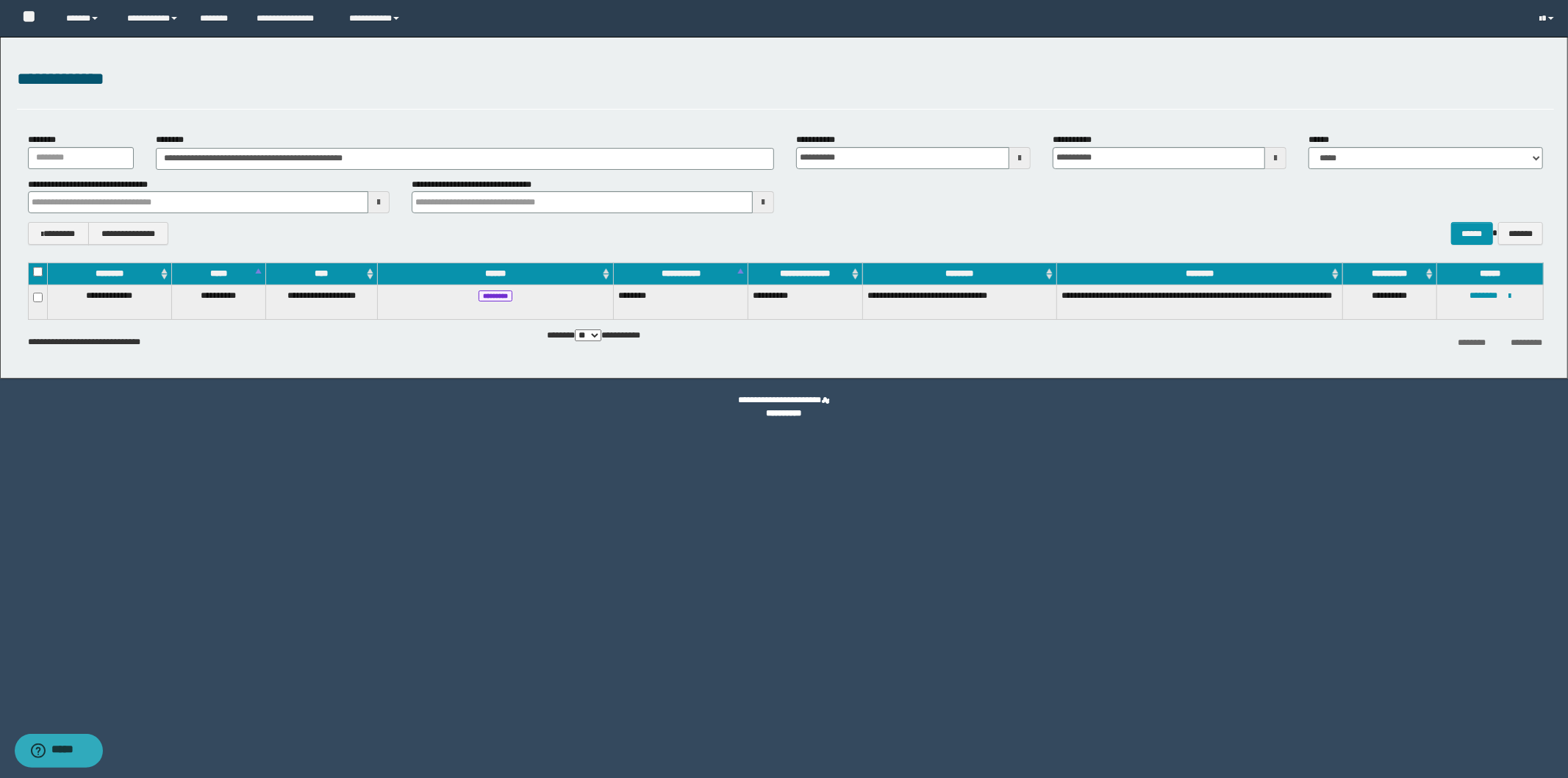 click on "**********" at bounding box center (784, 389) 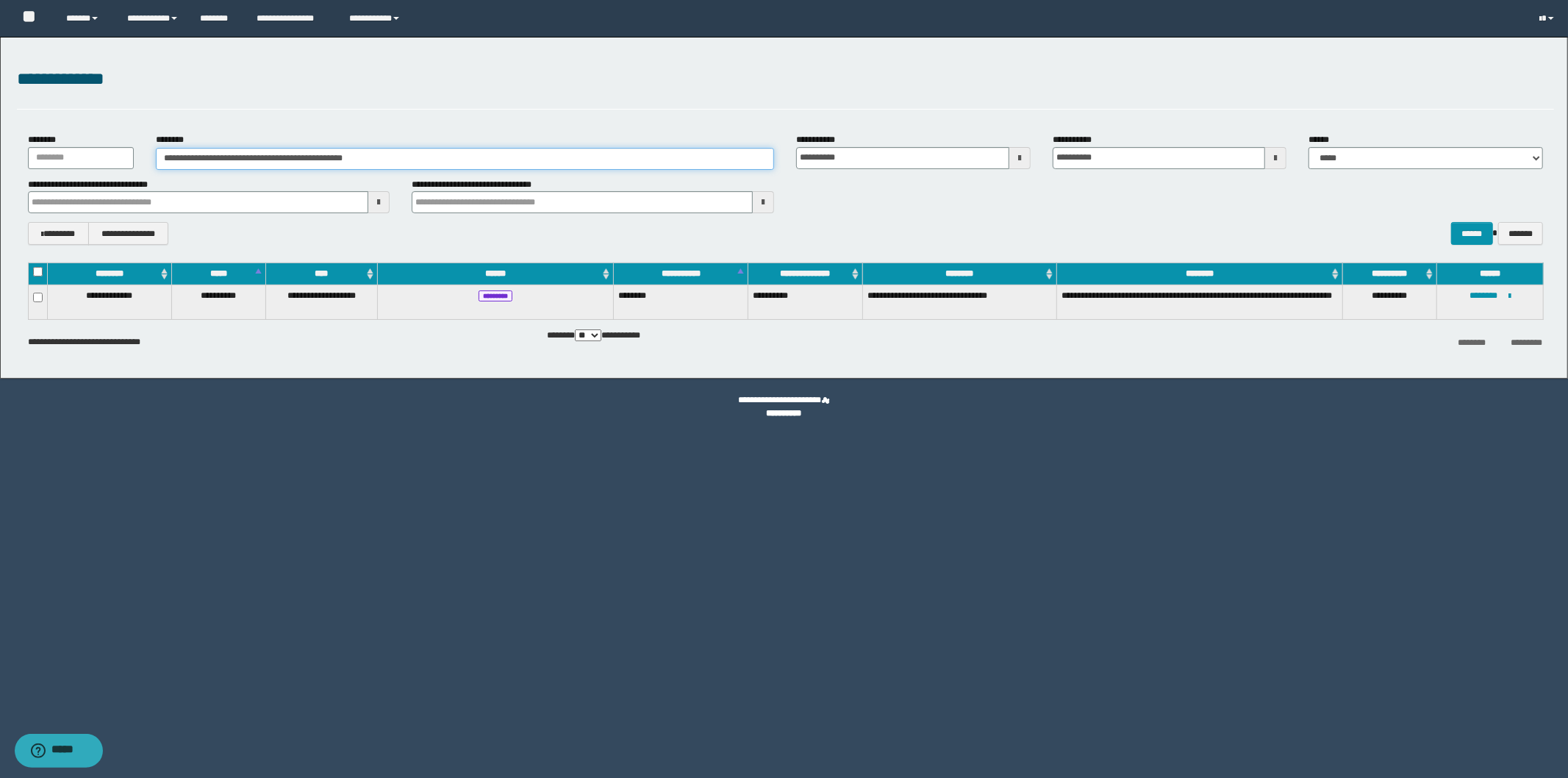 drag, startPoint x: 423, startPoint y: 155, endPoint x: -82, endPoint y: 163, distance: 505.06336 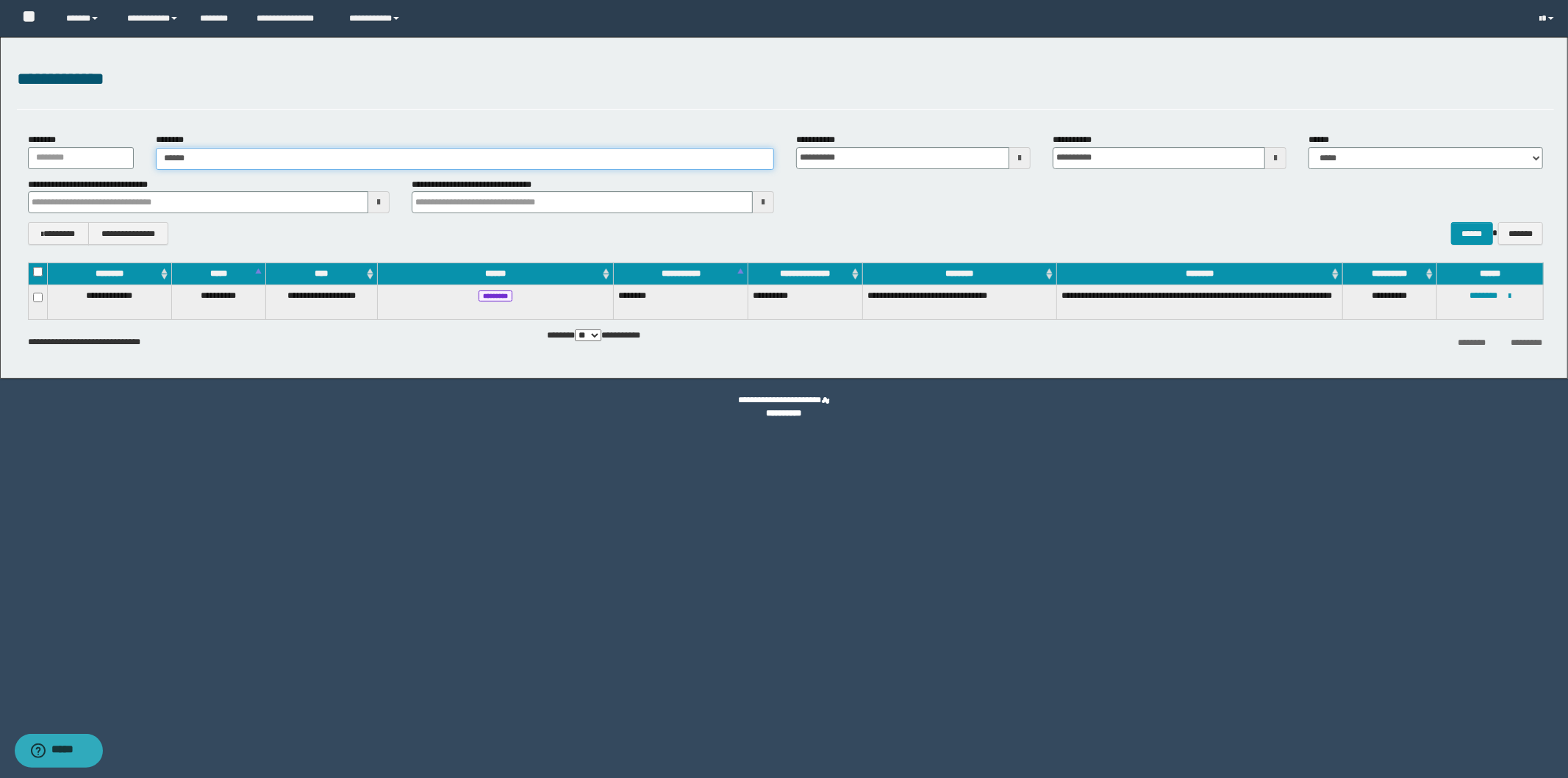 type on "*******" 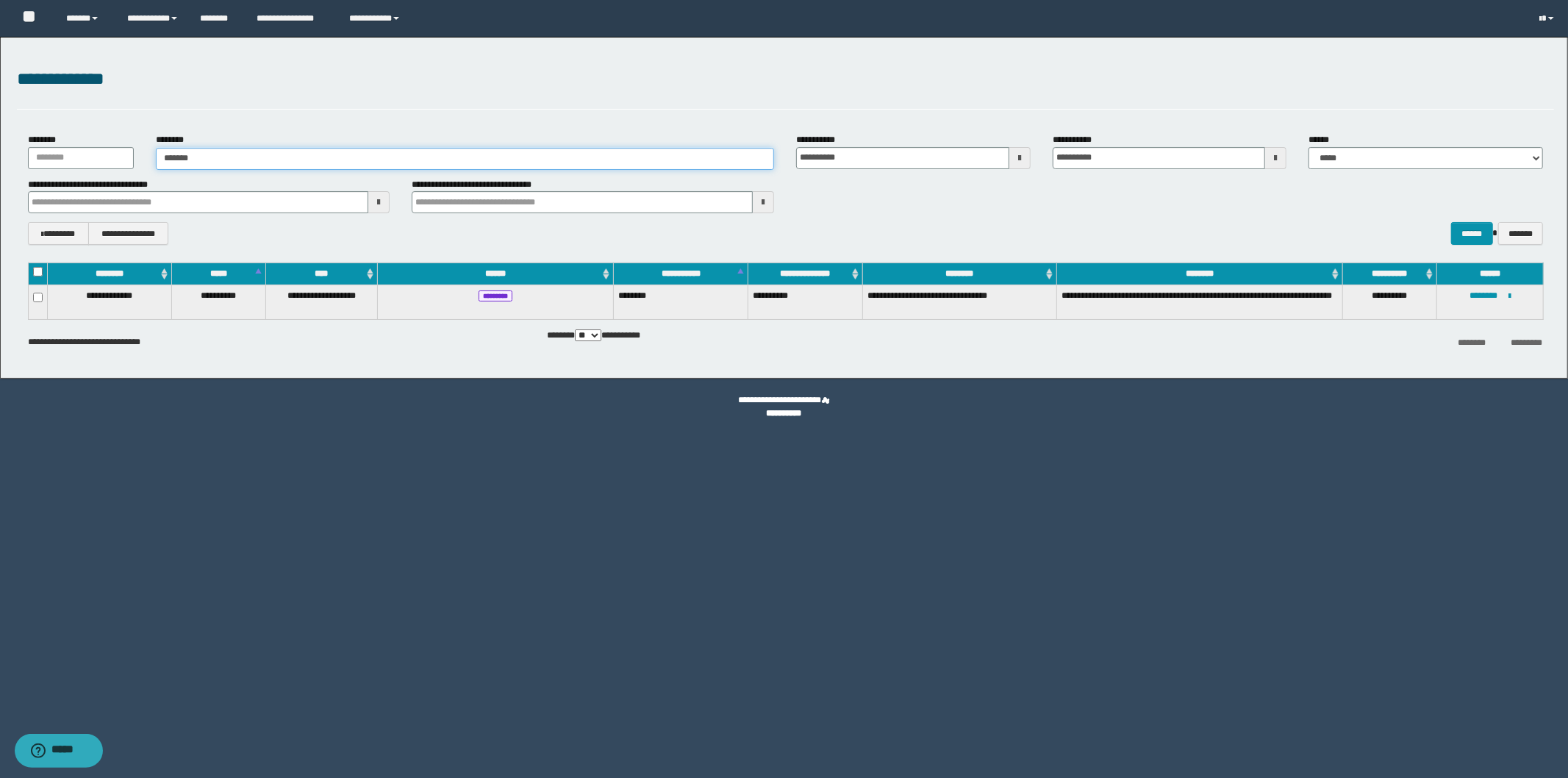 type on "*******" 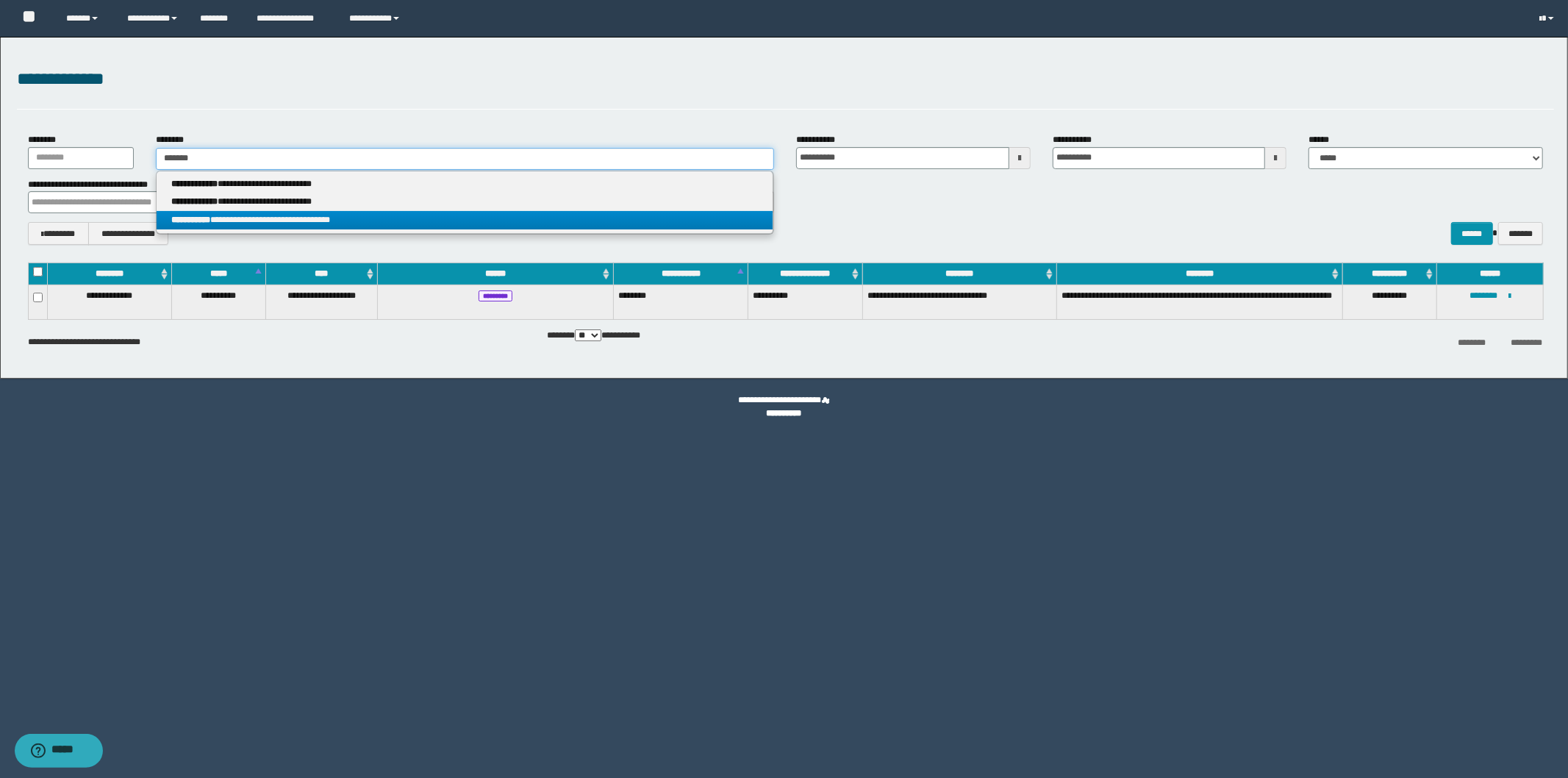 type on "*******" 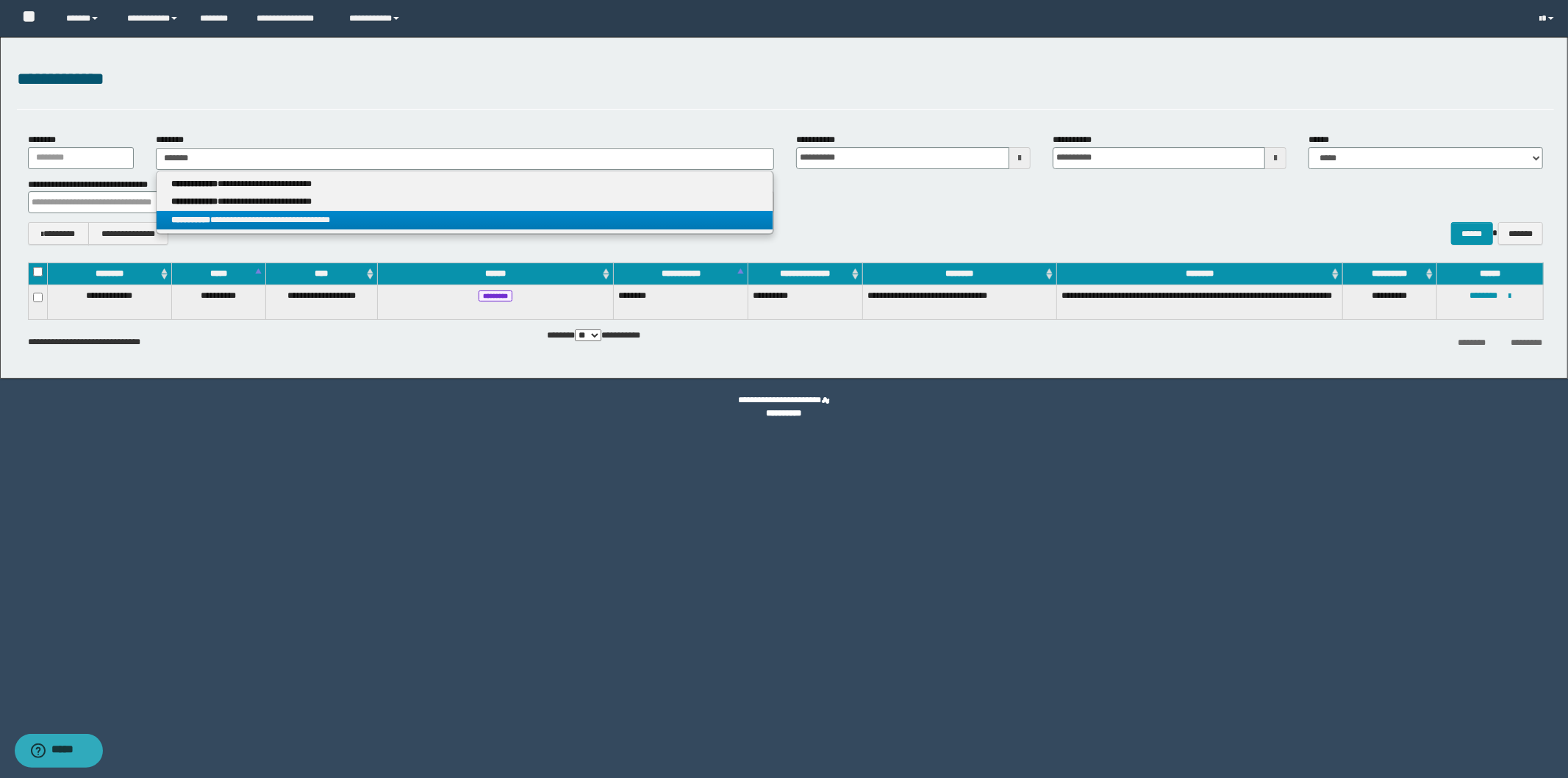 click on "**********" at bounding box center (465, 202) 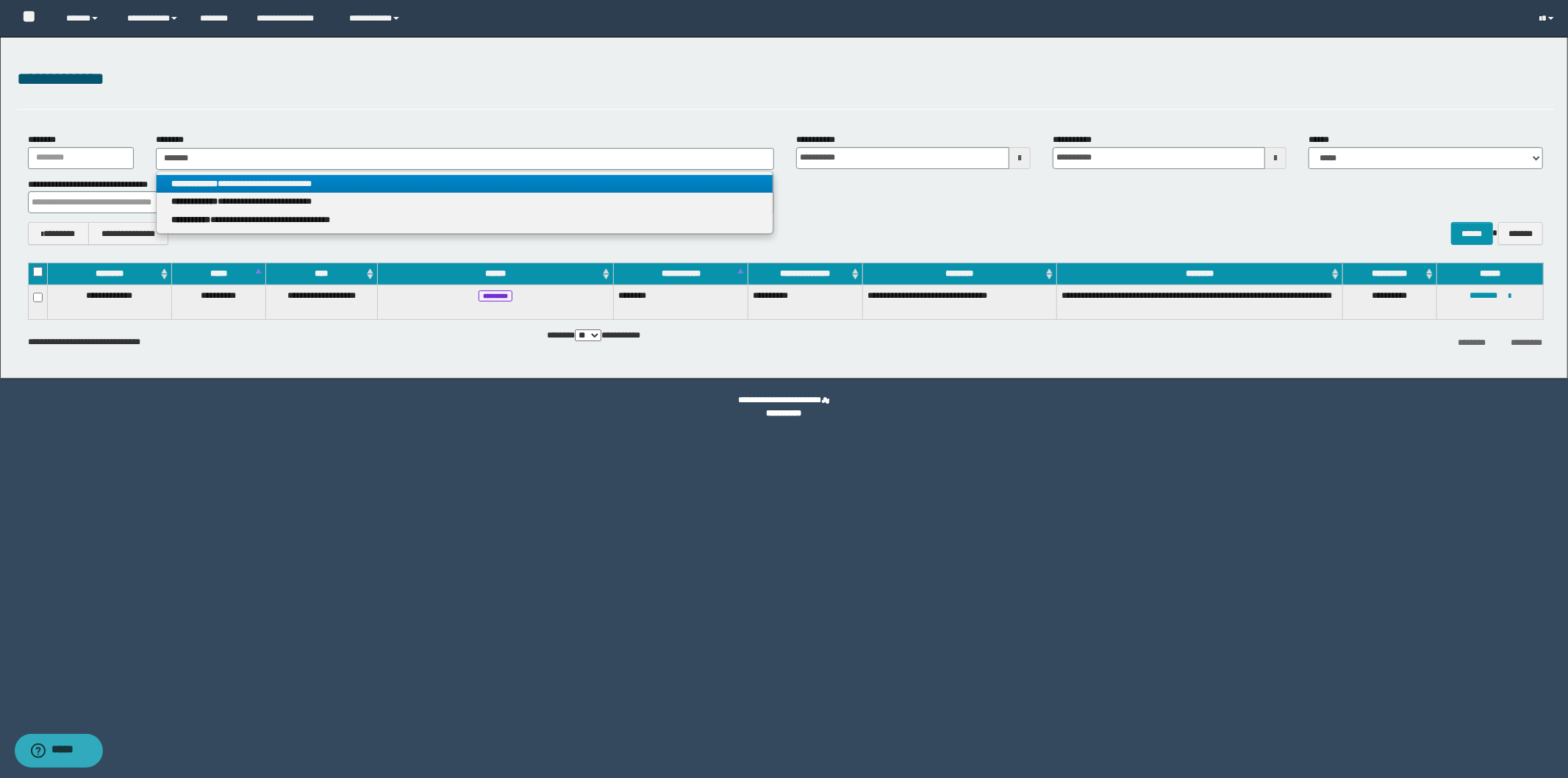 drag, startPoint x: 259, startPoint y: 184, endPoint x: 498, endPoint y: 658, distance: 530.8456 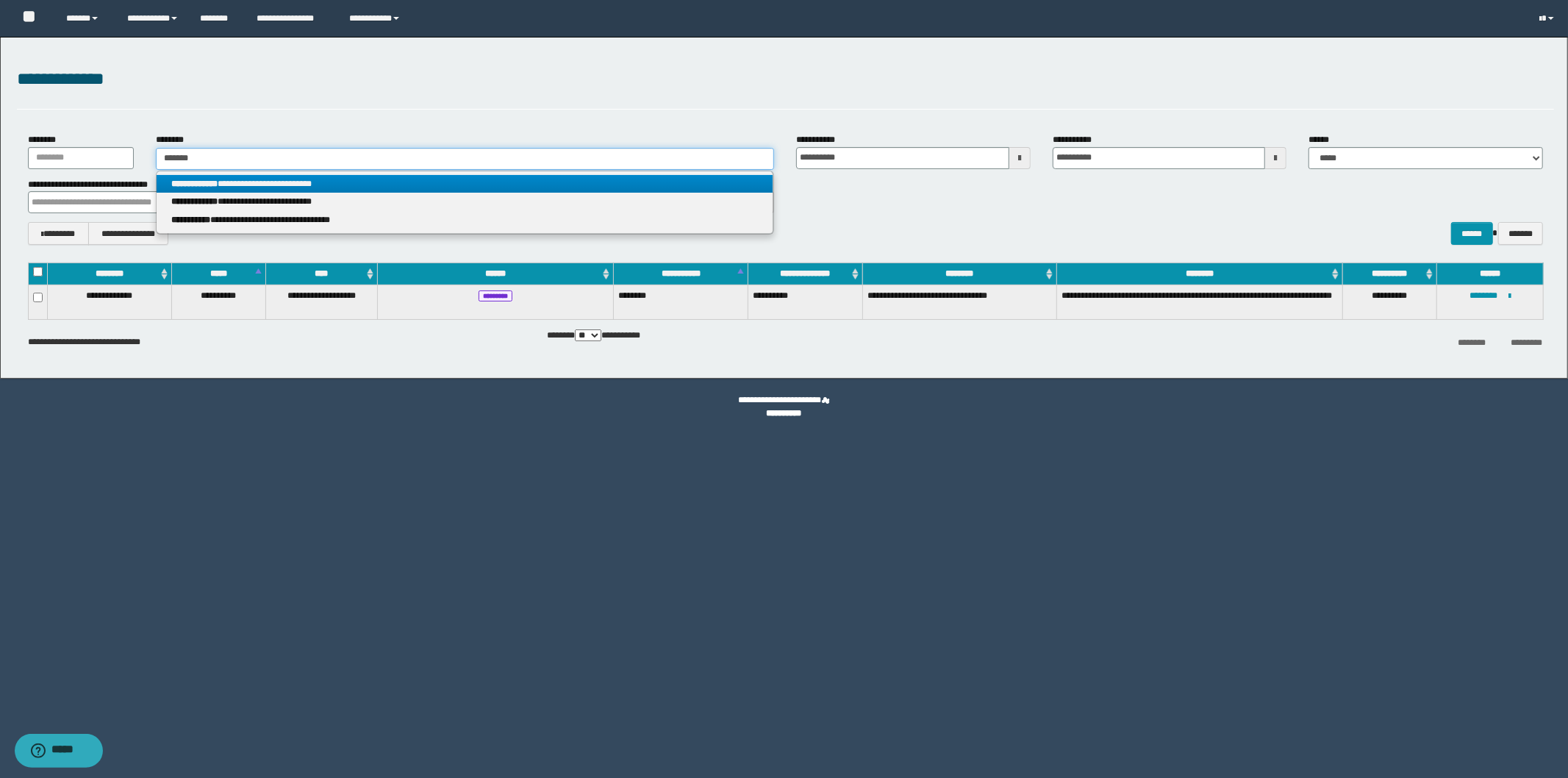 type 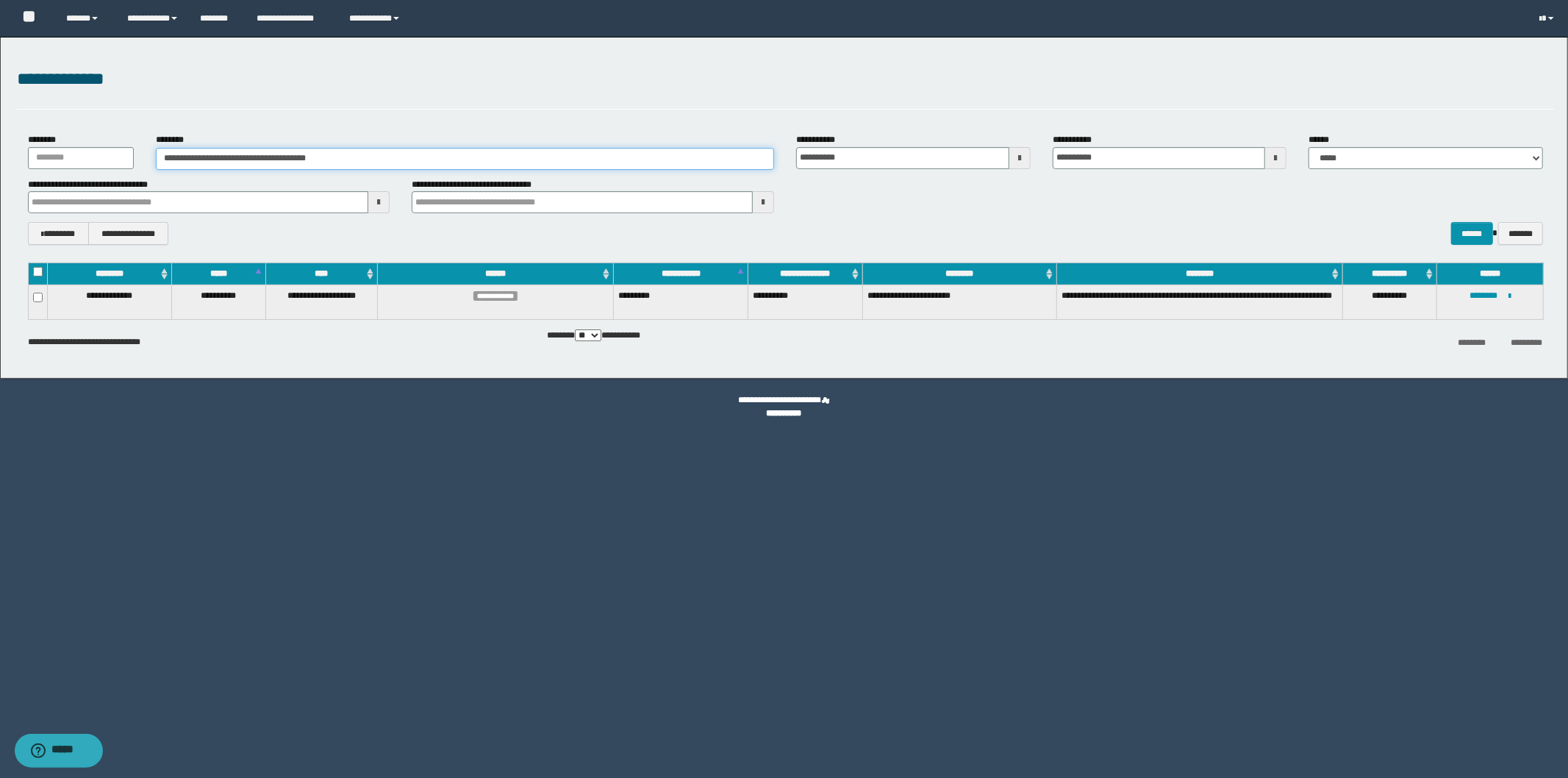 drag, startPoint x: 398, startPoint y: 156, endPoint x: 63, endPoint y: 157, distance: 335.0015 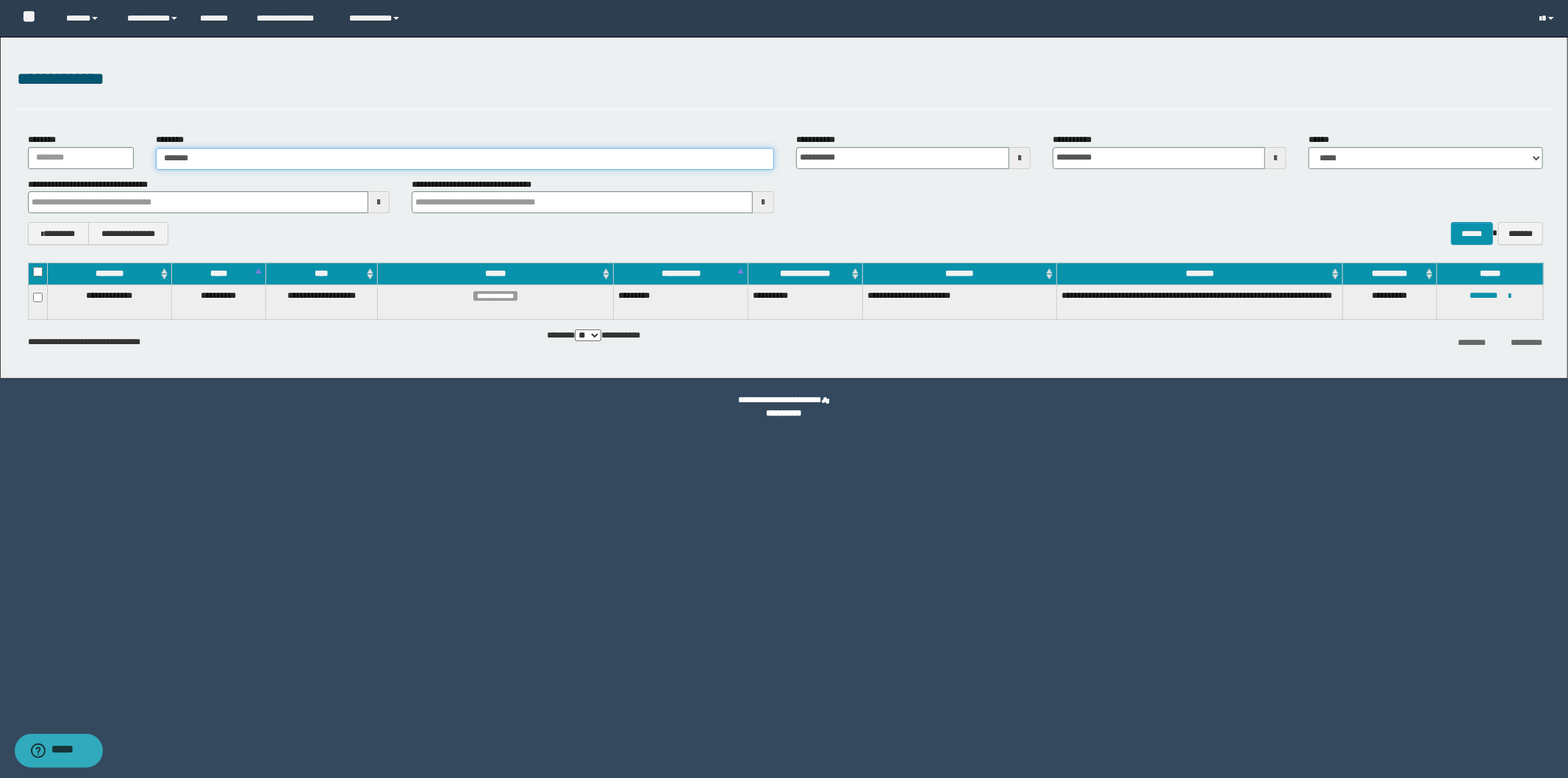 type on "********" 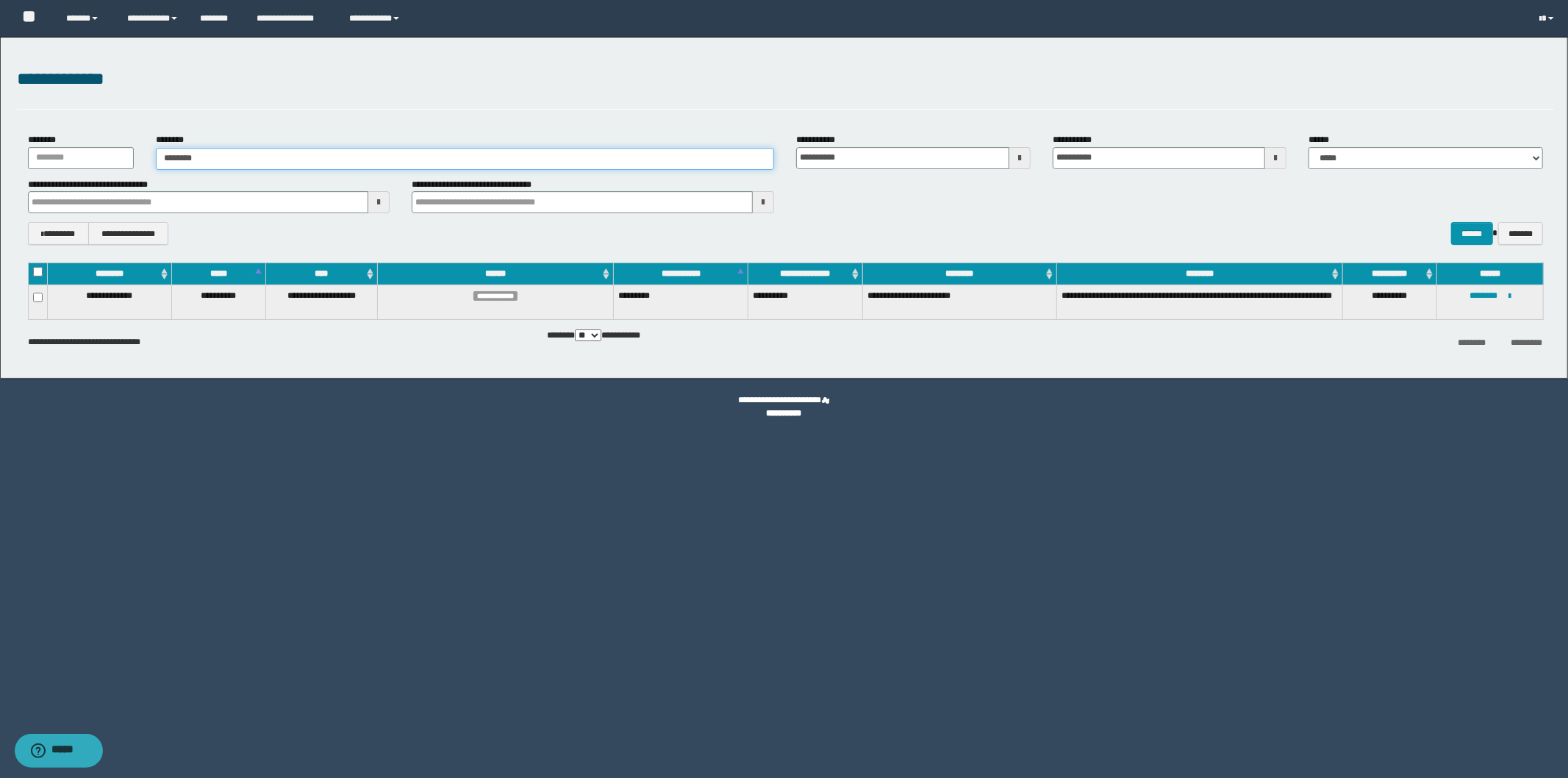 type on "********" 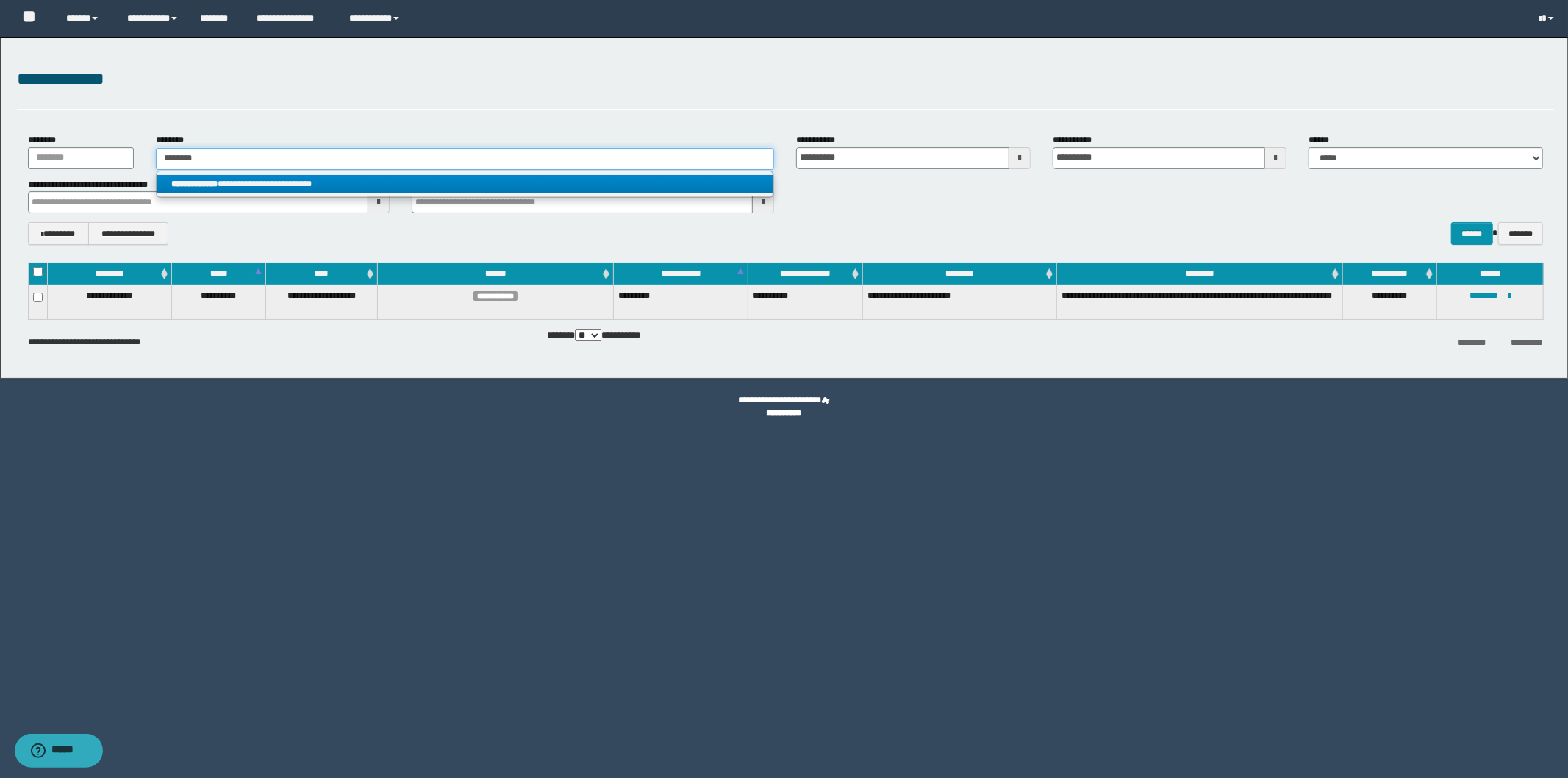 type on "********" 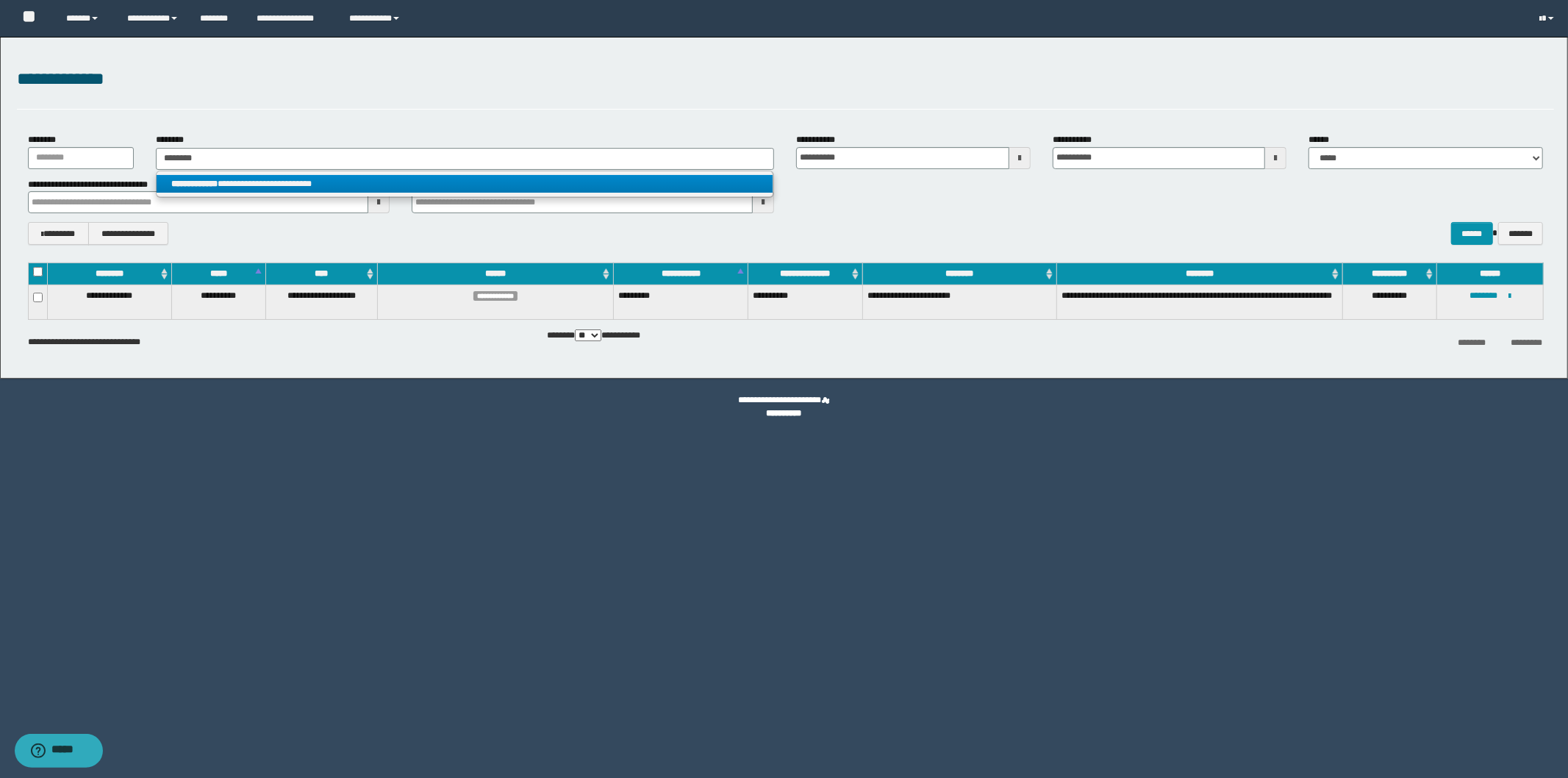 click on "**********" at bounding box center (465, 185) 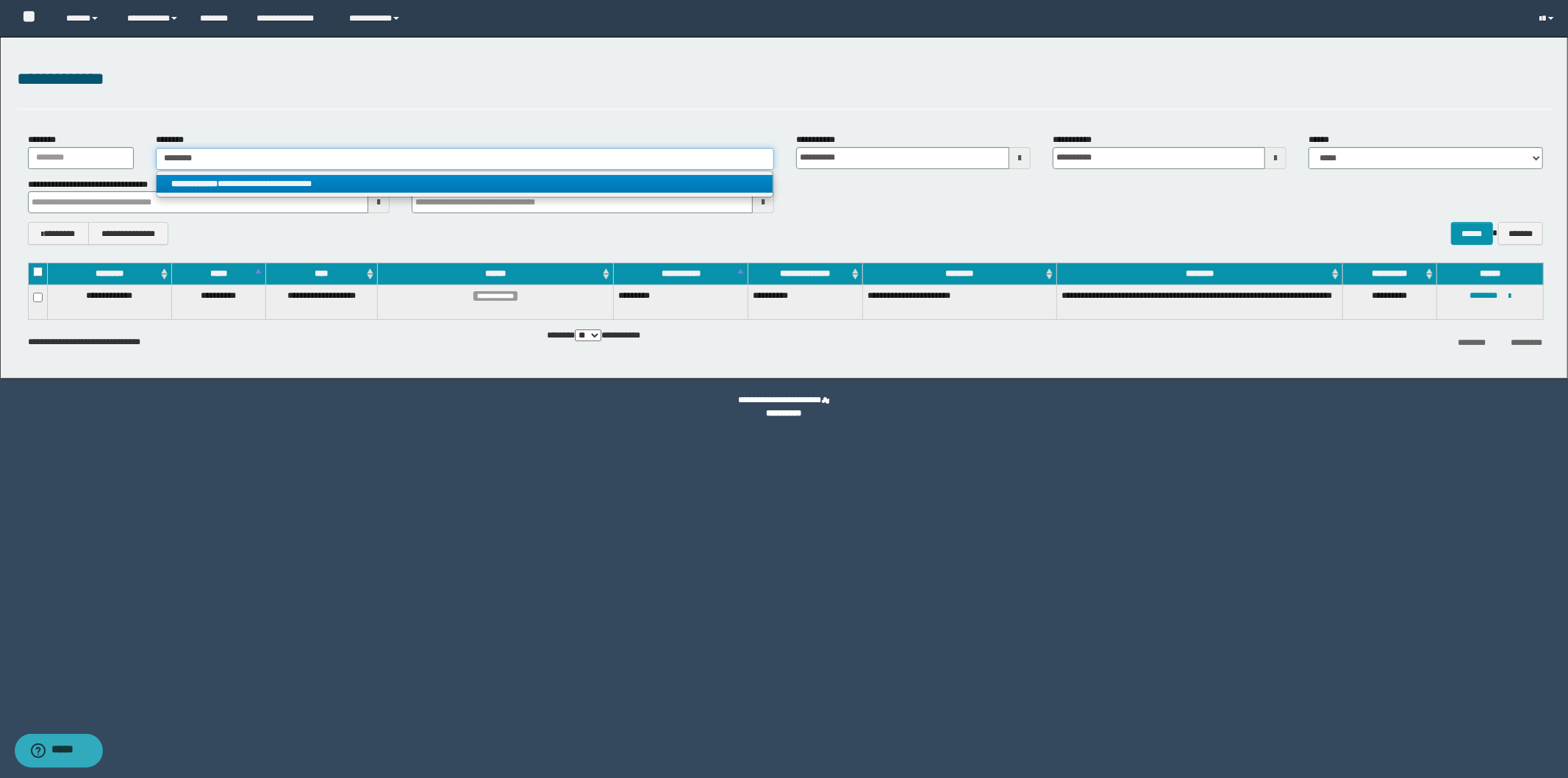 type 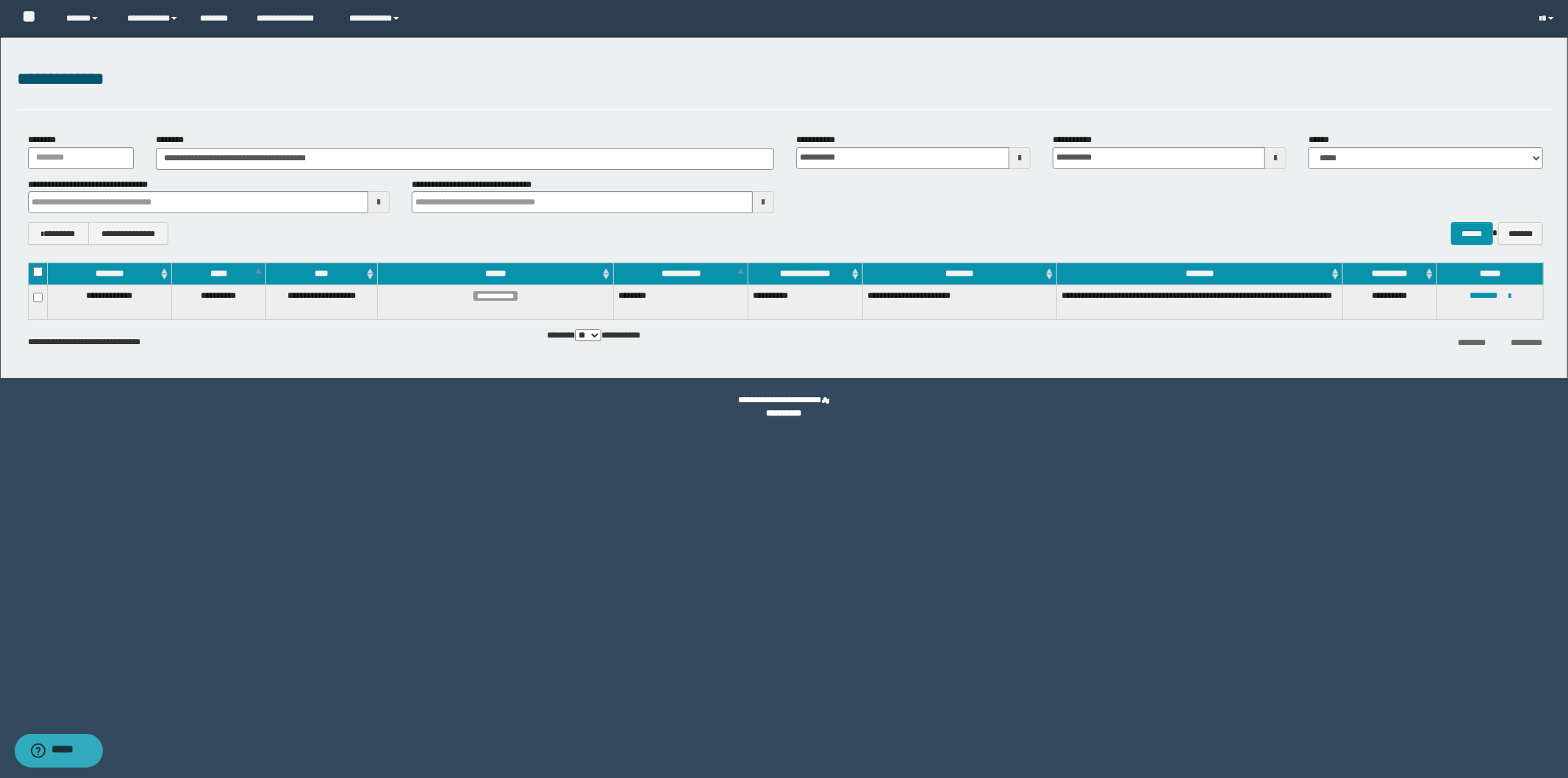 click at bounding box center (0, 0) 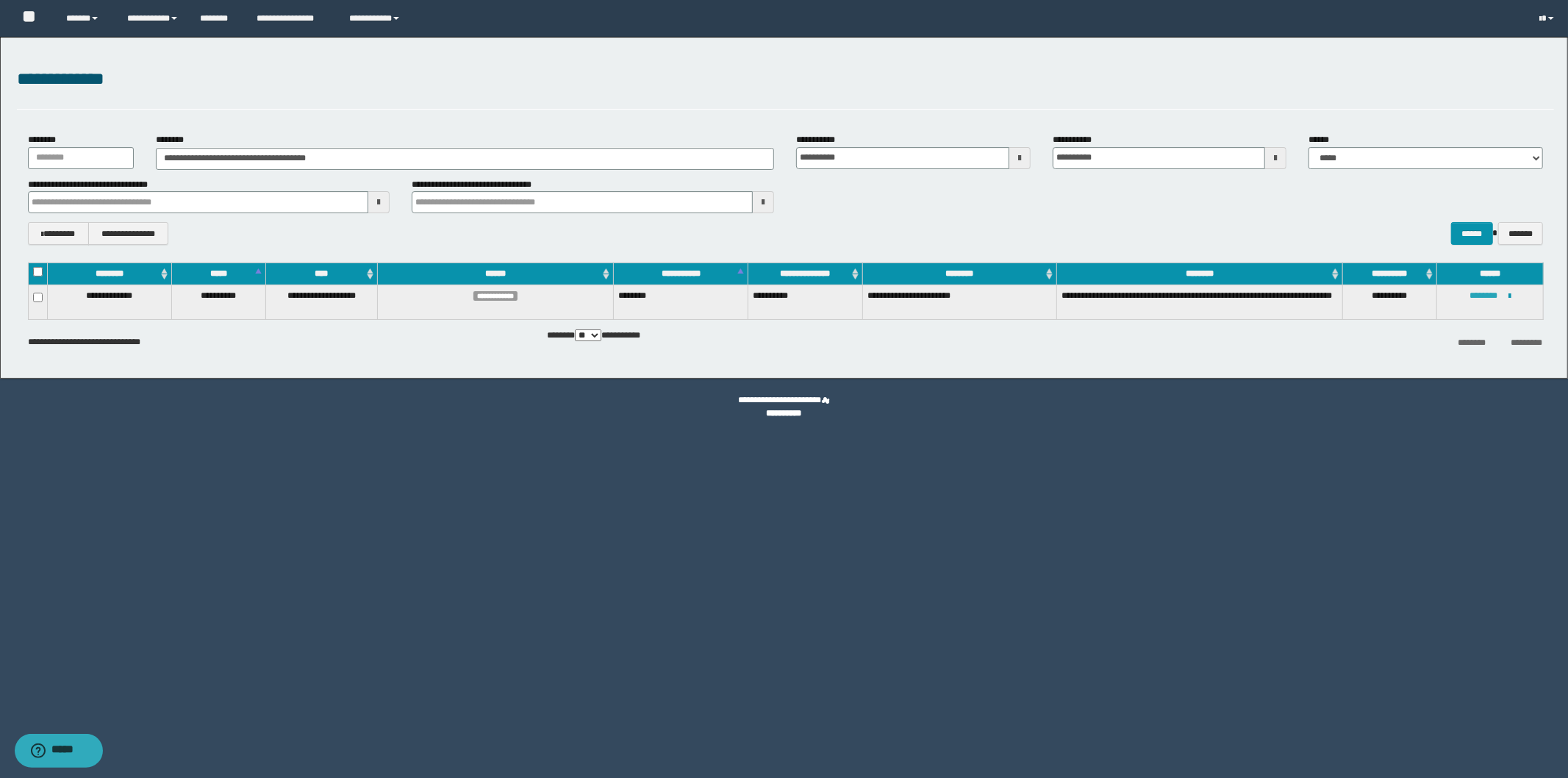 click on "********" at bounding box center (1483, 296) 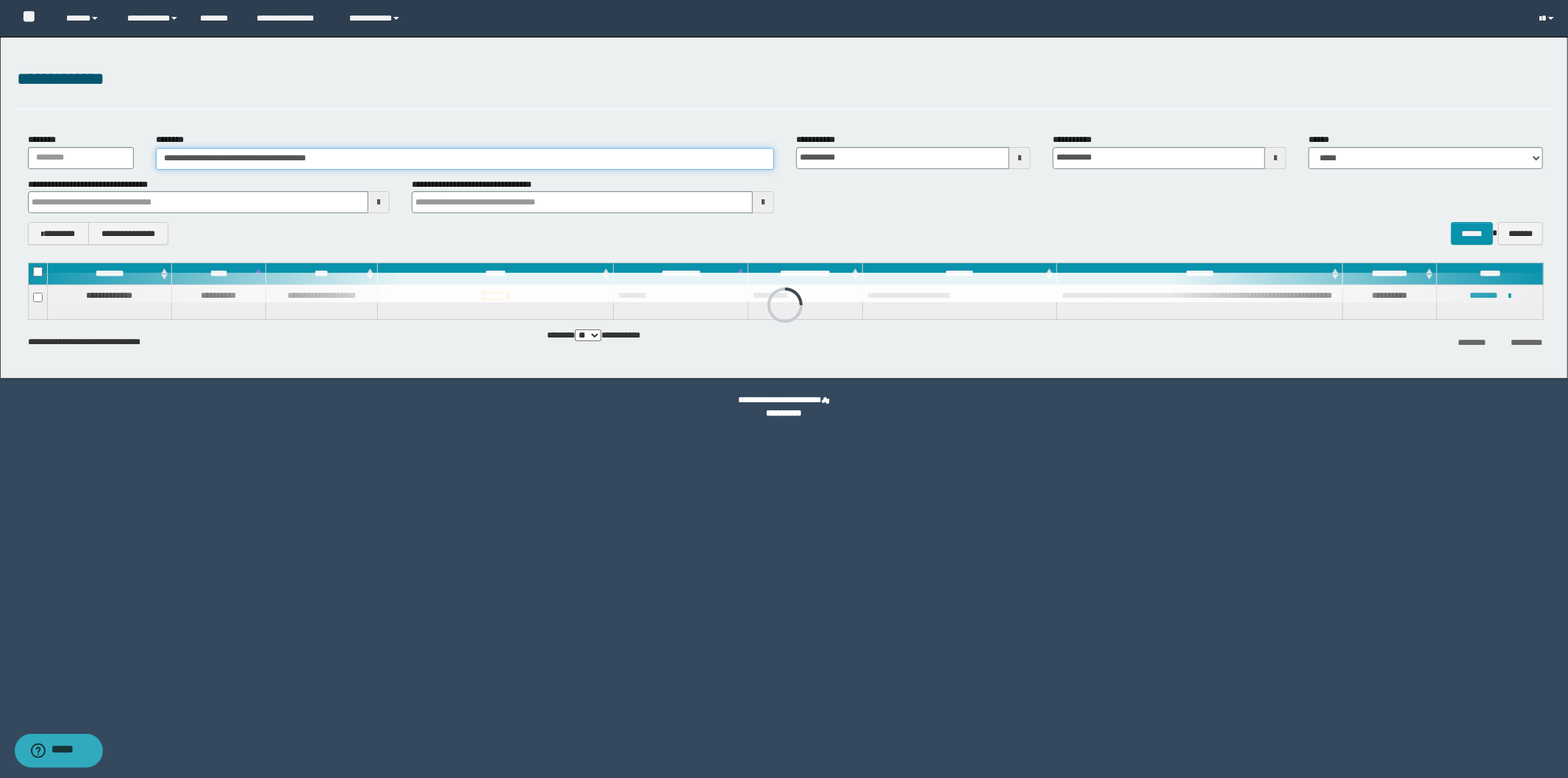 drag, startPoint x: 241, startPoint y: 157, endPoint x: -173, endPoint y: 157, distance: 414 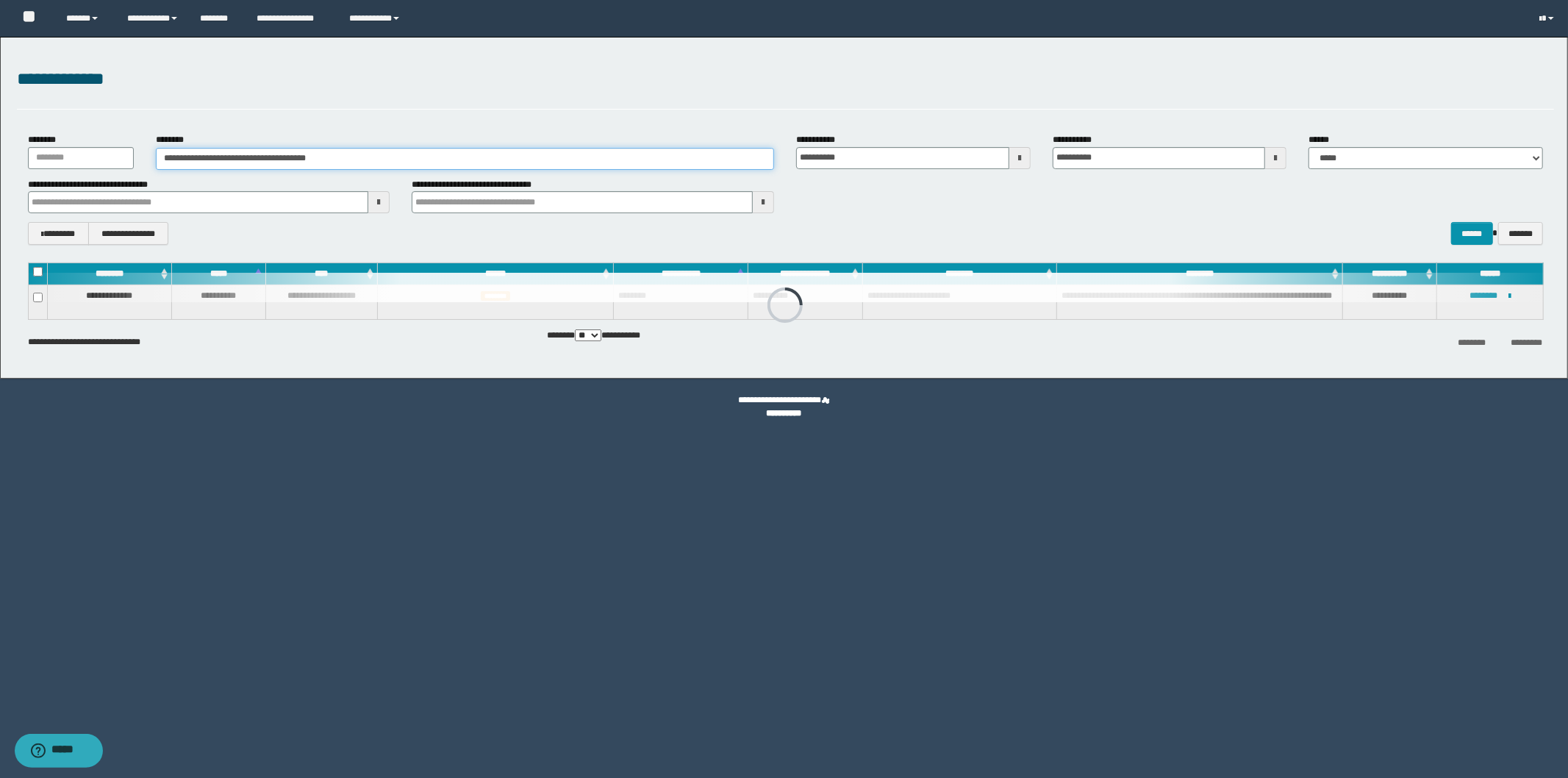 click on "**********" at bounding box center [784, 389] 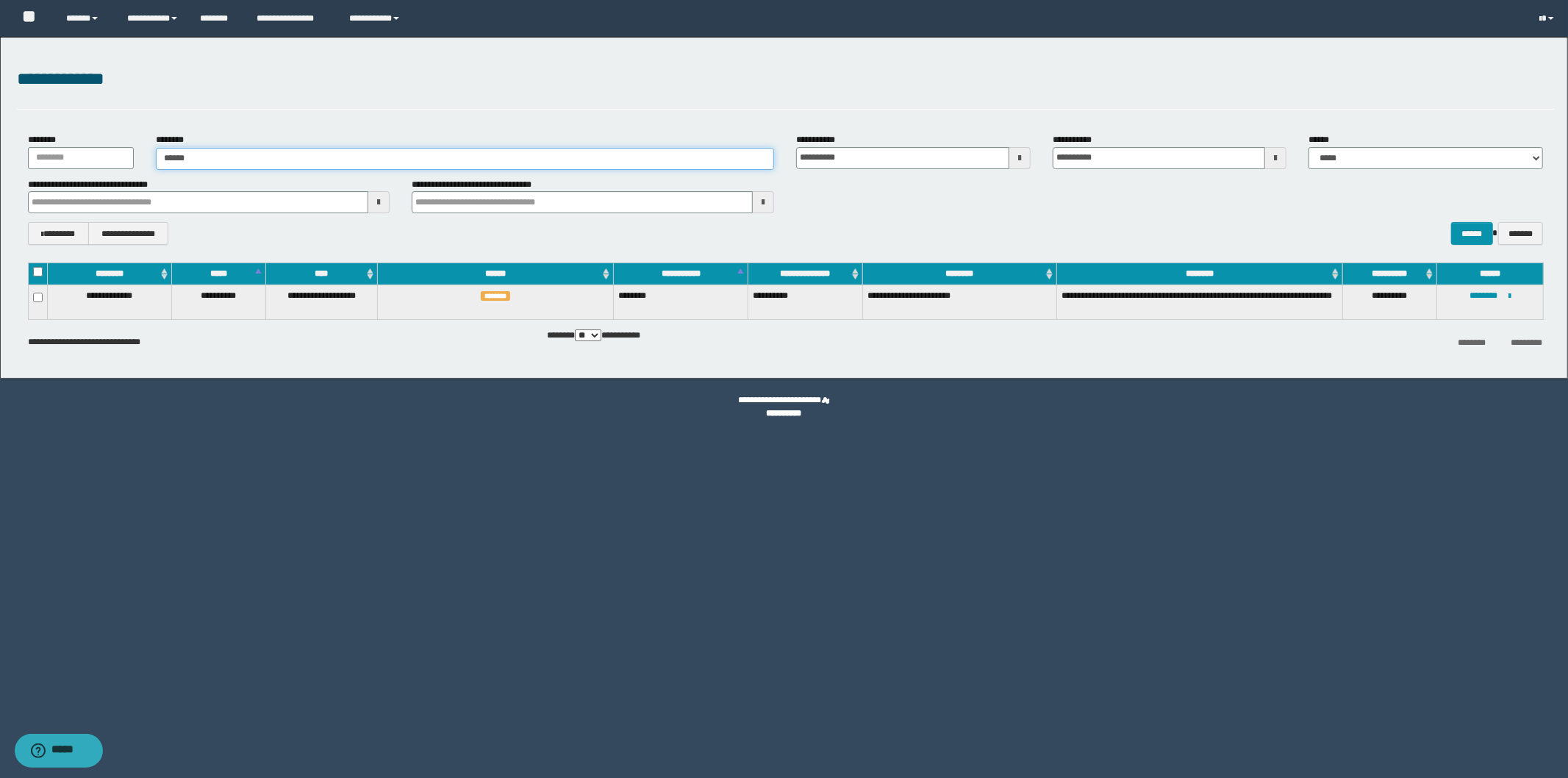 type on "*******" 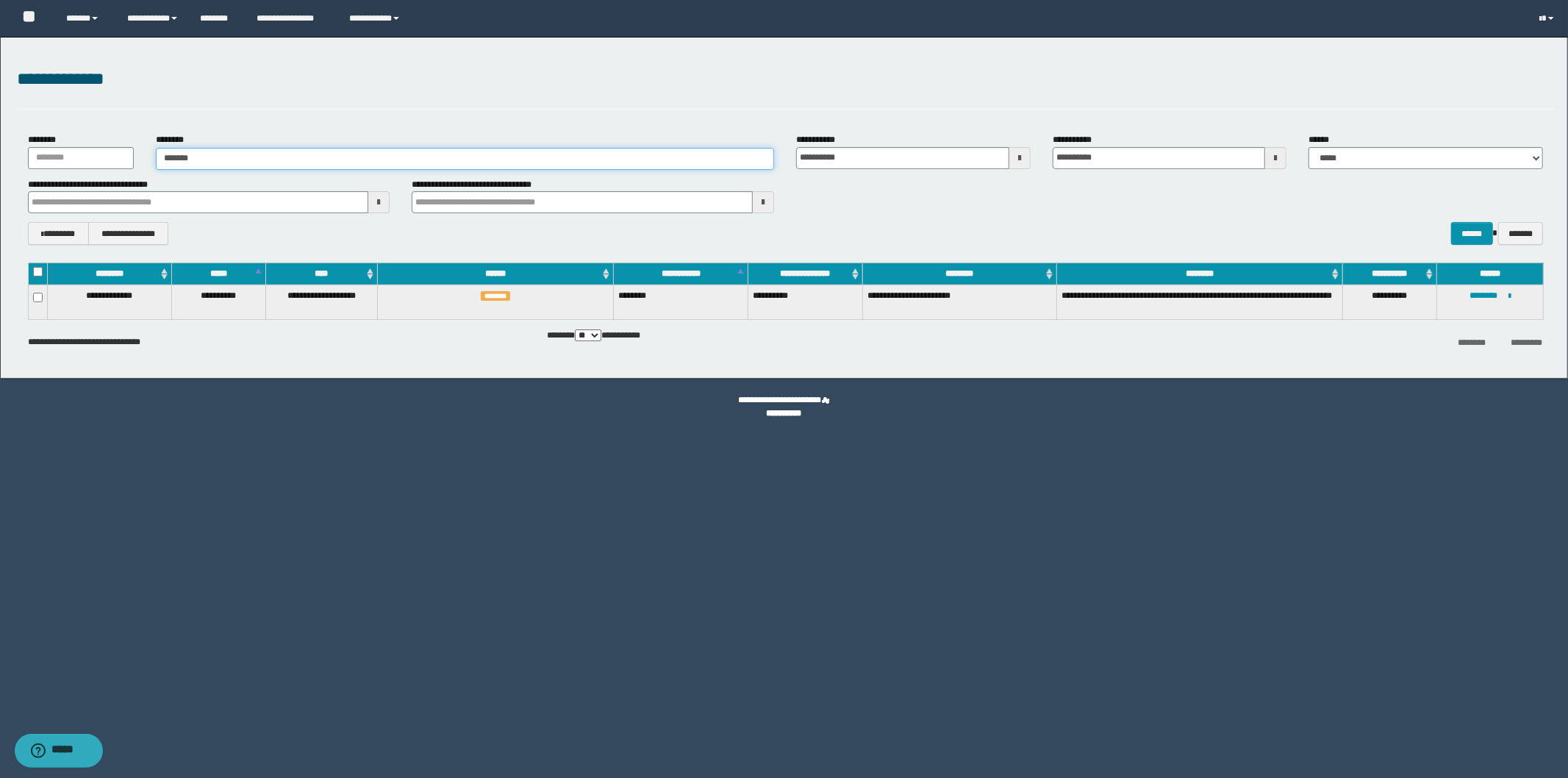 type on "*******" 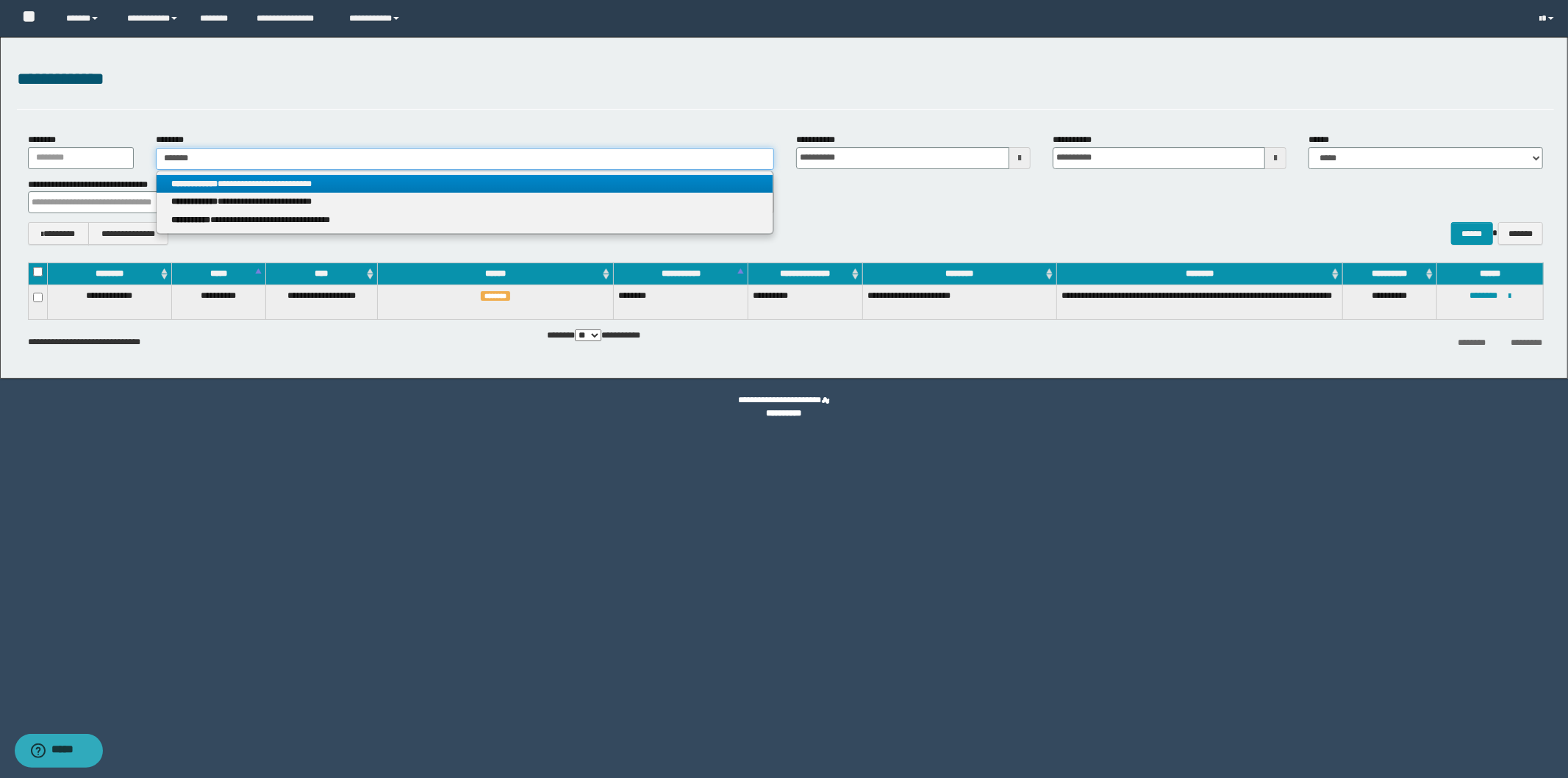 type on "*******" 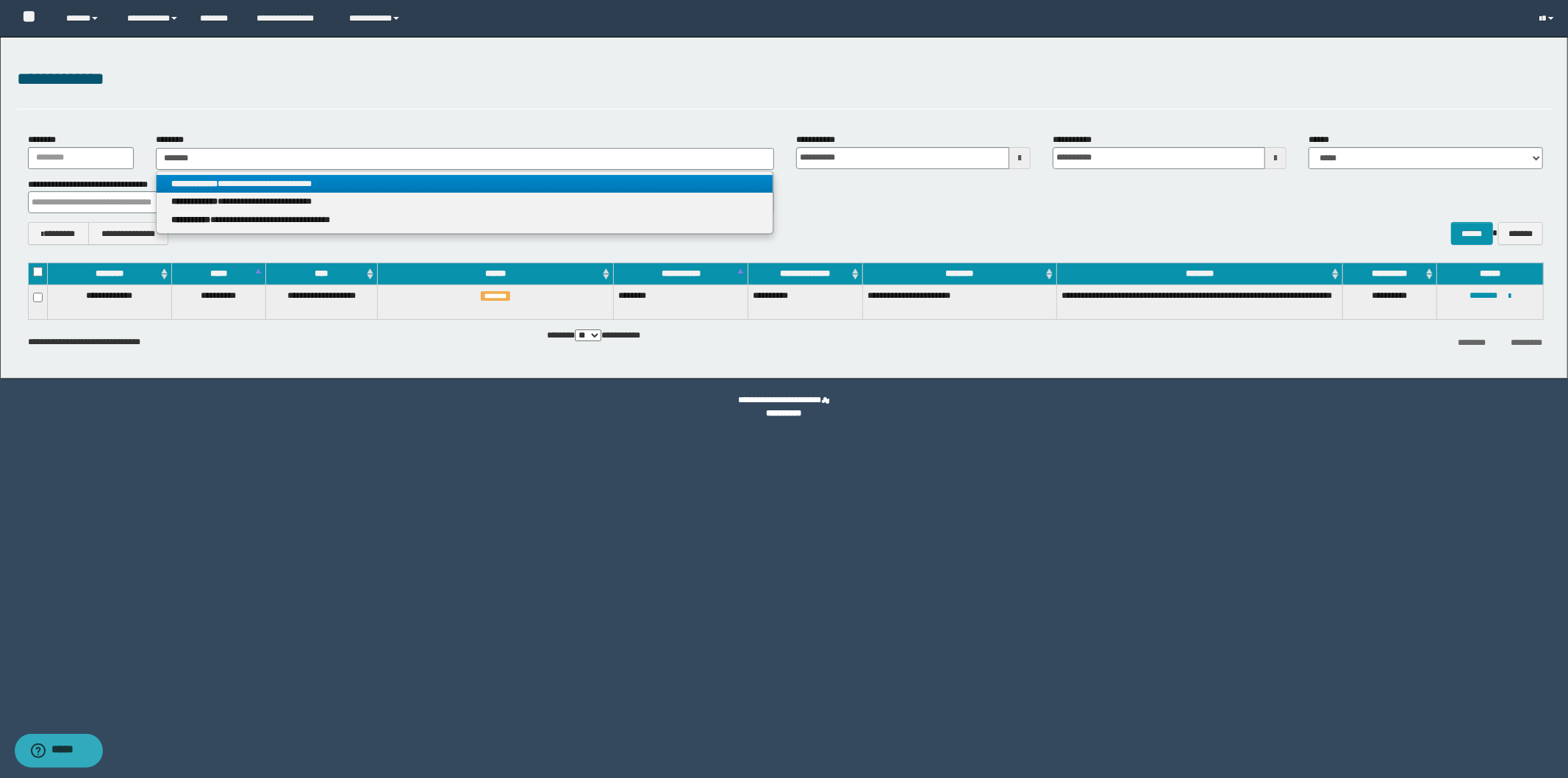 click on "**********" at bounding box center (465, 184) 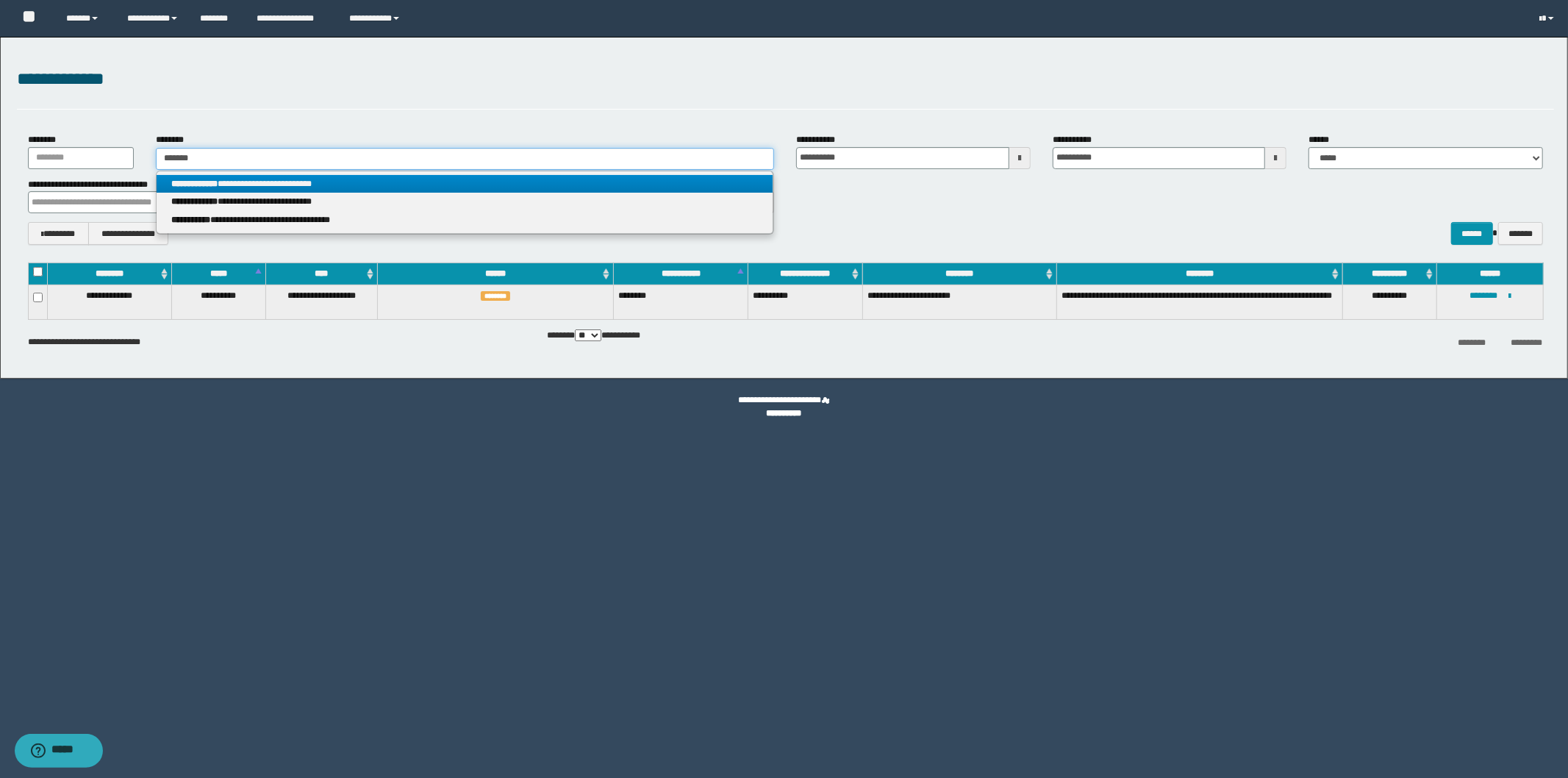 type 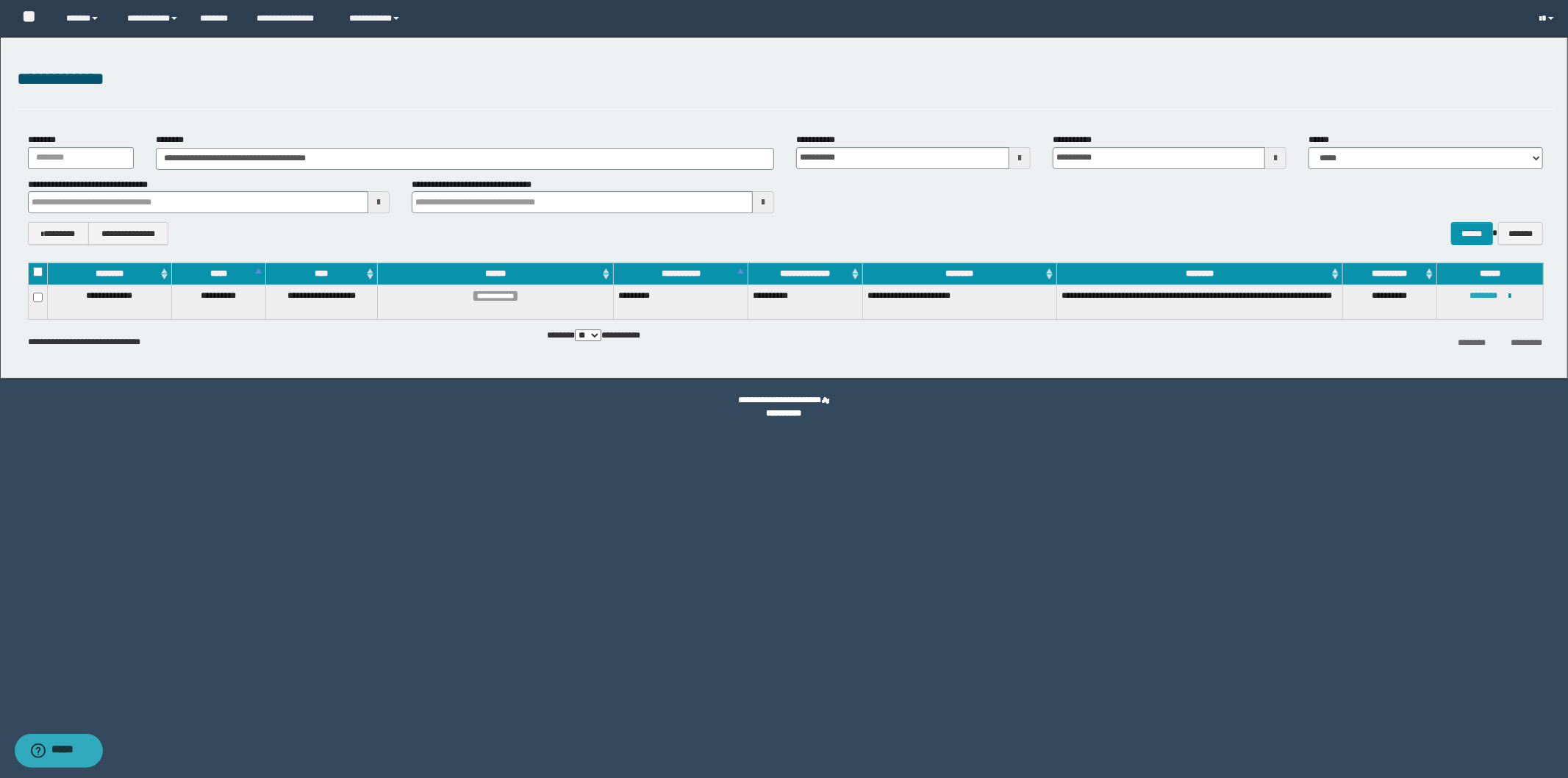 click on "********" at bounding box center (1483, 296) 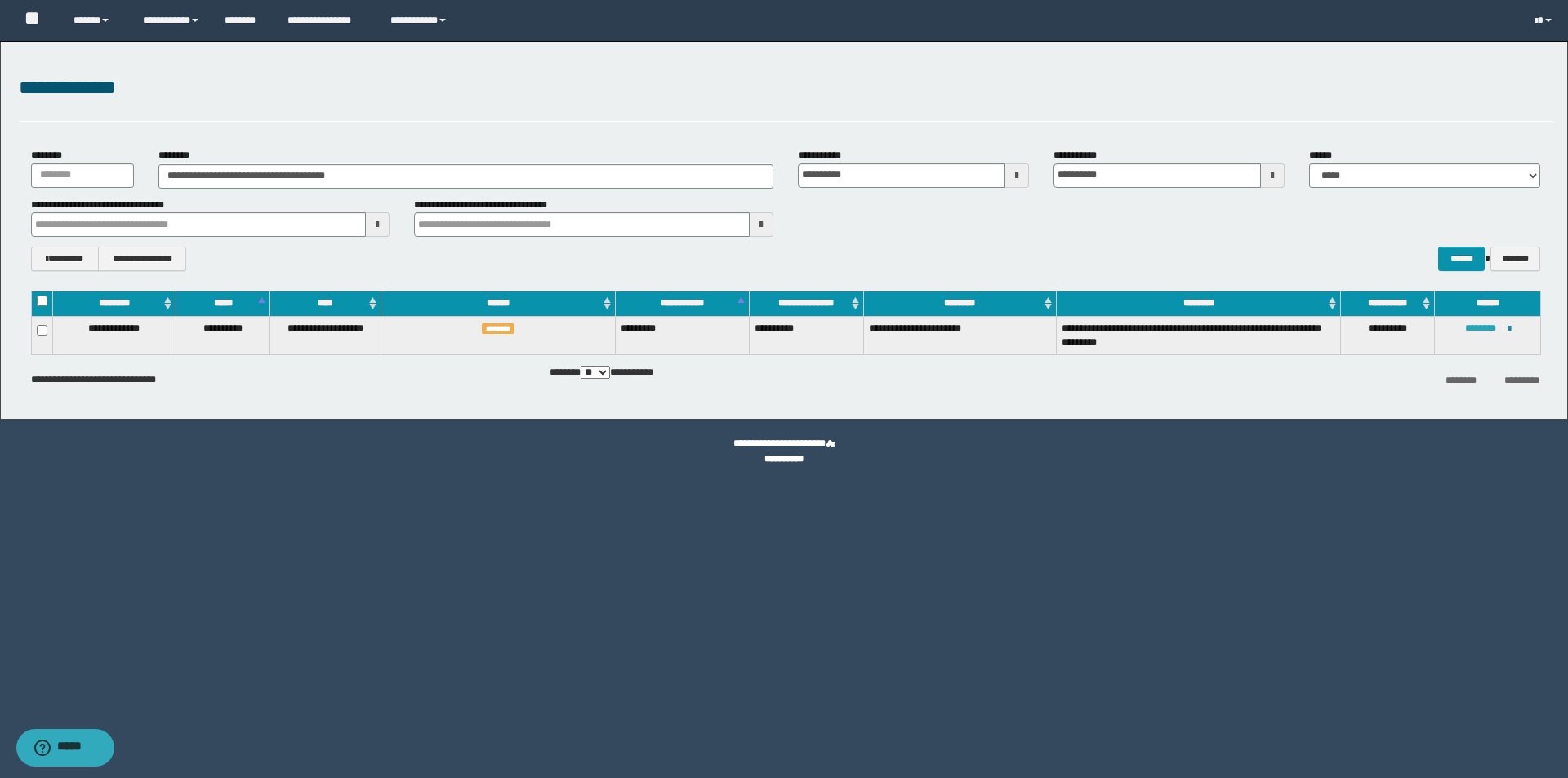click on "********" at bounding box center (1481, 328) 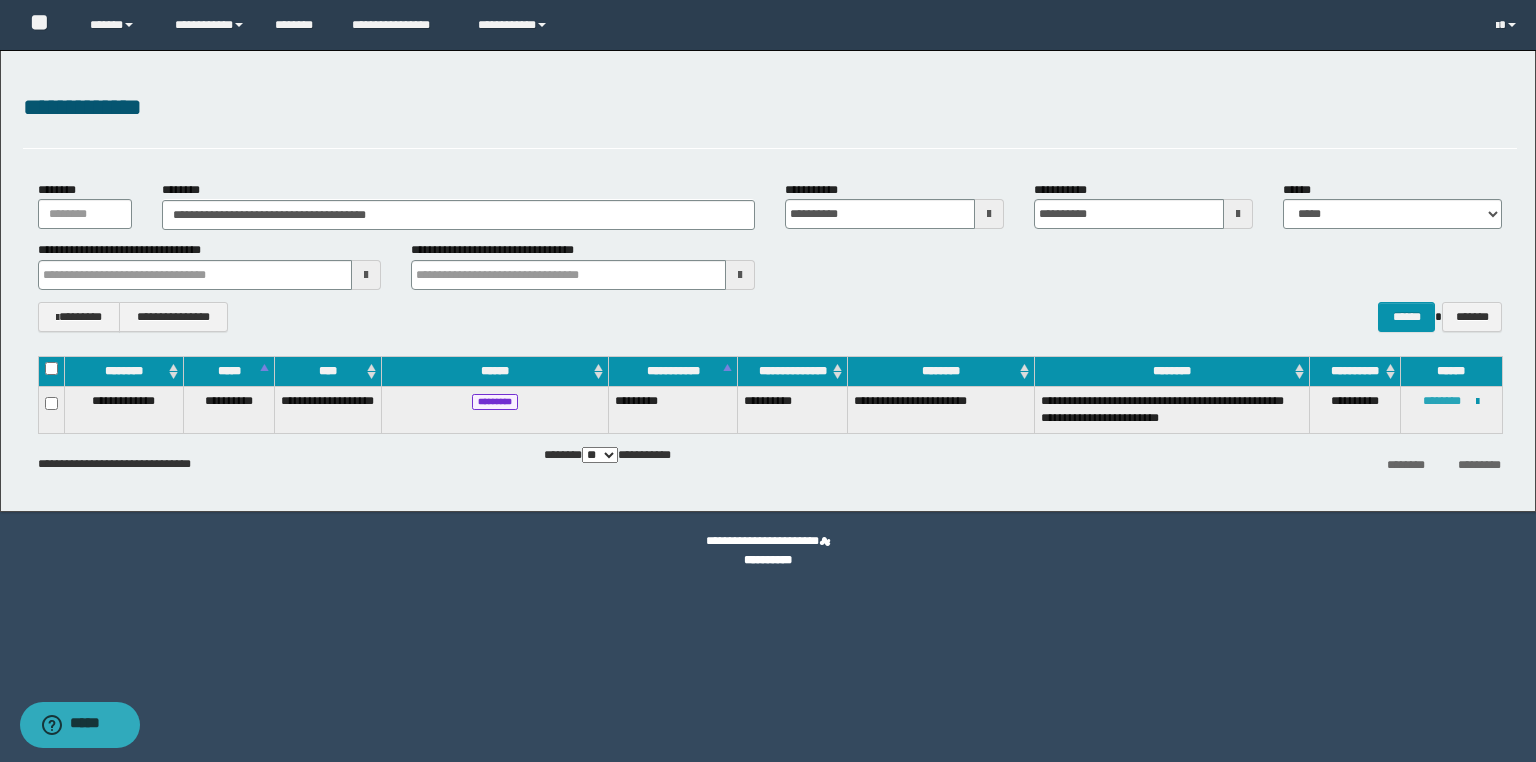 click on "********" at bounding box center [1442, 401] 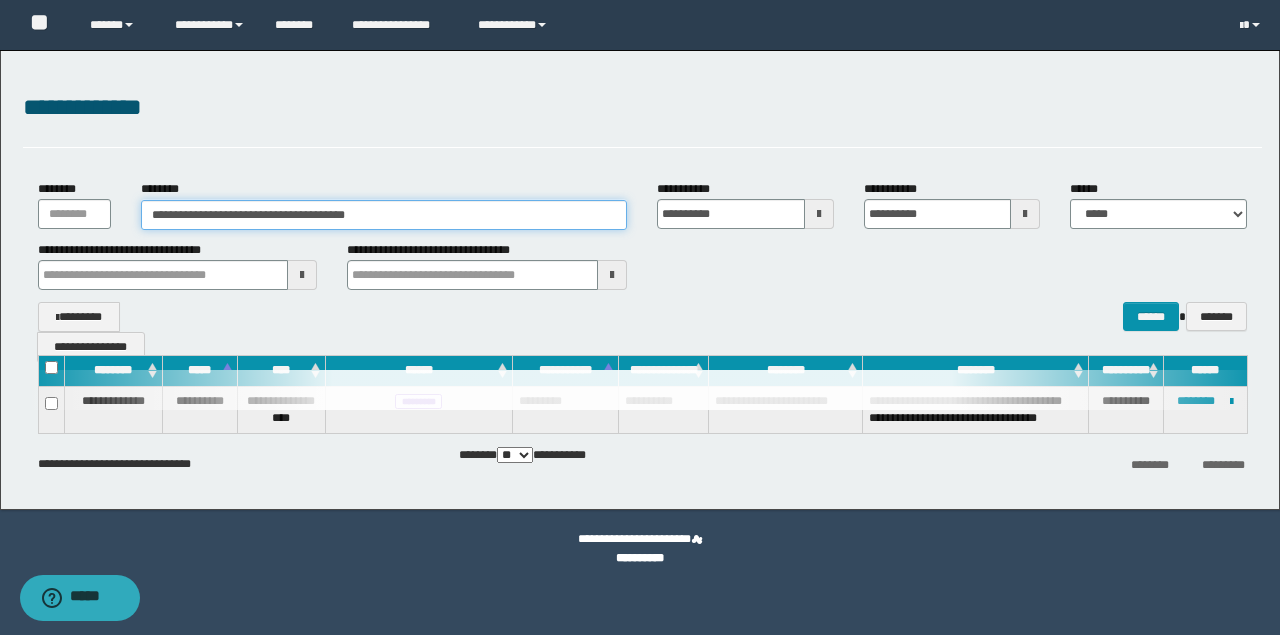 drag, startPoint x: 428, startPoint y: 210, endPoint x: 111, endPoint y: 202, distance: 317.10092 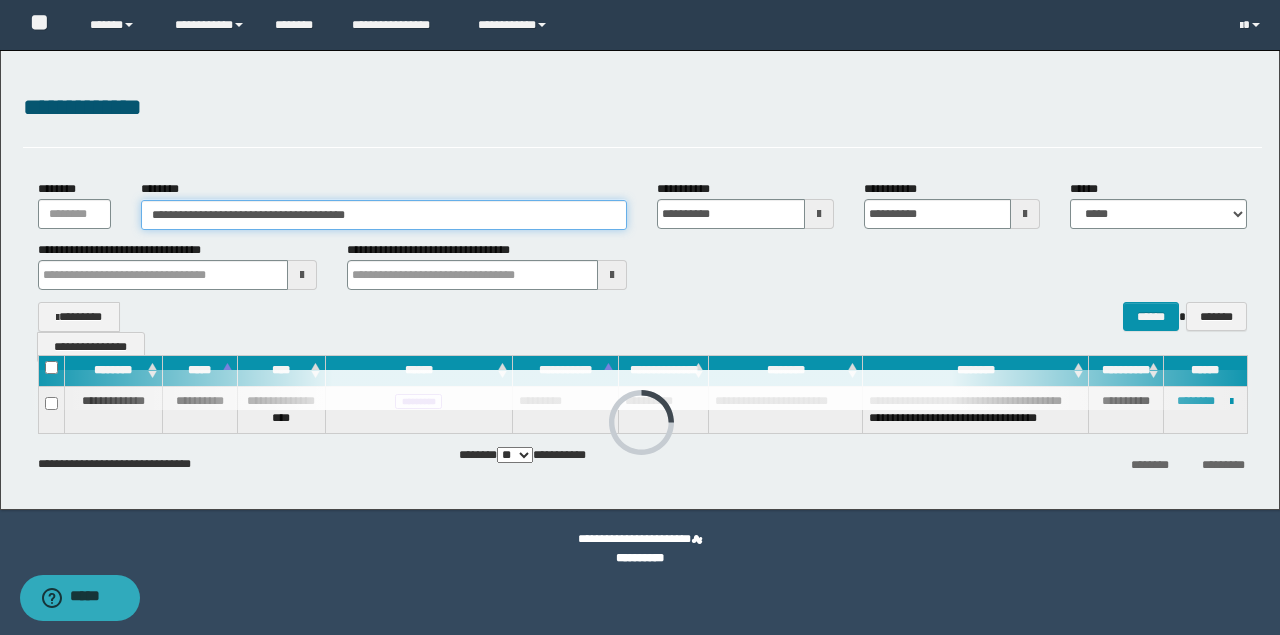 paste 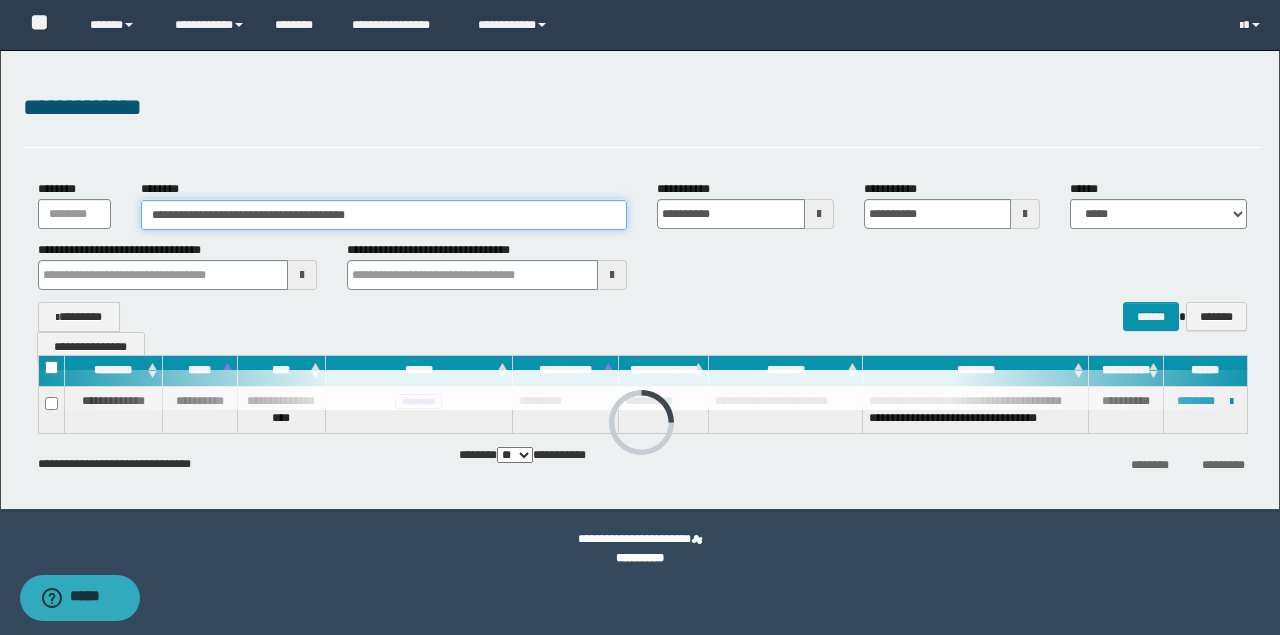 type on "**********" 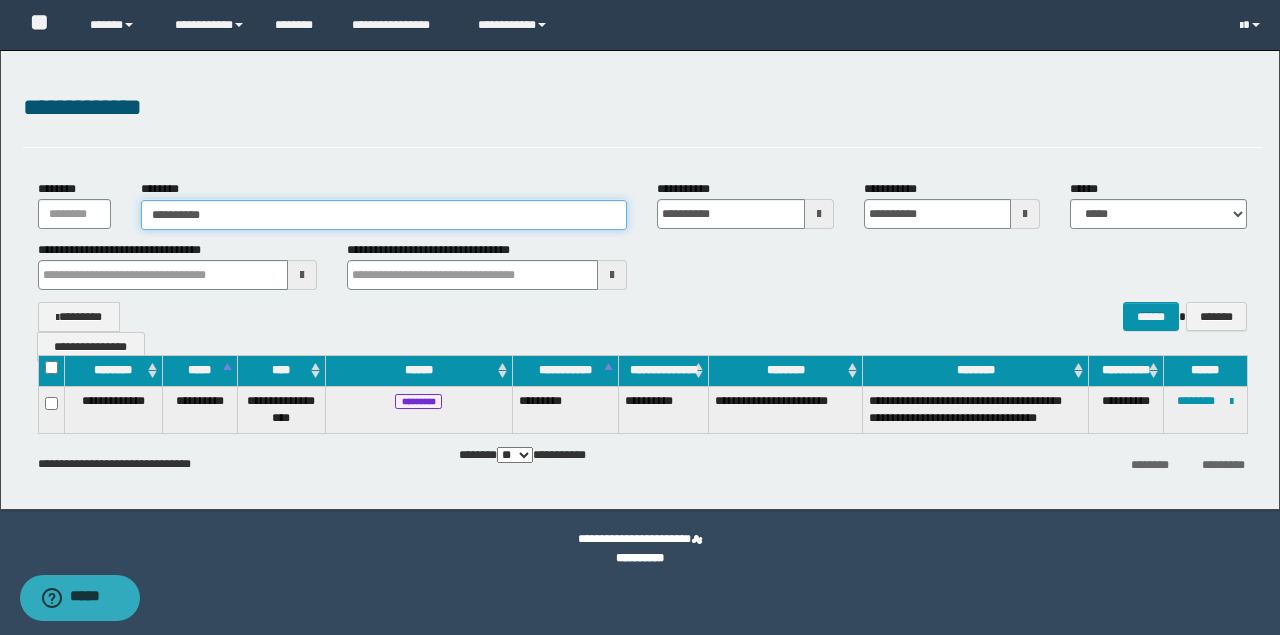 type on "**********" 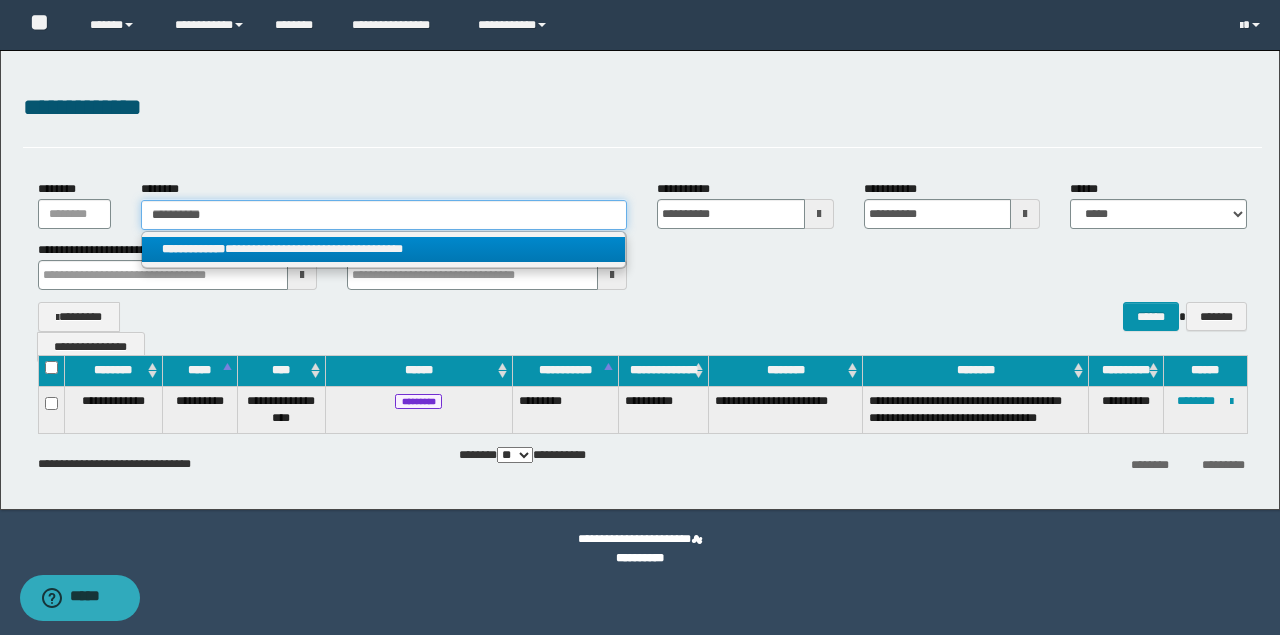 type on "**********" 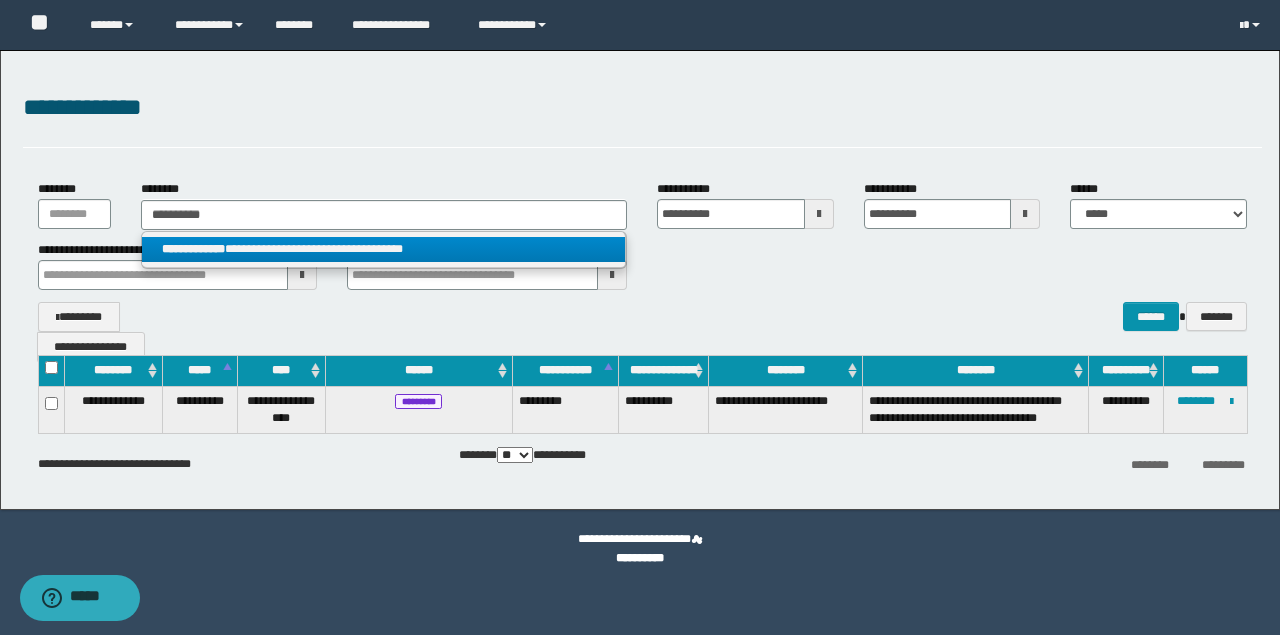 click on "**********" at bounding box center (384, 249) 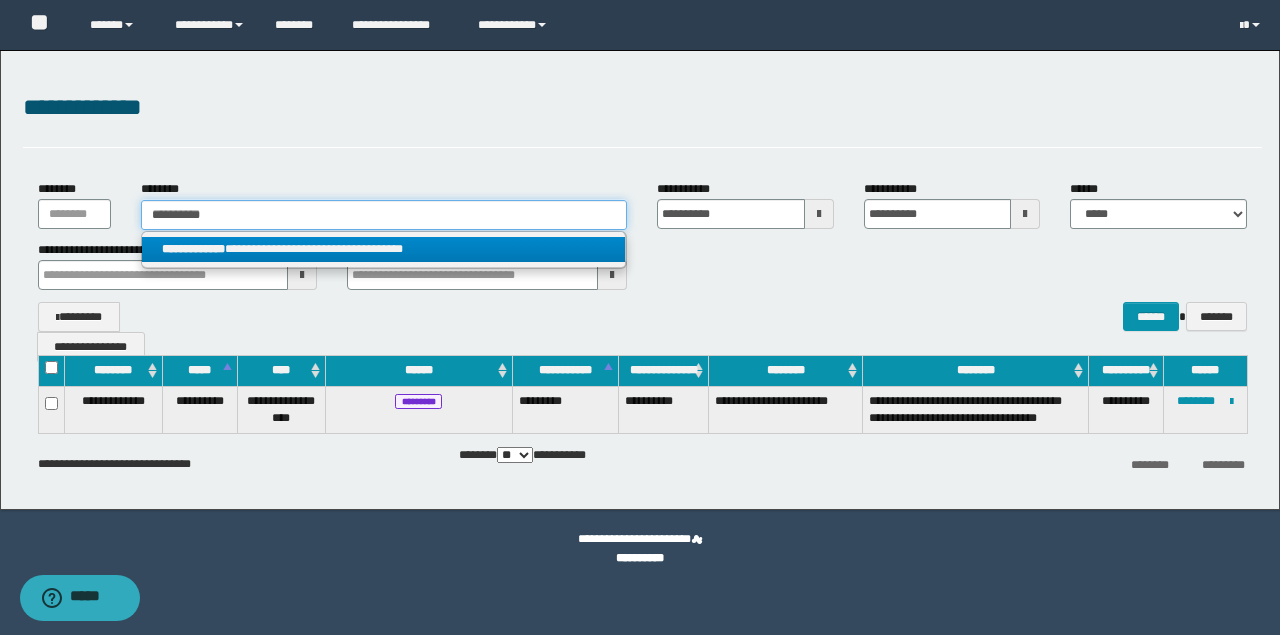 type 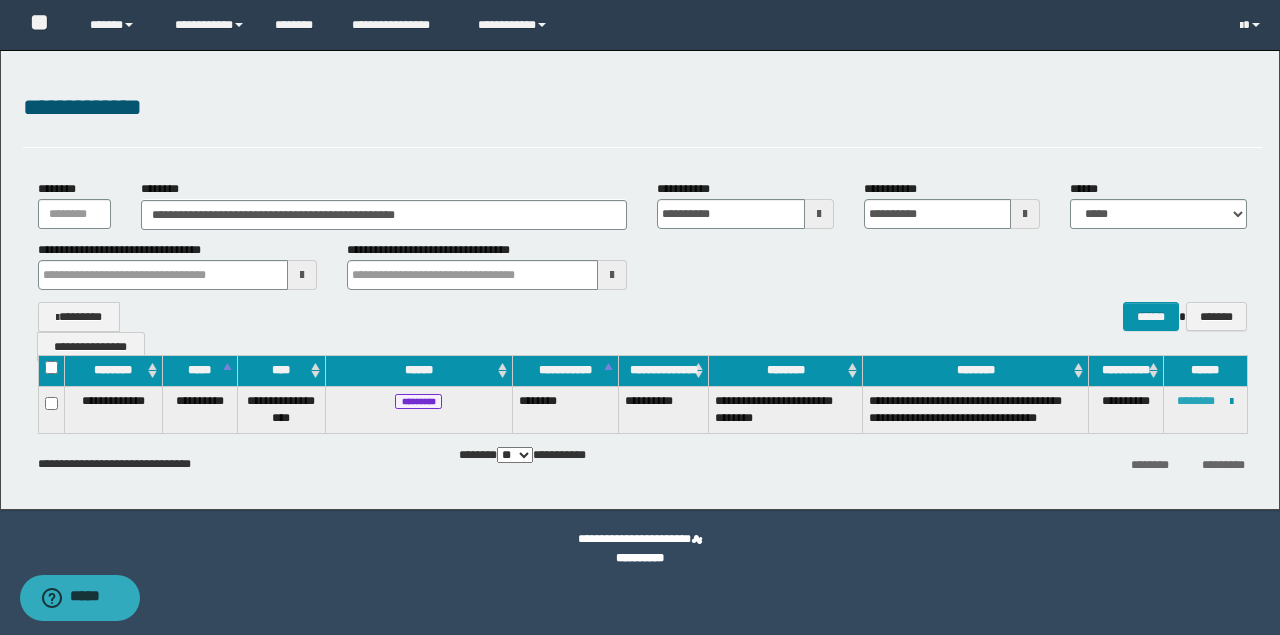 click on "********" at bounding box center (1196, 401) 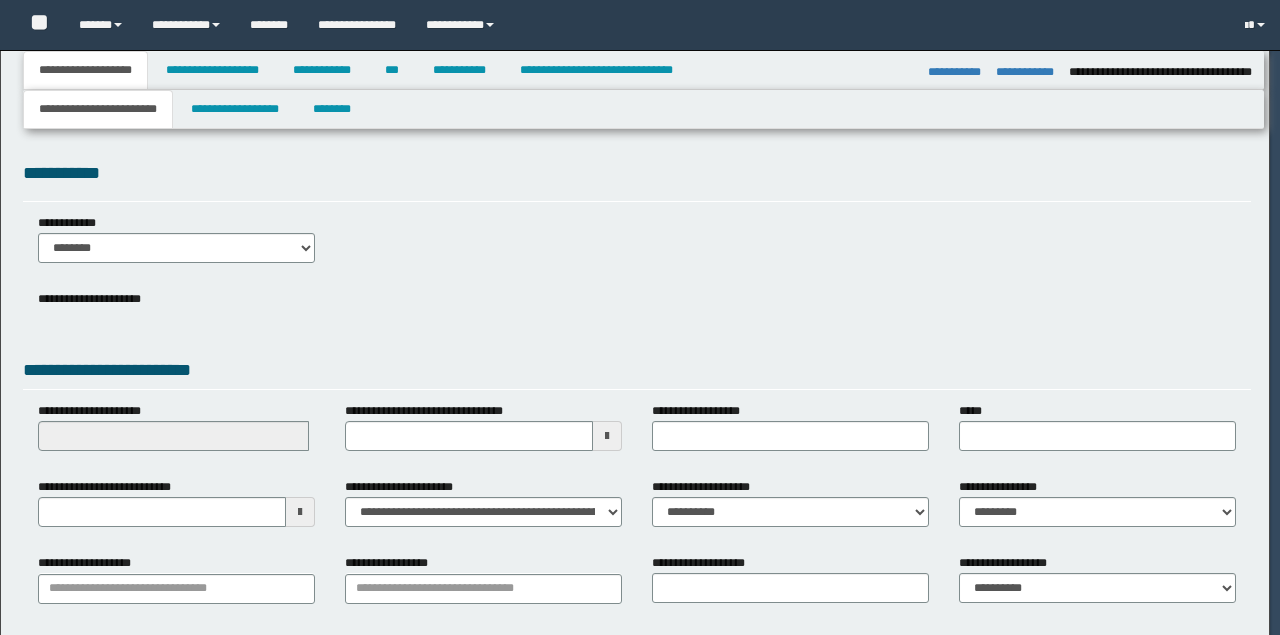 select on "*" 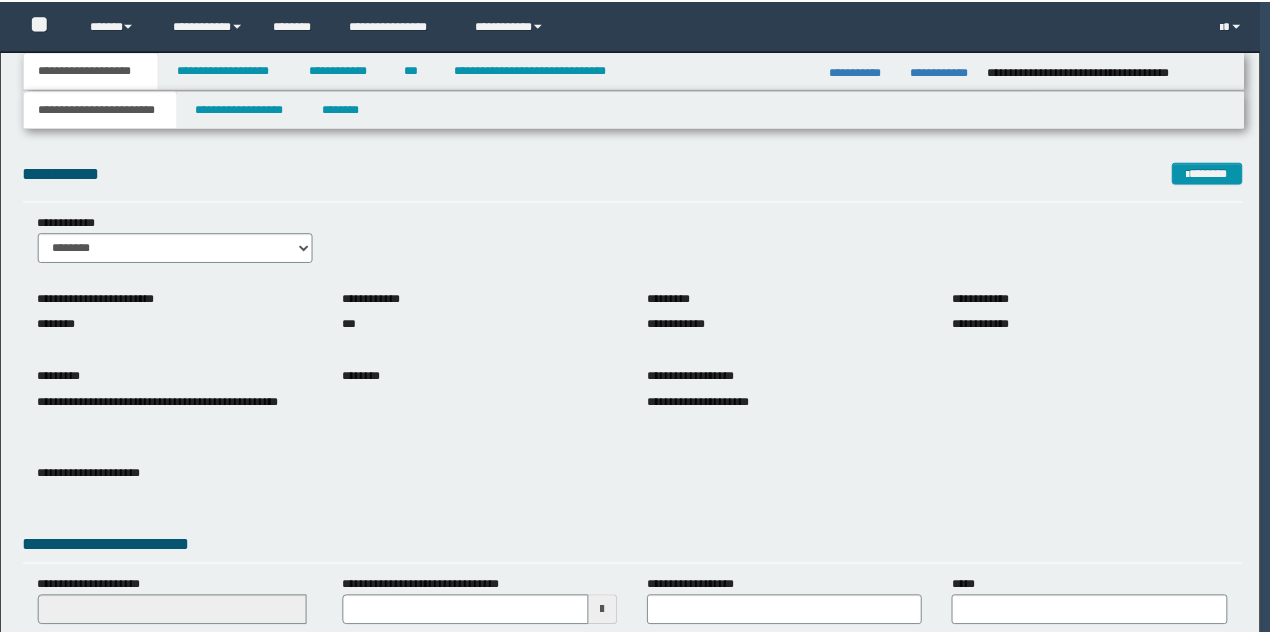 scroll, scrollTop: 0, scrollLeft: 0, axis: both 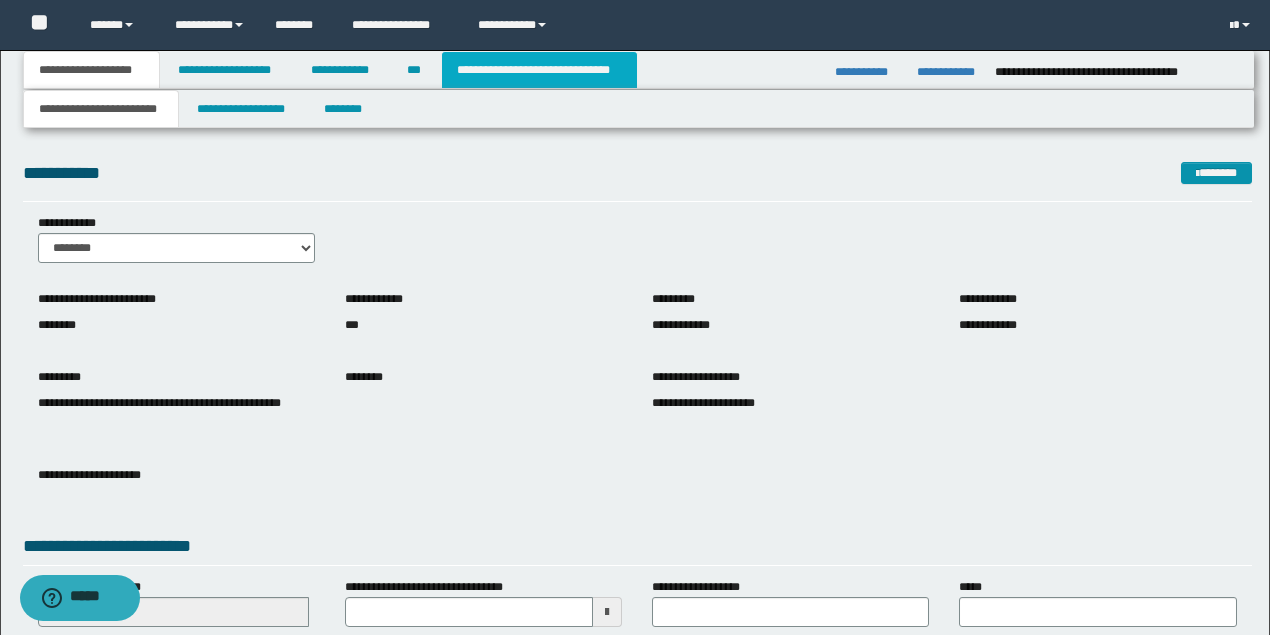 click on "**********" at bounding box center (539, 70) 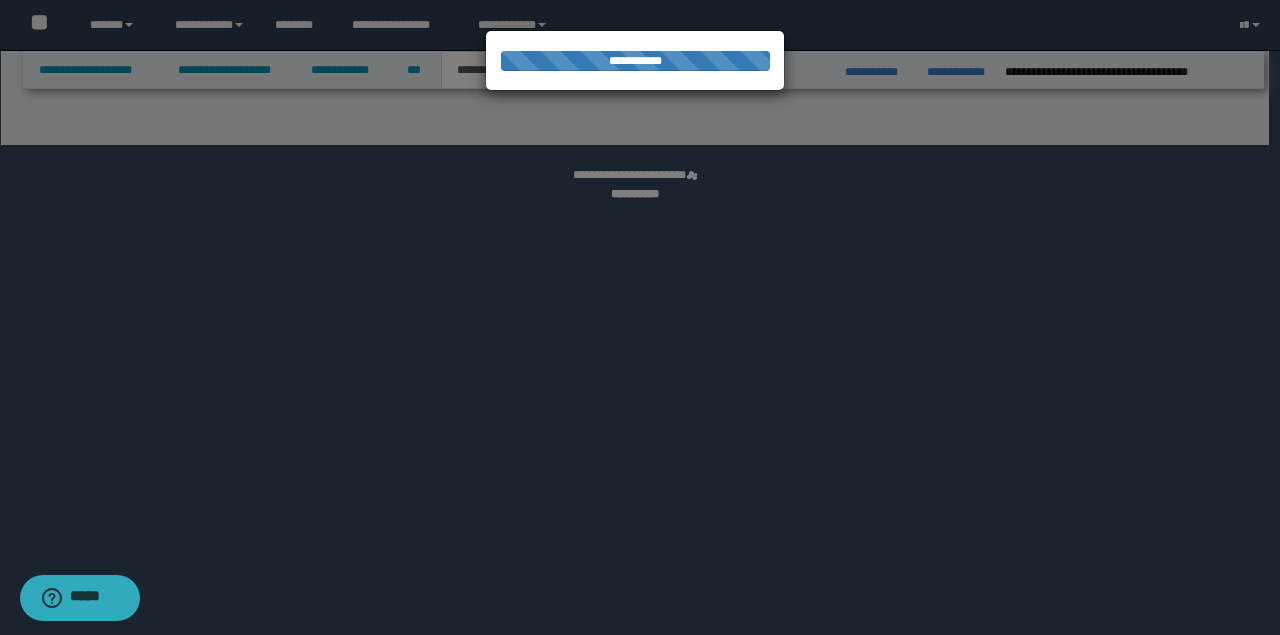select on "*" 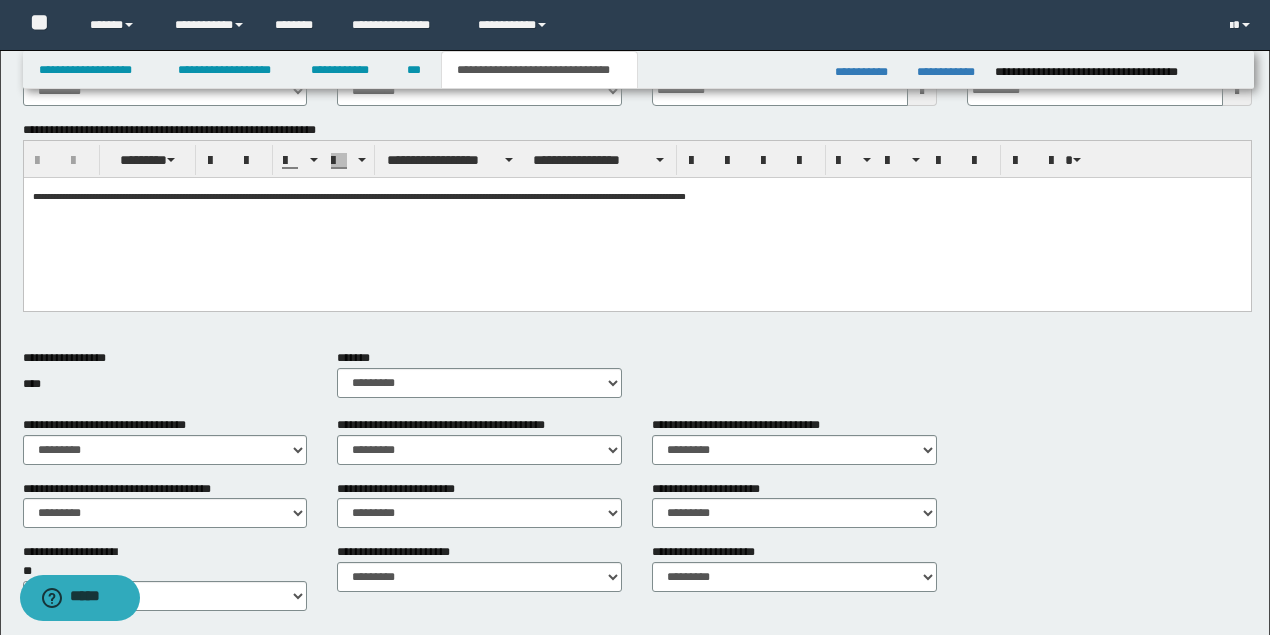 scroll, scrollTop: 160, scrollLeft: 0, axis: vertical 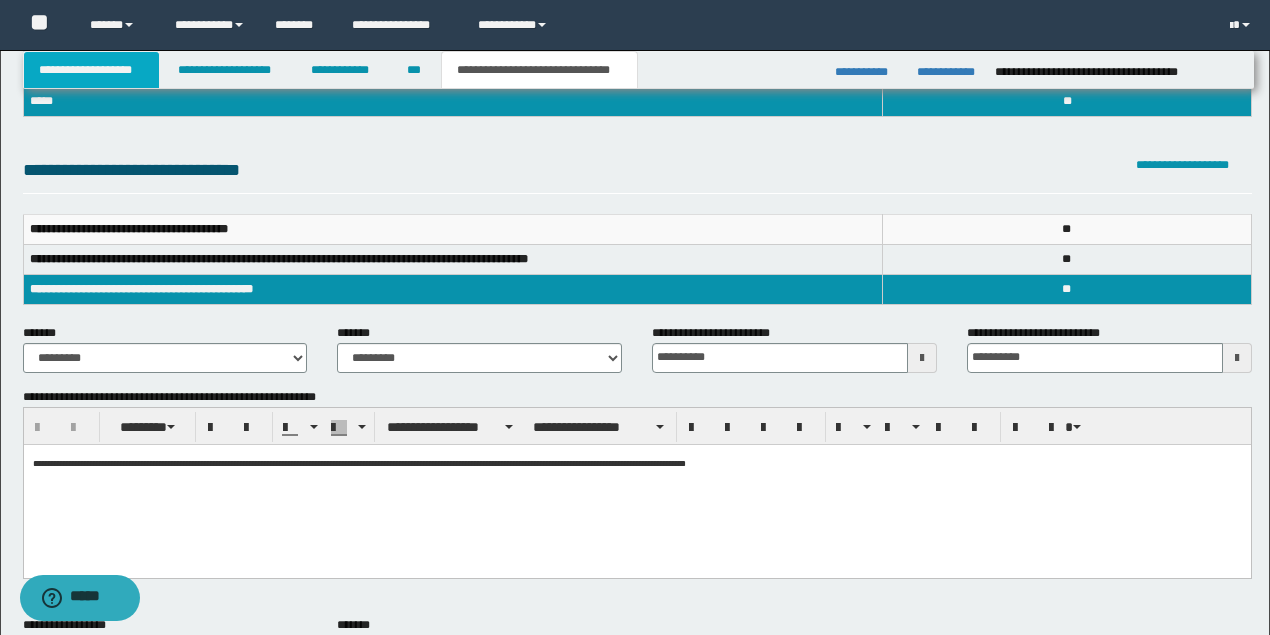 click on "**********" at bounding box center (92, 70) 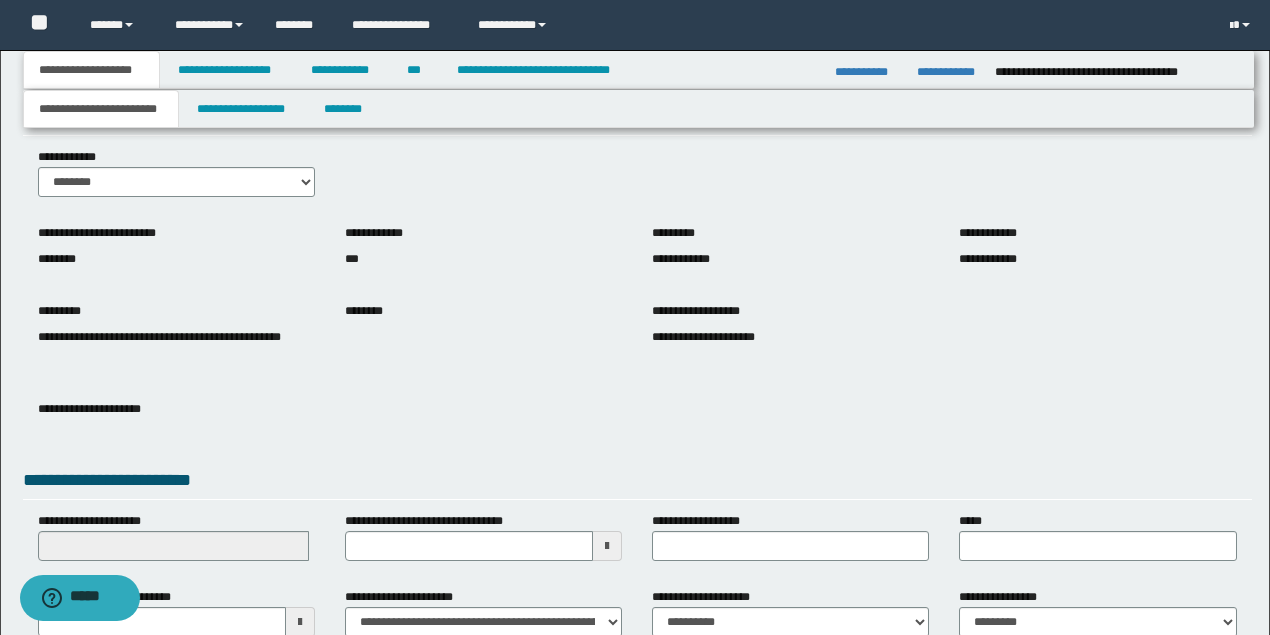 scroll, scrollTop: 0, scrollLeft: 0, axis: both 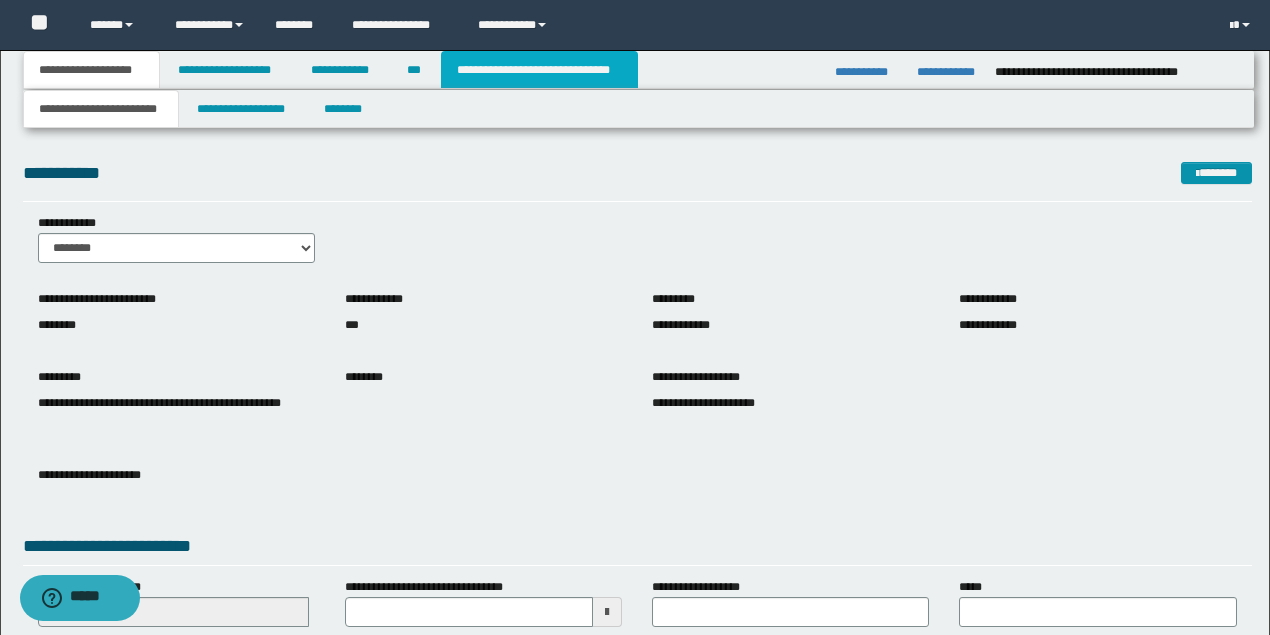 drag, startPoint x: 588, startPoint y: 76, endPoint x: 756, endPoint y: 166, distance: 190.58856 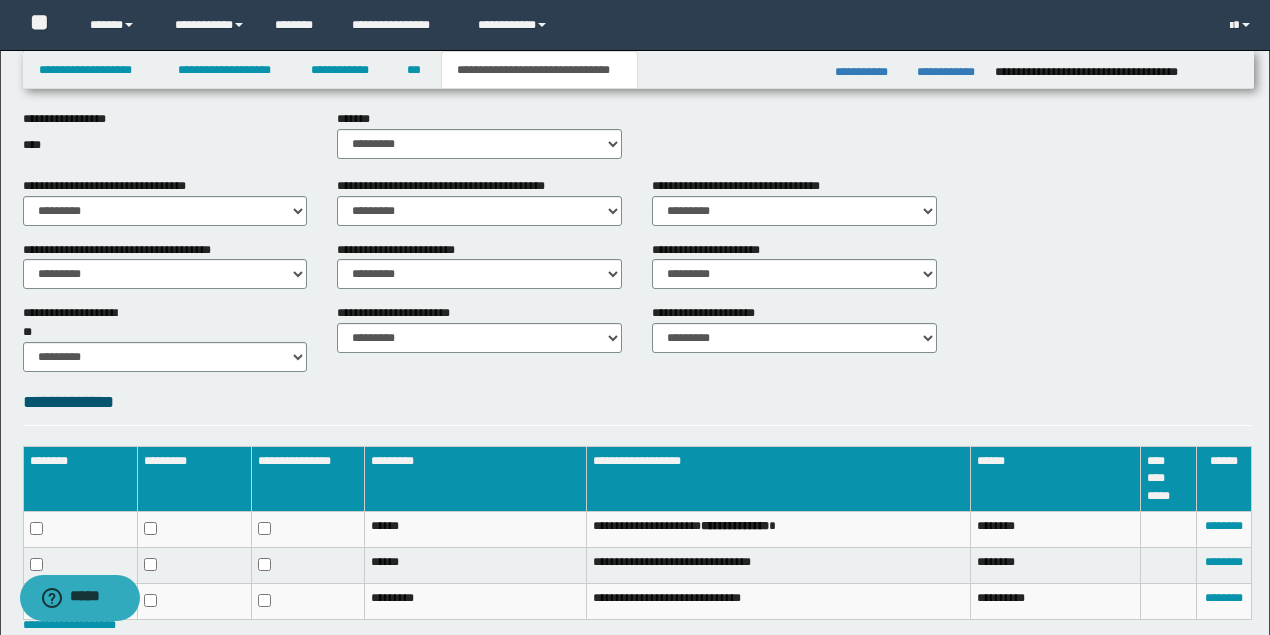 scroll, scrollTop: 791, scrollLeft: 0, axis: vertical 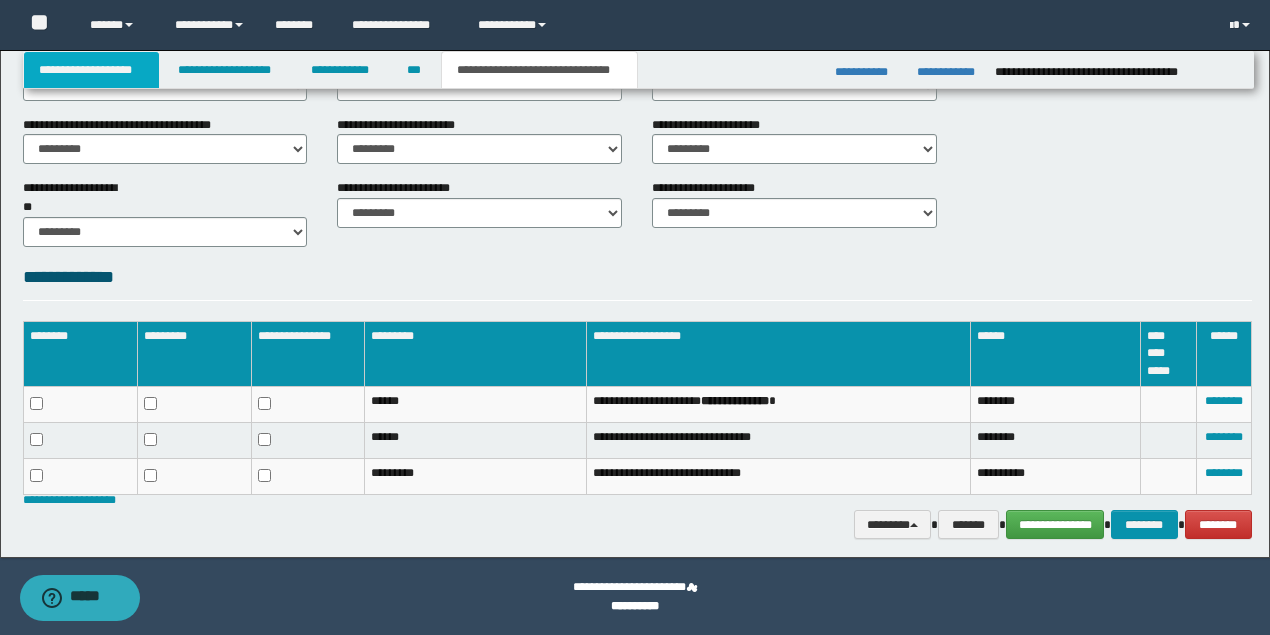 click on "**********" at bounding box center (92, 70) 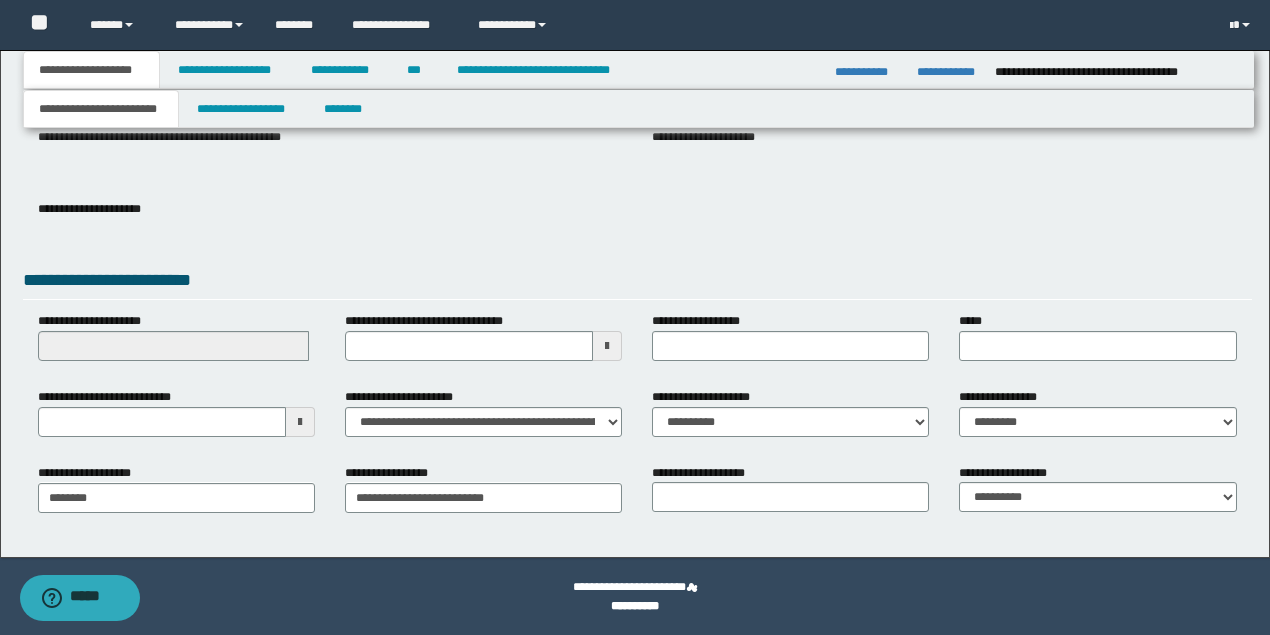 scroll, scrollTop: 199, scrollLeft: 0, axis: vertical 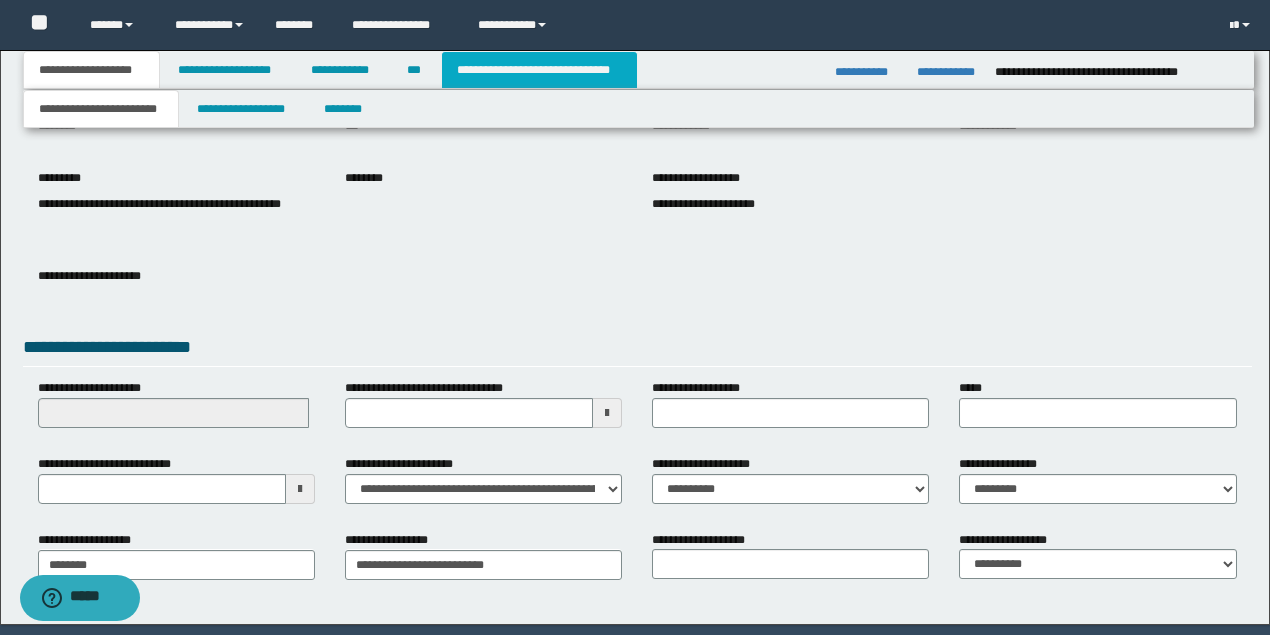 click on "**********" at bounding box center [539, 70] 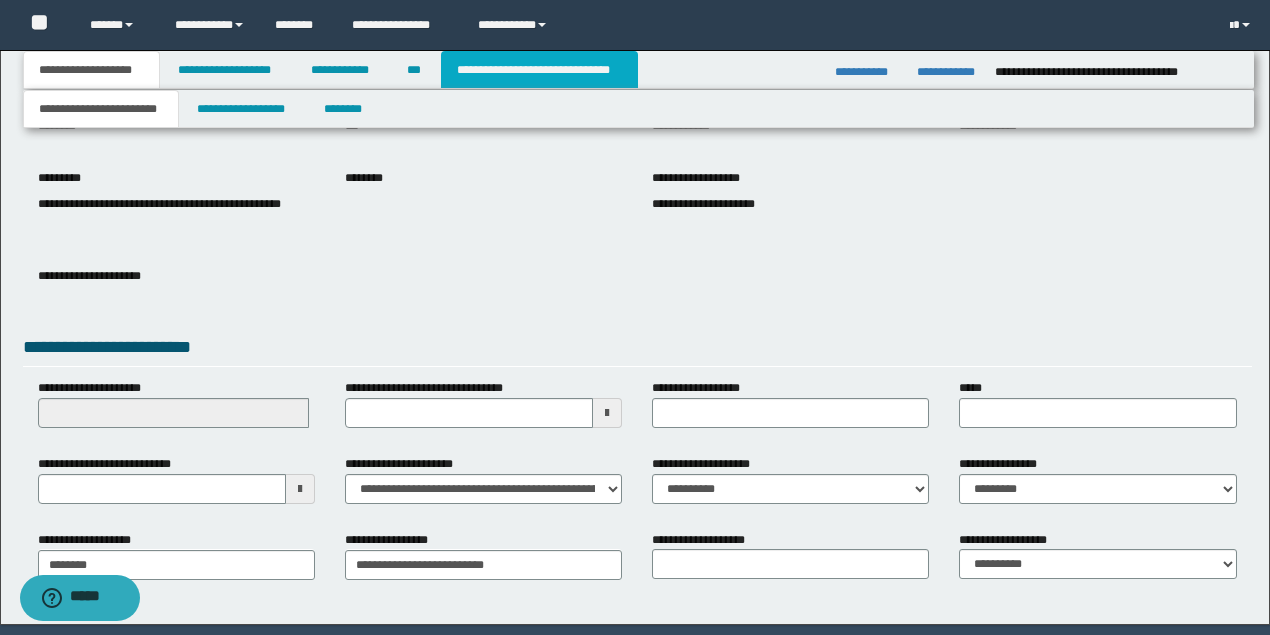 type on "**********" 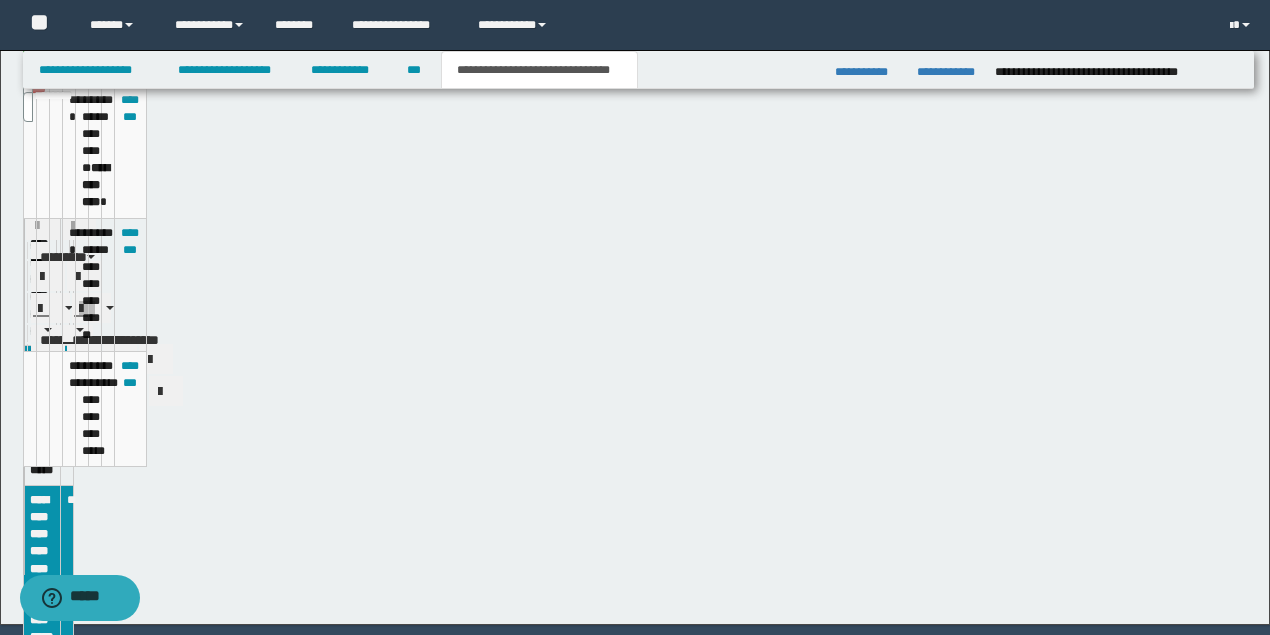 scroll, scrollTop: 168, scrollLeft: 0, axis: vertical 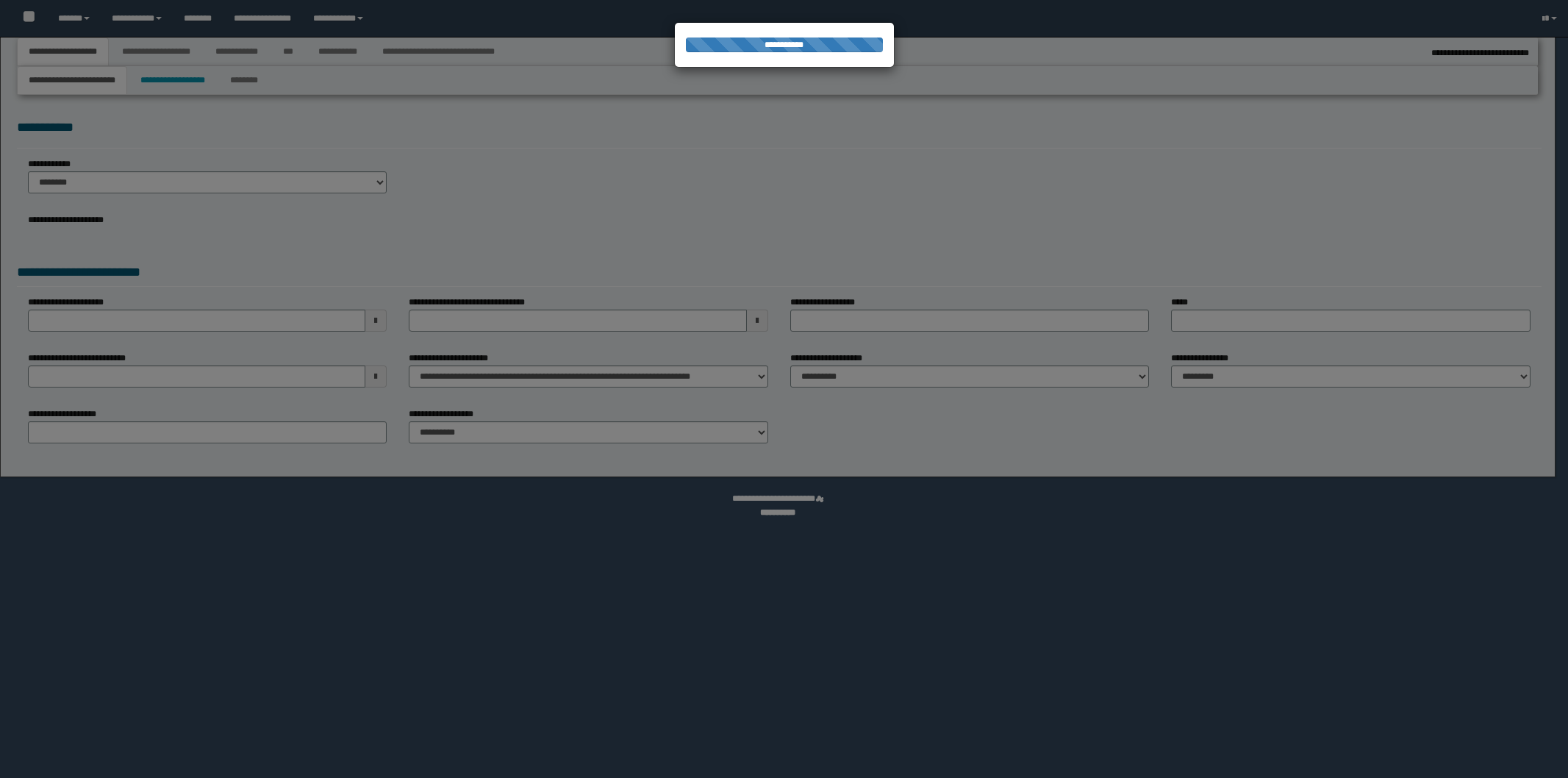 select on "*" 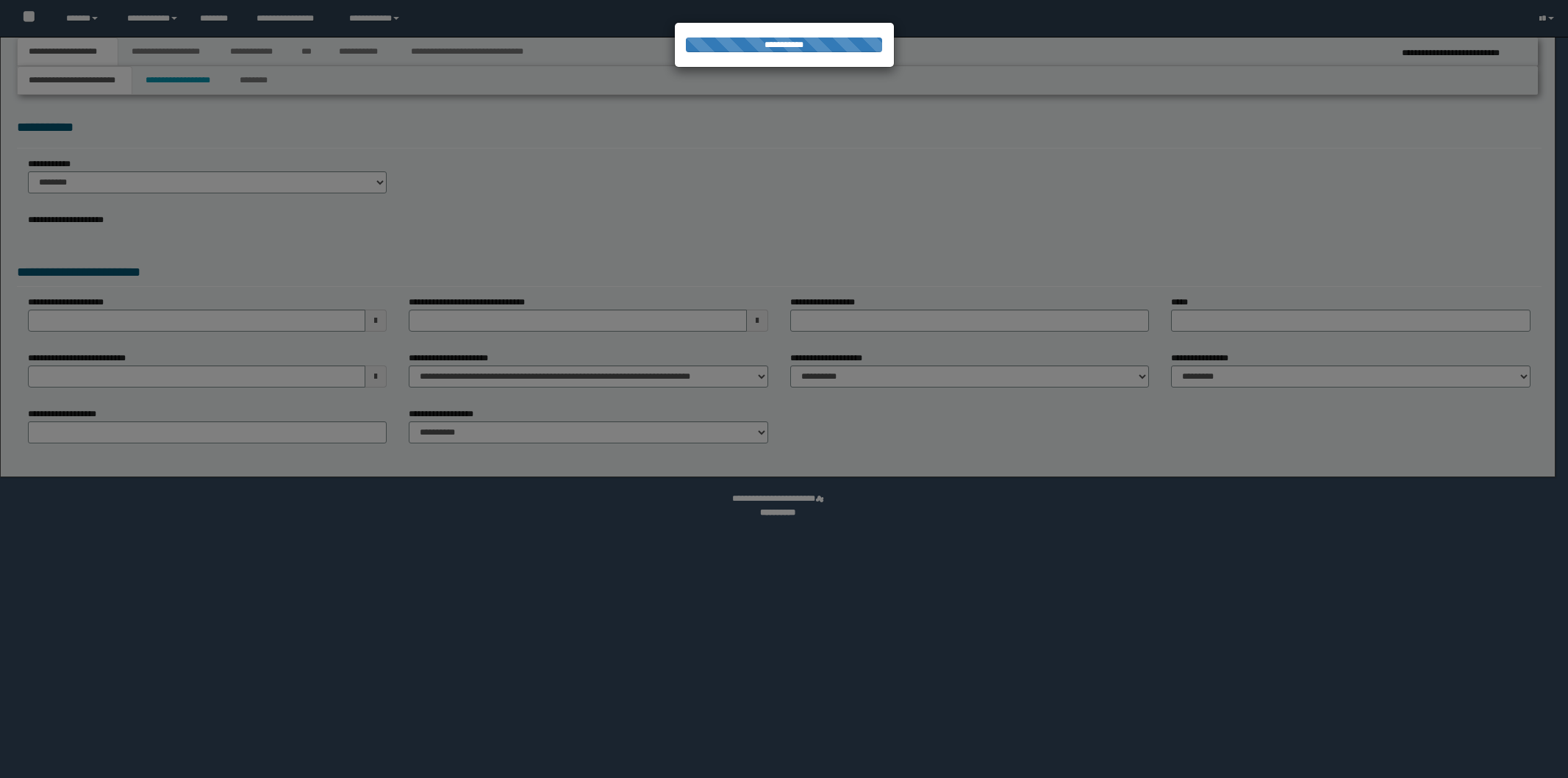 scroll, scrollTop: 0, scrollLeft: 0, axis: both 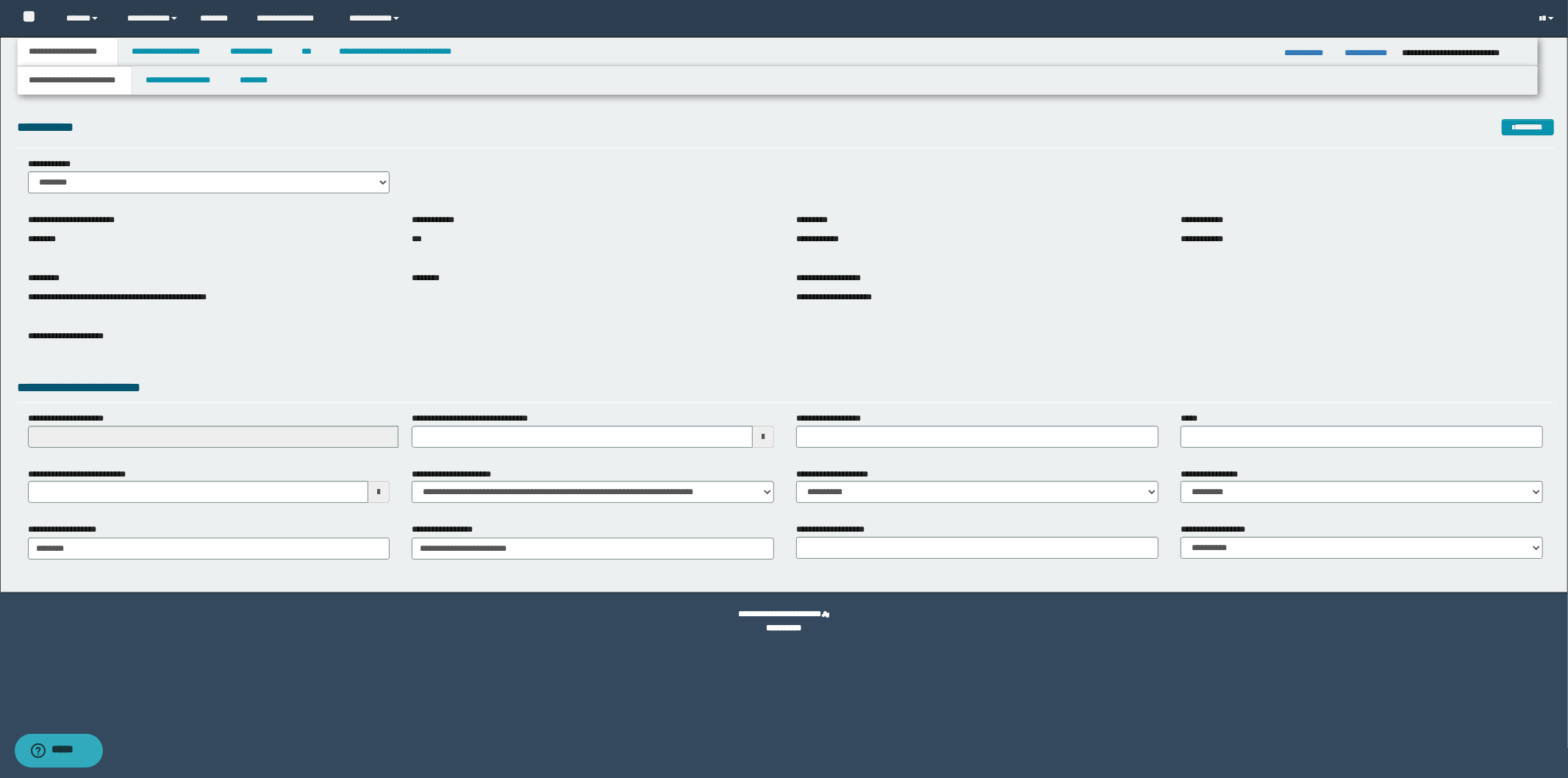 click at bounding box center (379, 492) 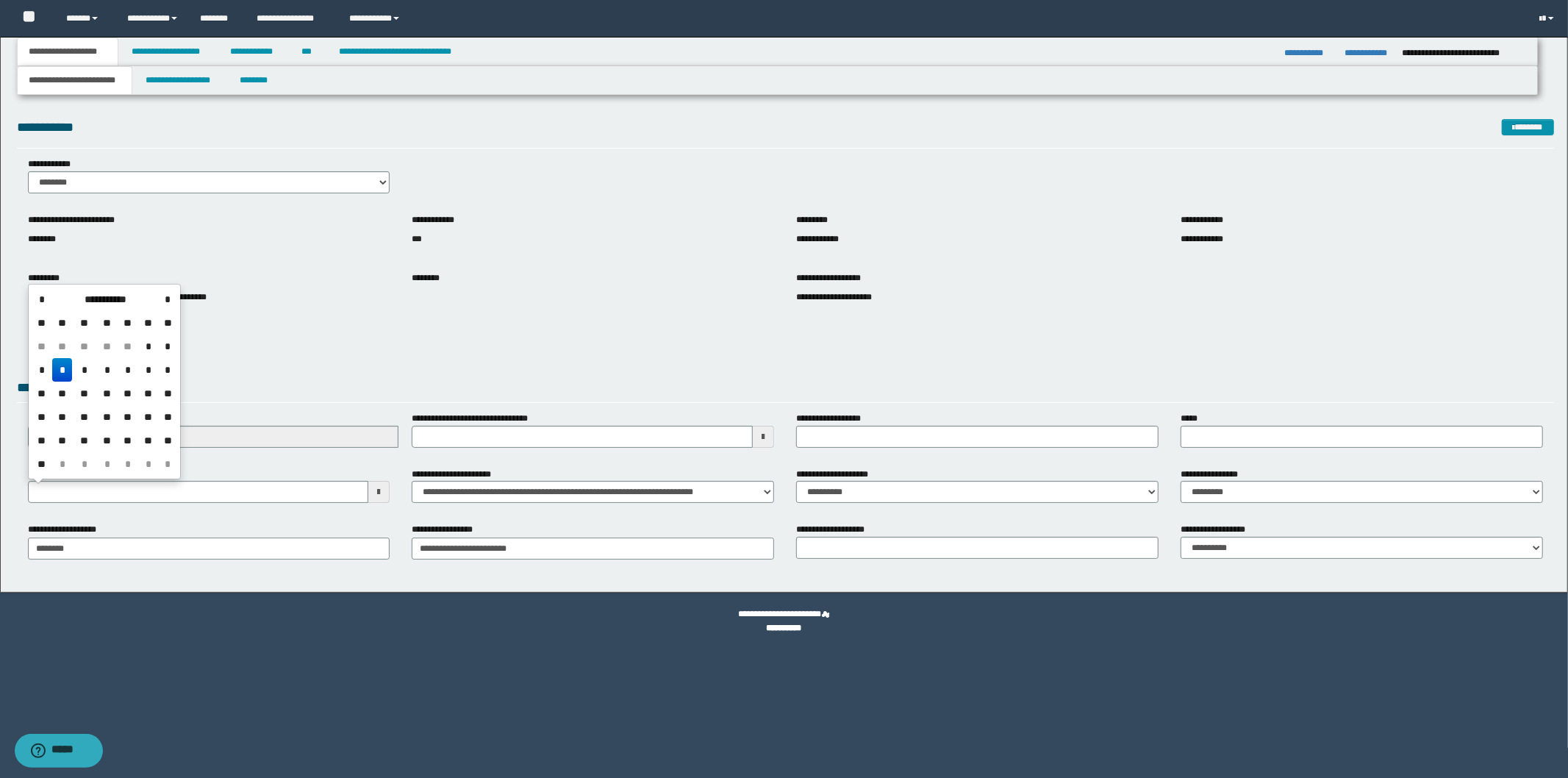 click on "*" at bounding box center (62, 370) 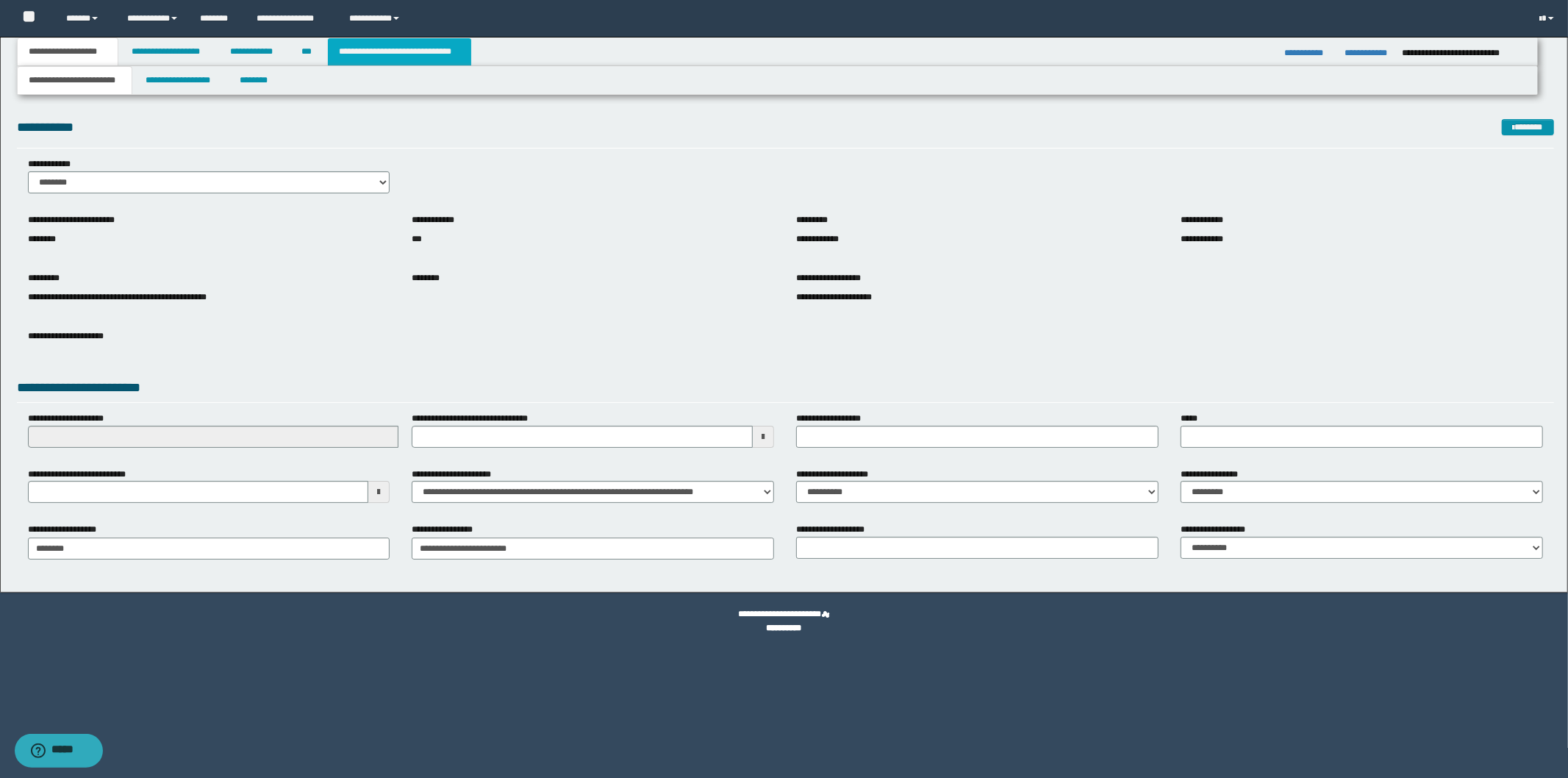 click on "**********" at bounding box center (399, 51) 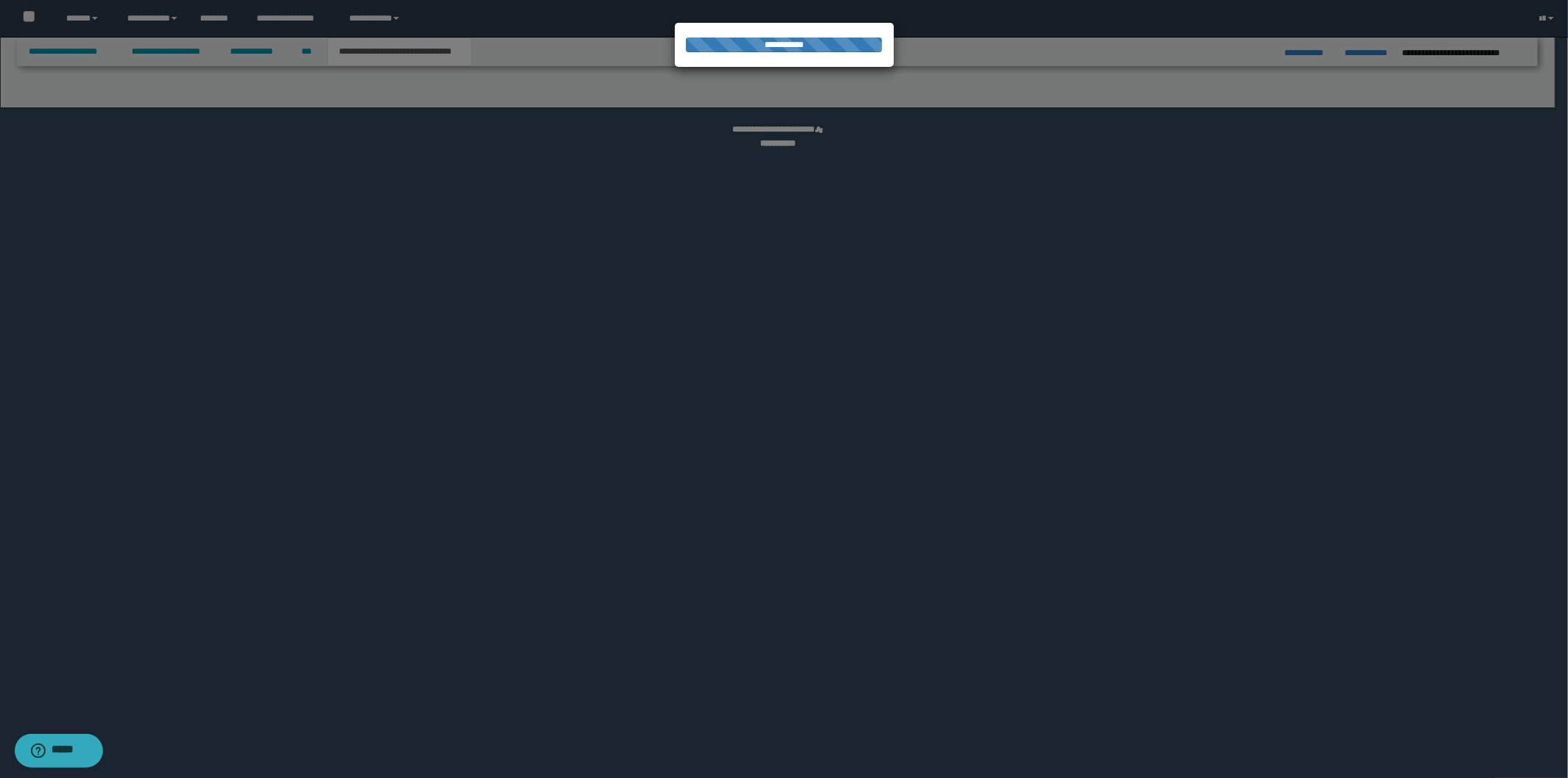 select on "*" 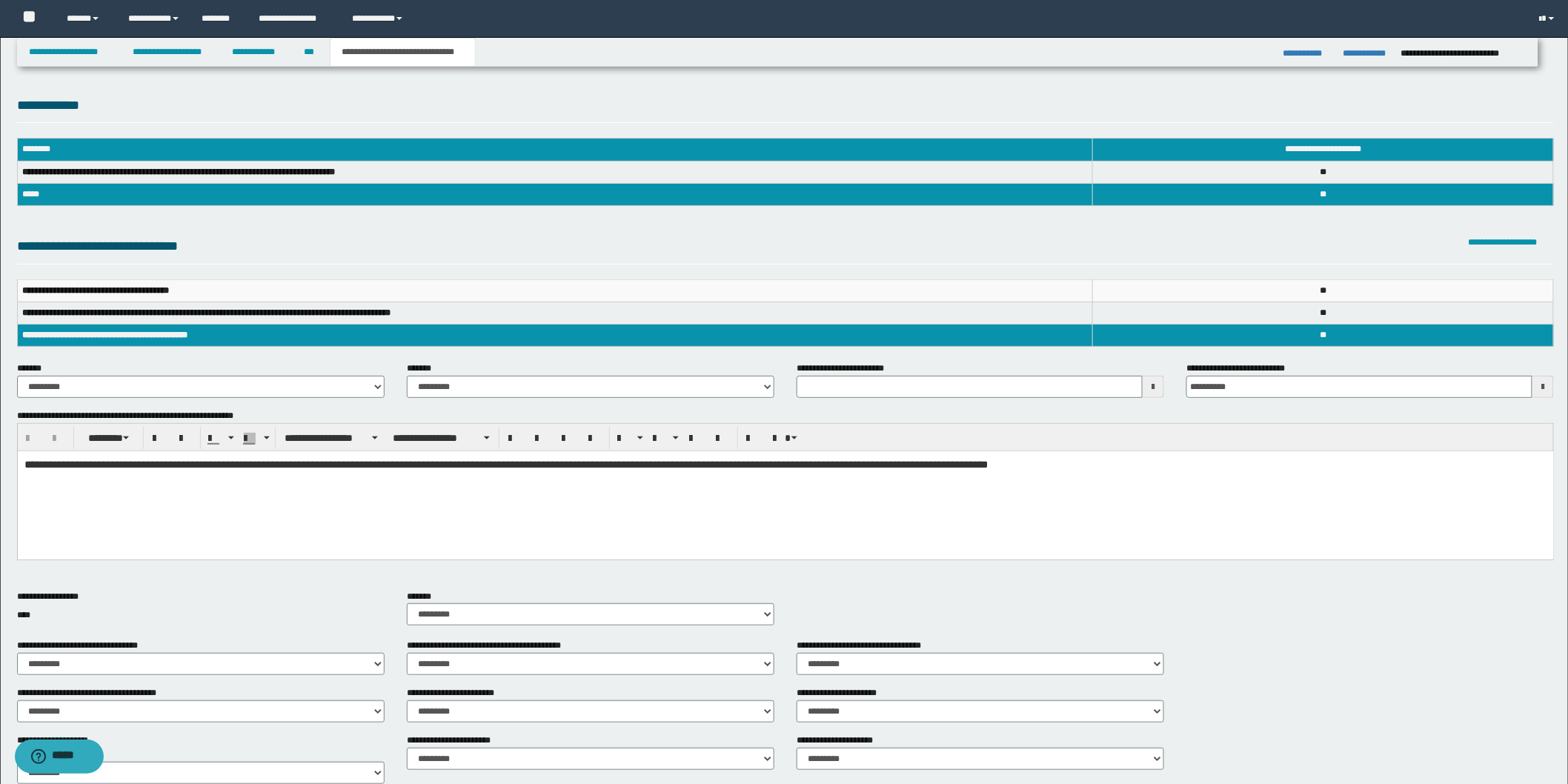scroll, scrollTop: 288, scrollLeft: 0, axis: vertical 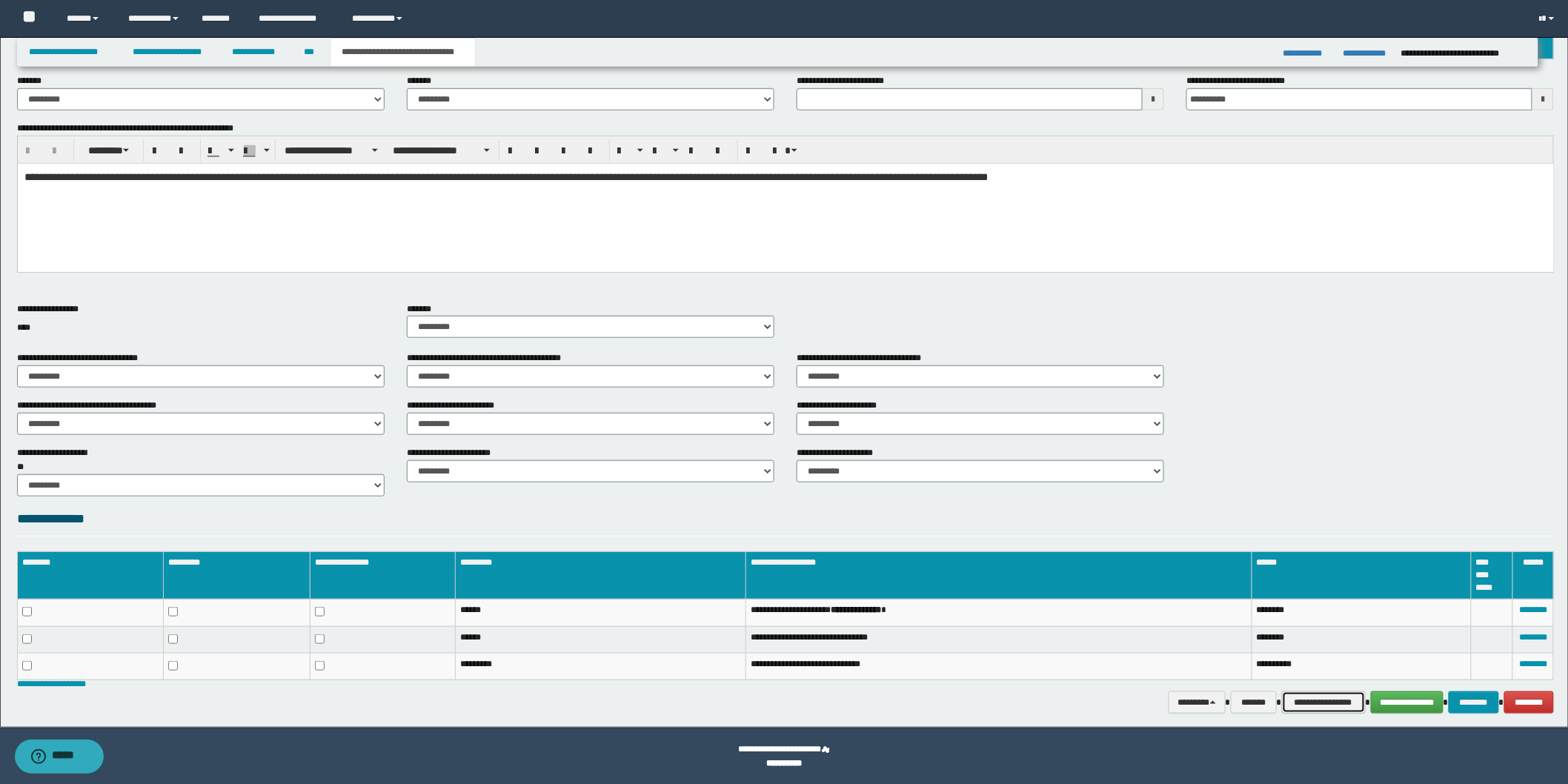 click on "**********" at bounding box center [1323, 702] 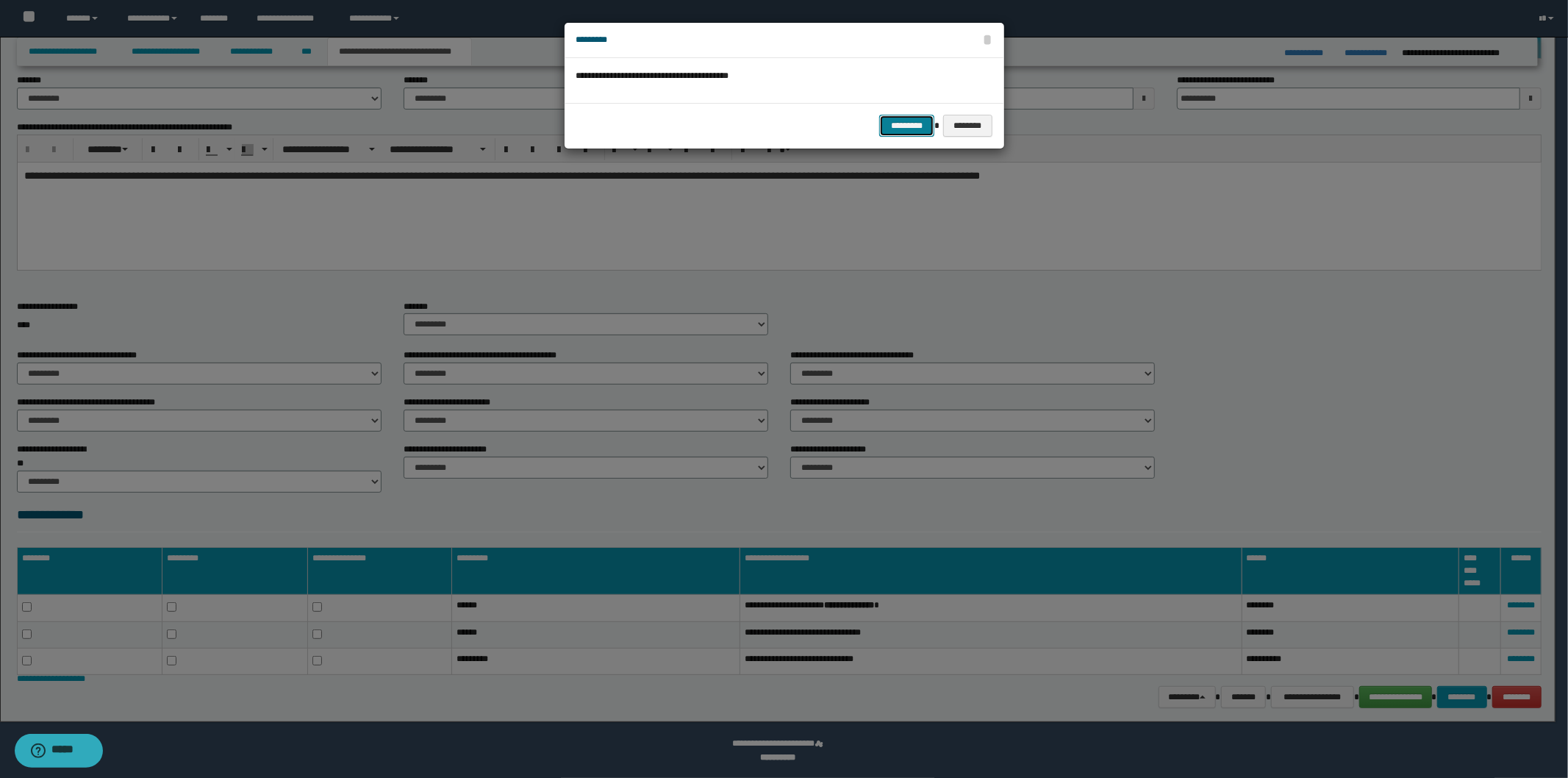 click on "*********" at bounding box center (906, 126) 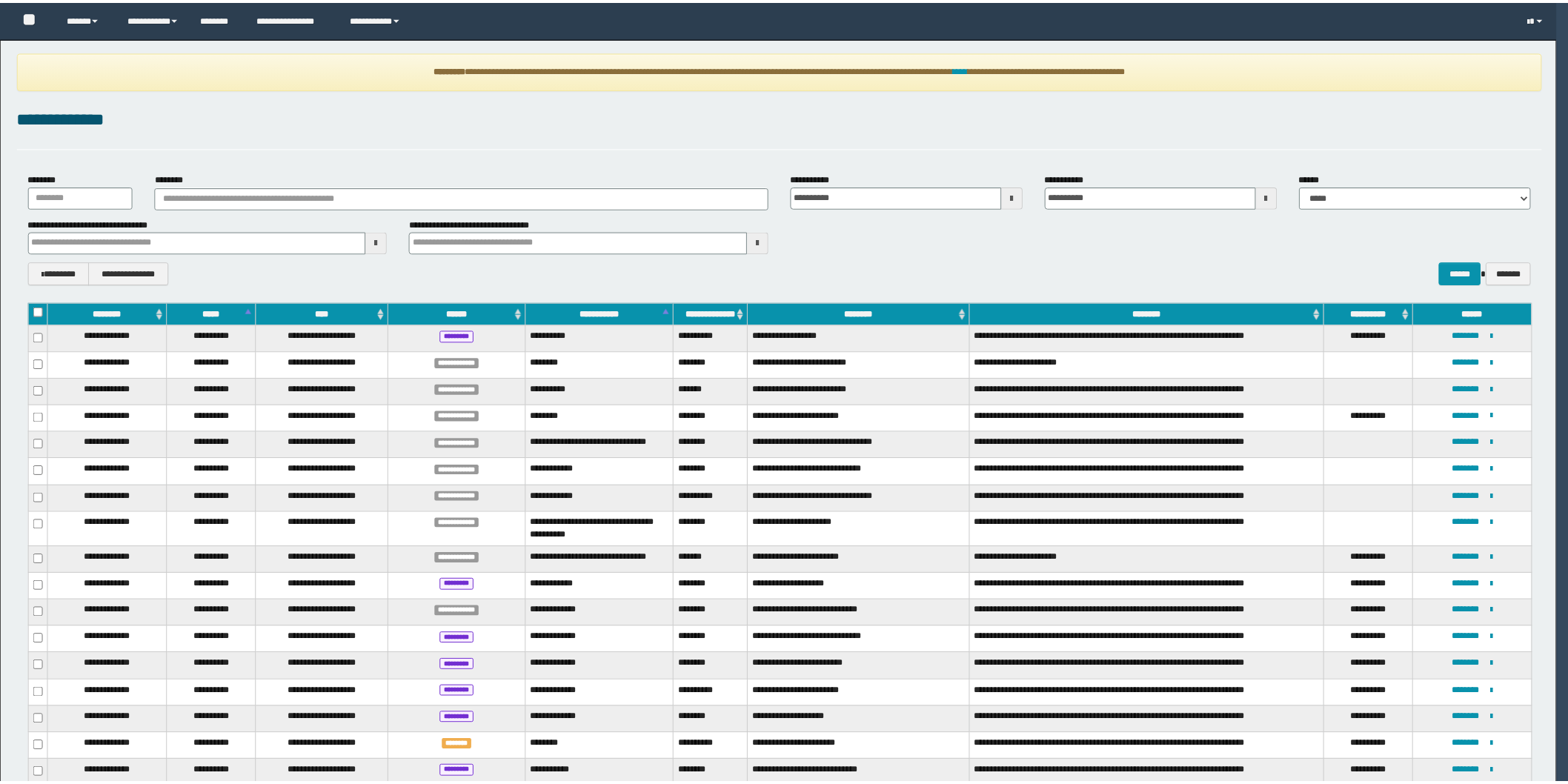 scroll, scrollTop: 0, scrollLeft: 0, axis: both 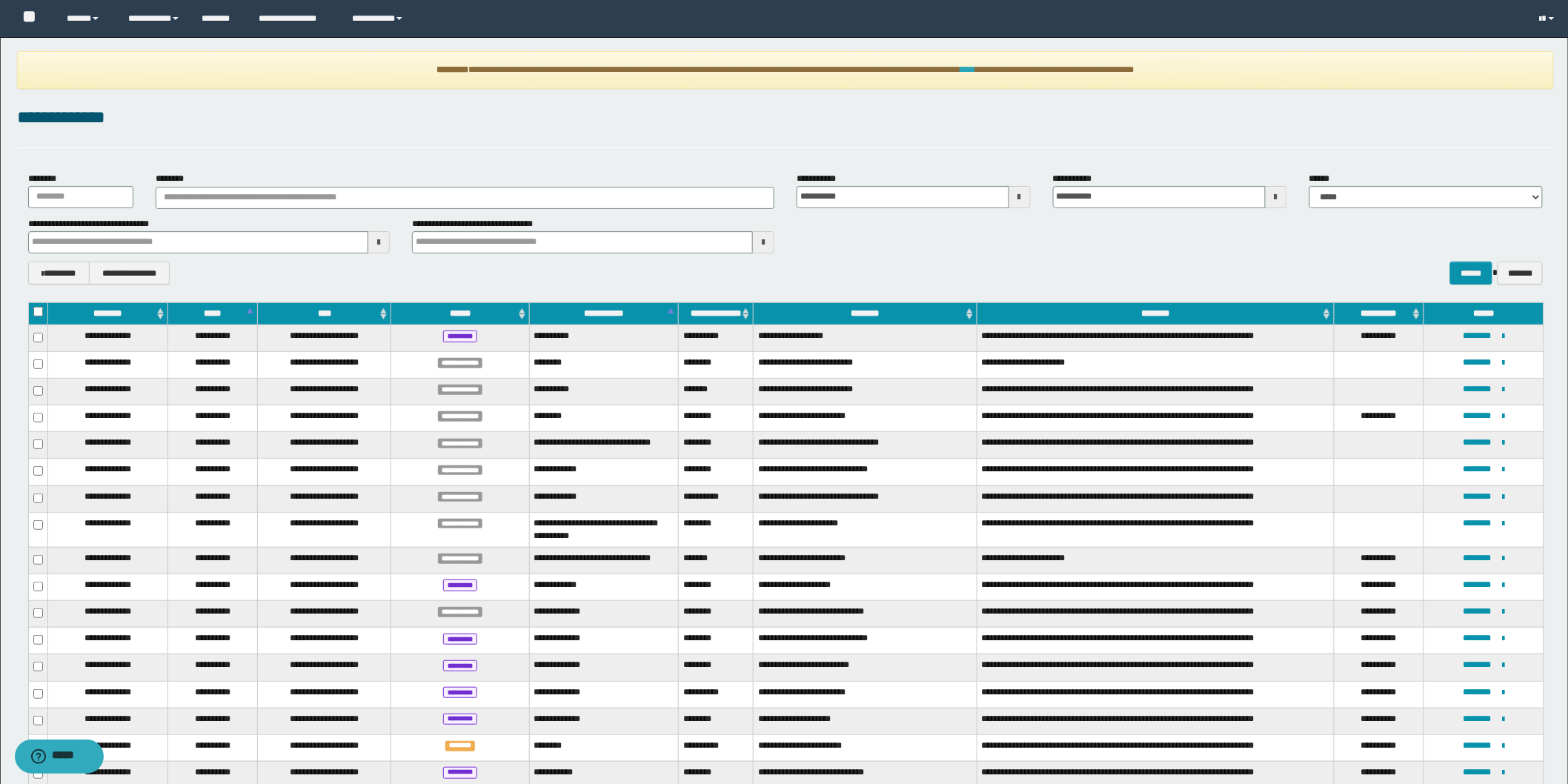 click on "****" at bounding box center [969, 70] 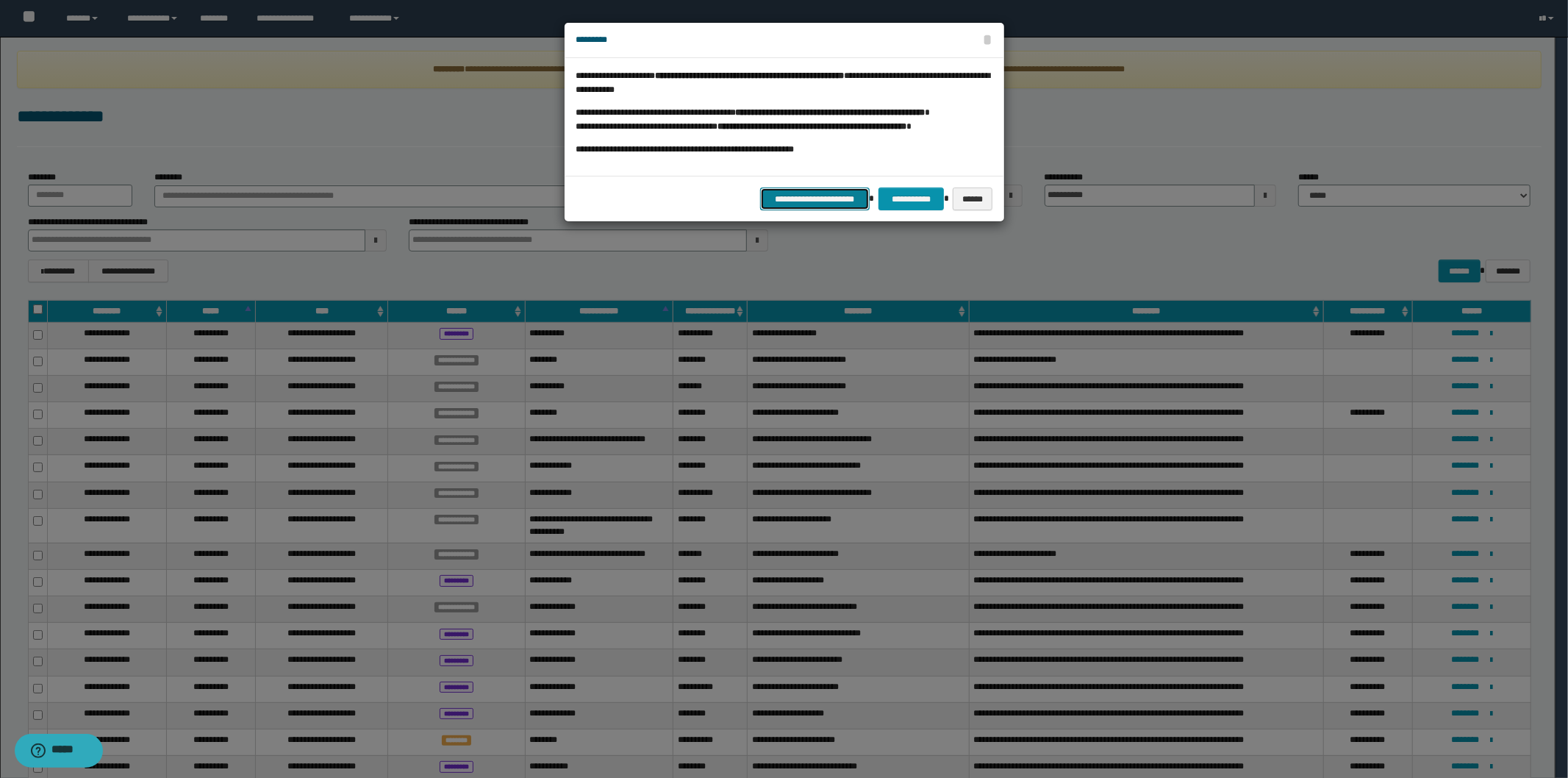 click on "**********" at bounding box center [815, 199] 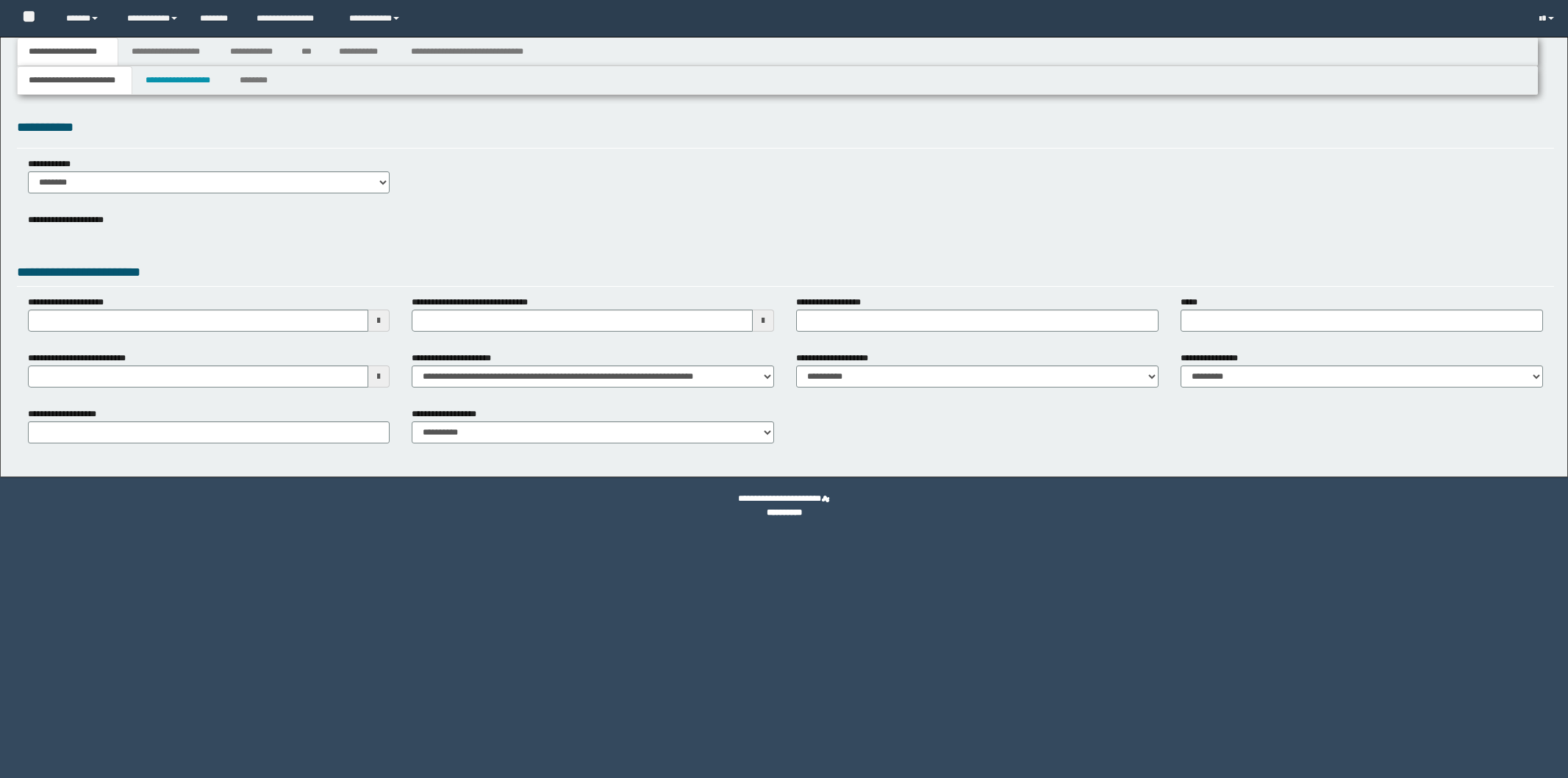 scroll, scrollTop: 0, scrollLeft: 0, axis: both 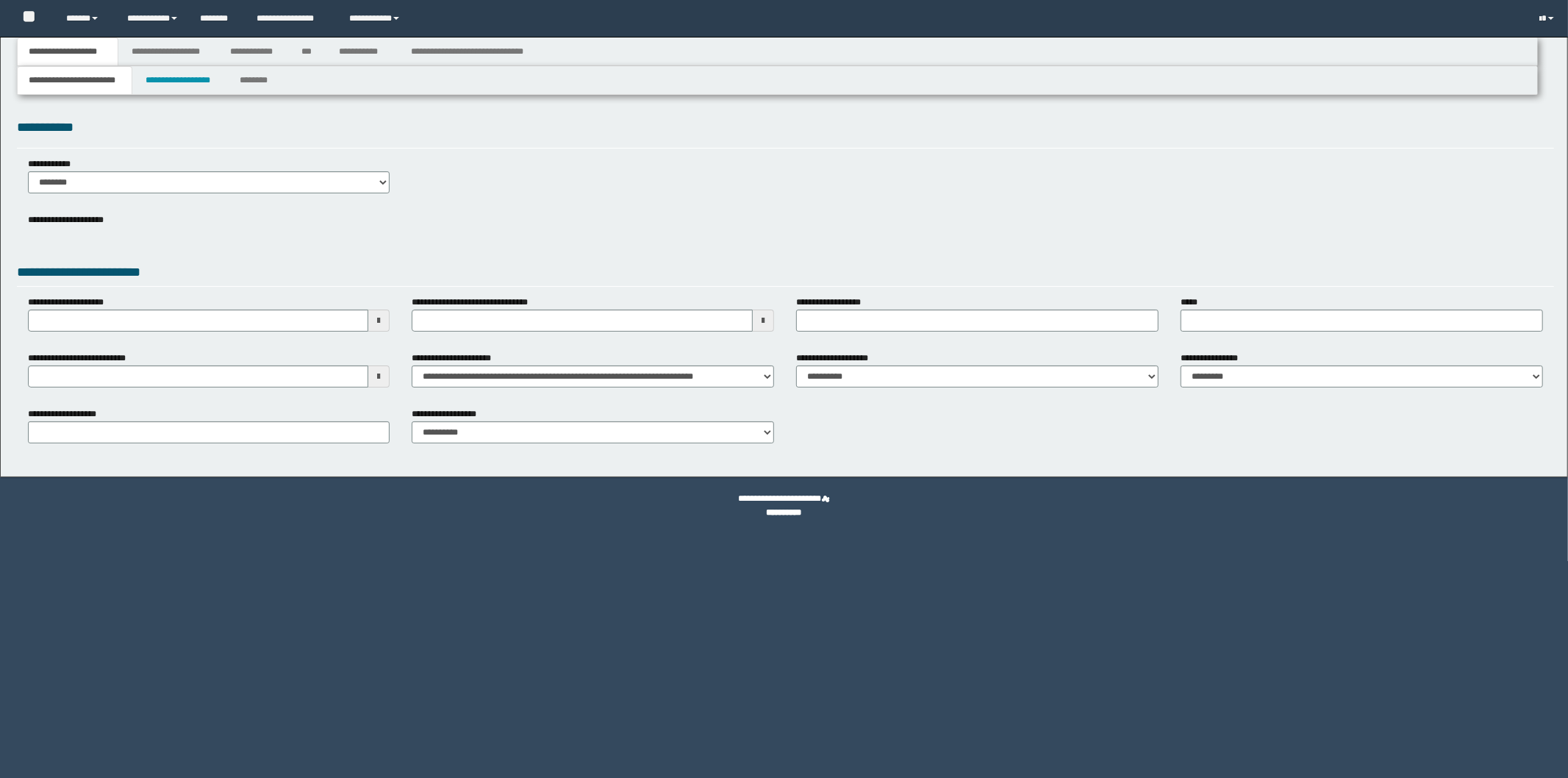 type 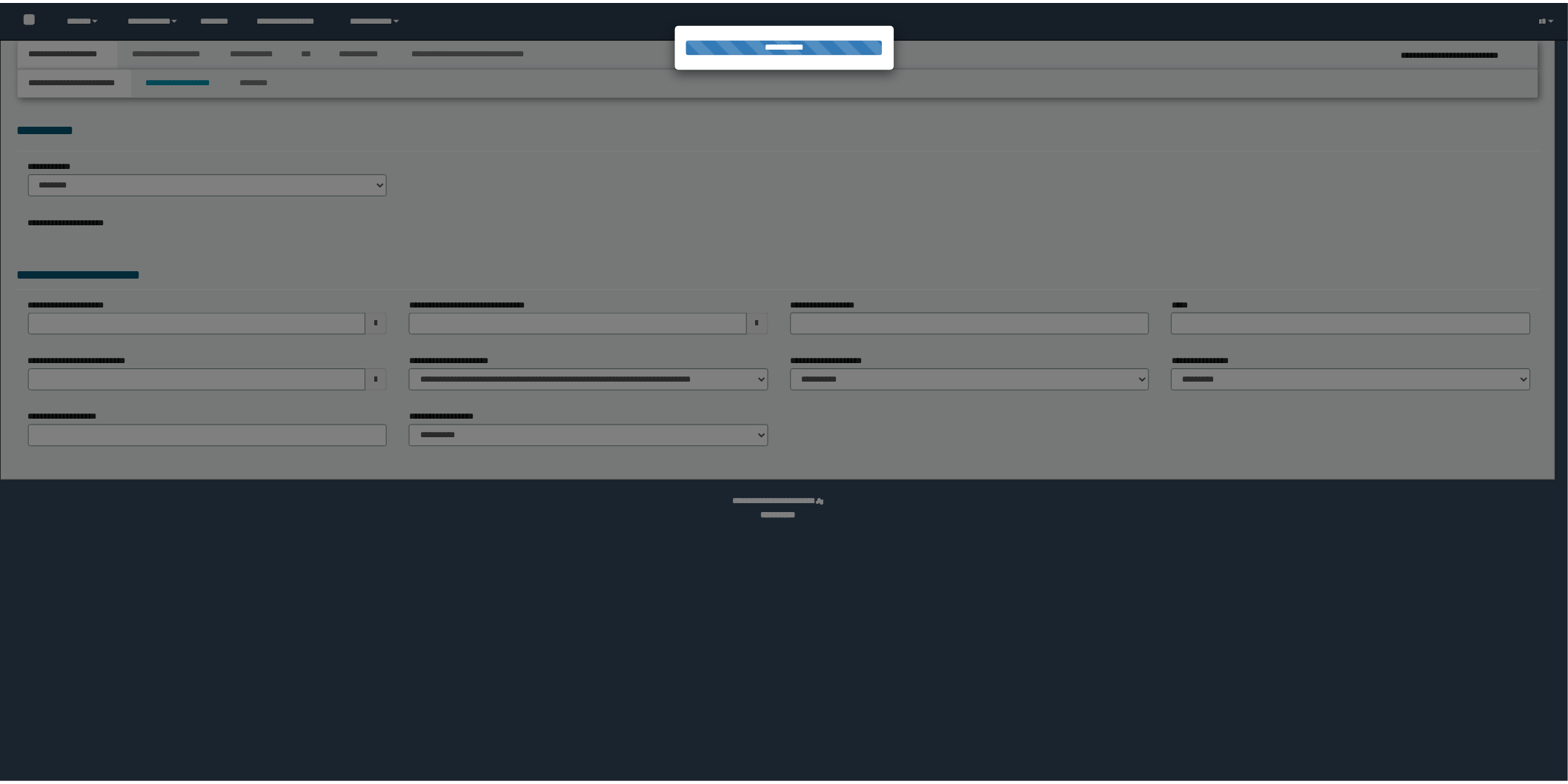 scroll, scrollTop: 0, scrollLeft: 0, axis: both 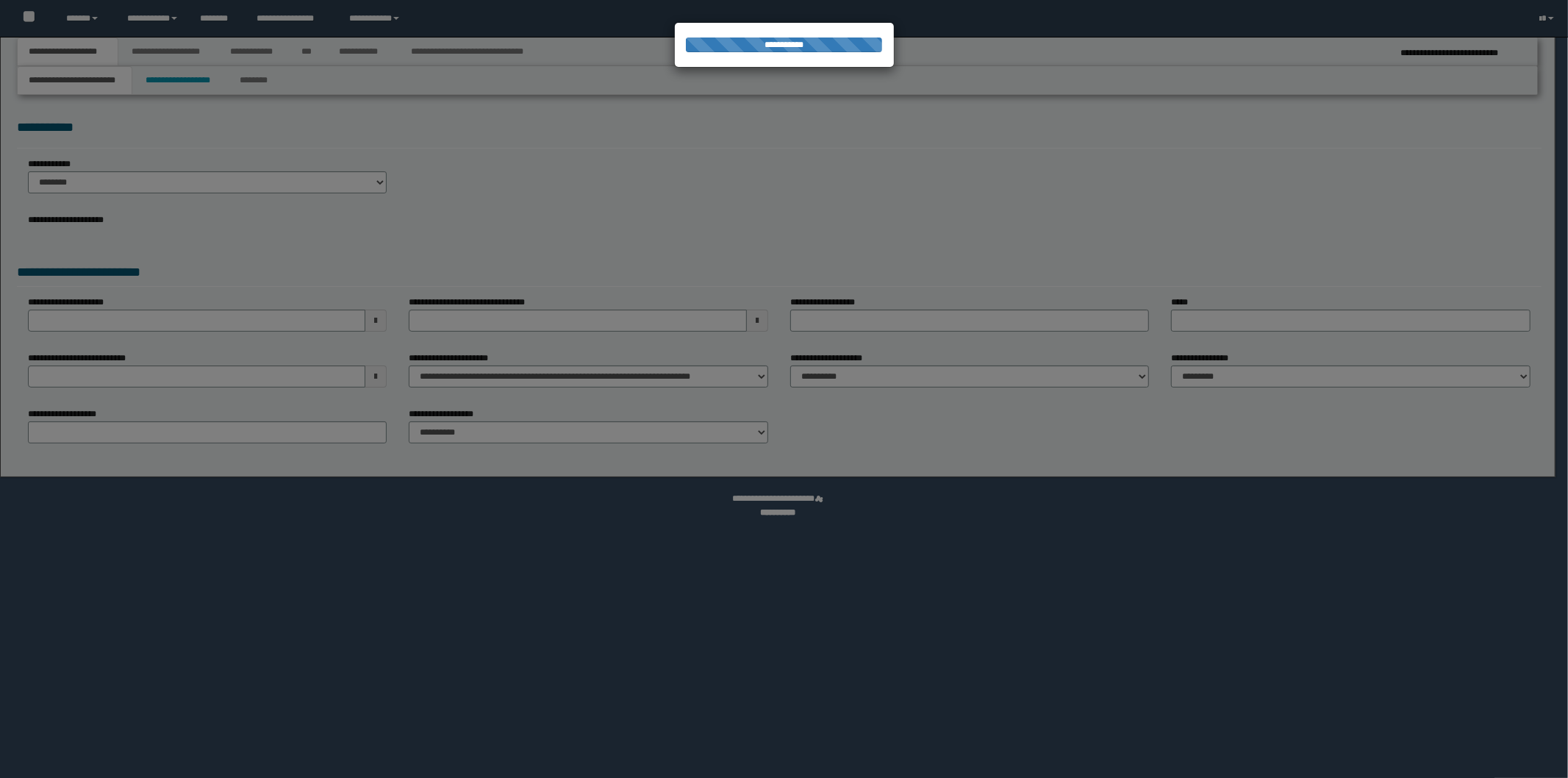 type on "**********" 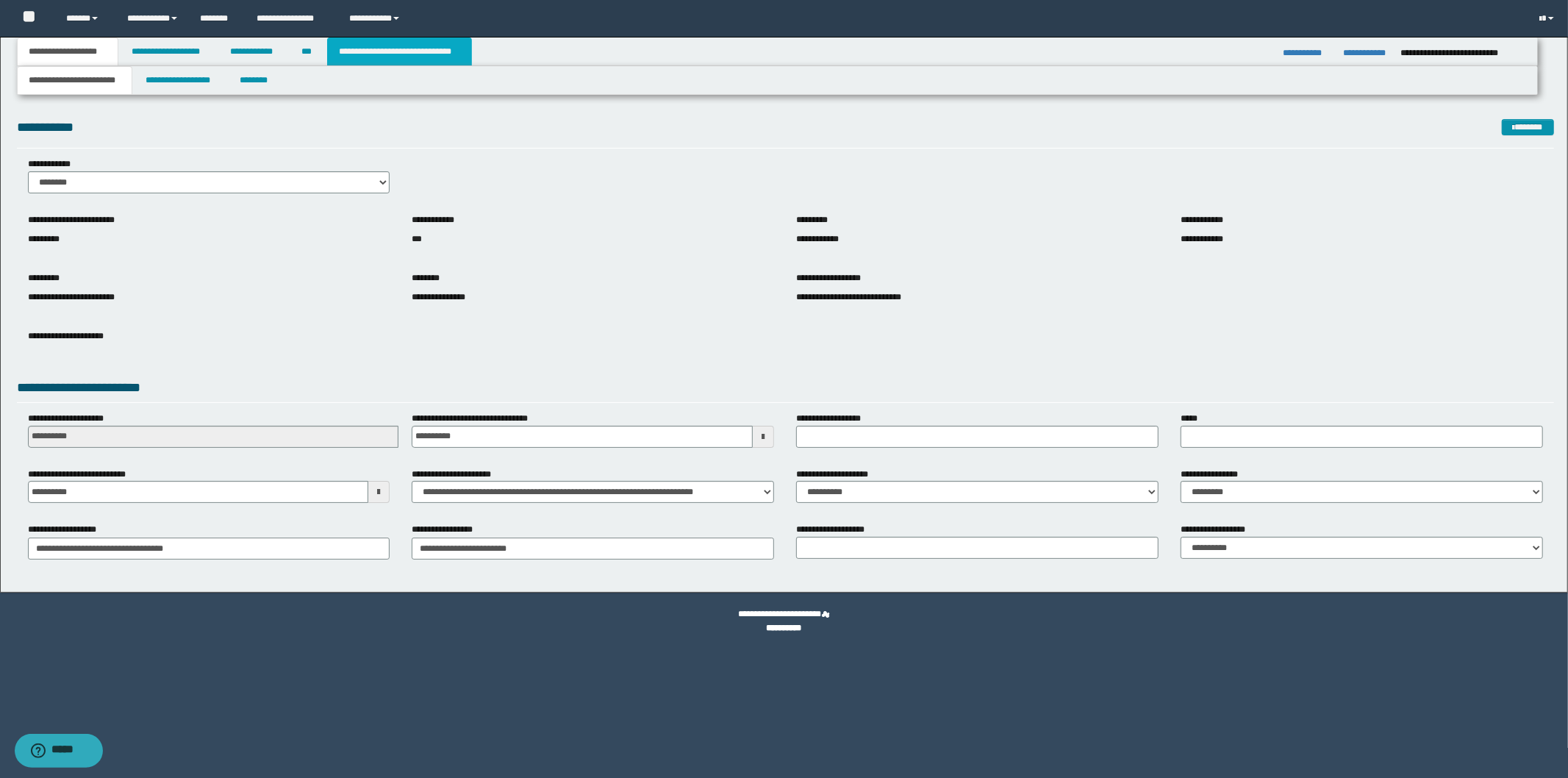 drag, startPoint x: 419, startPoint y: 56, endPoint x: 722, endPoint y: 152, distance: 317.8443 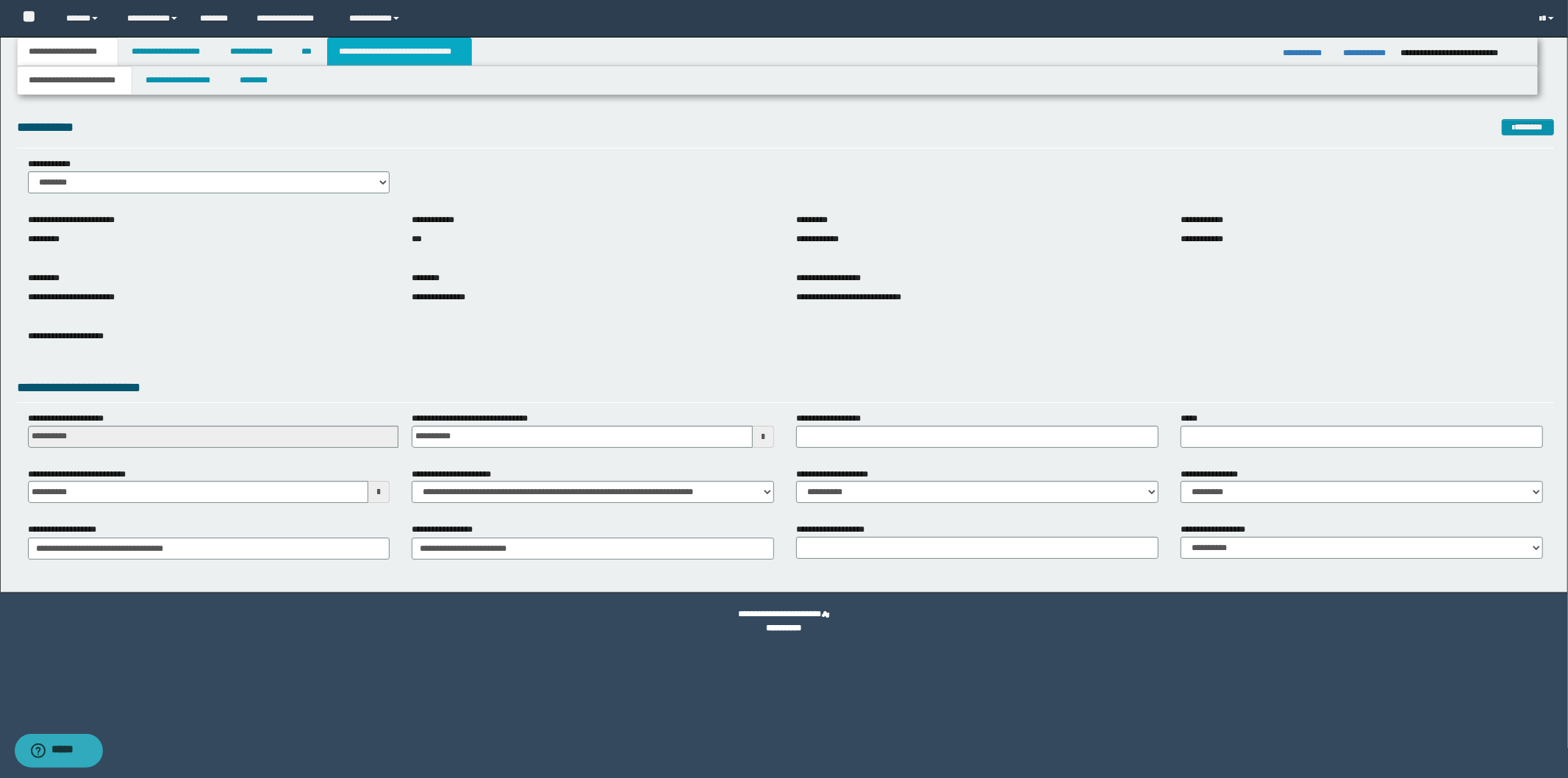 click on "**********" at bounding box center (399, 51) 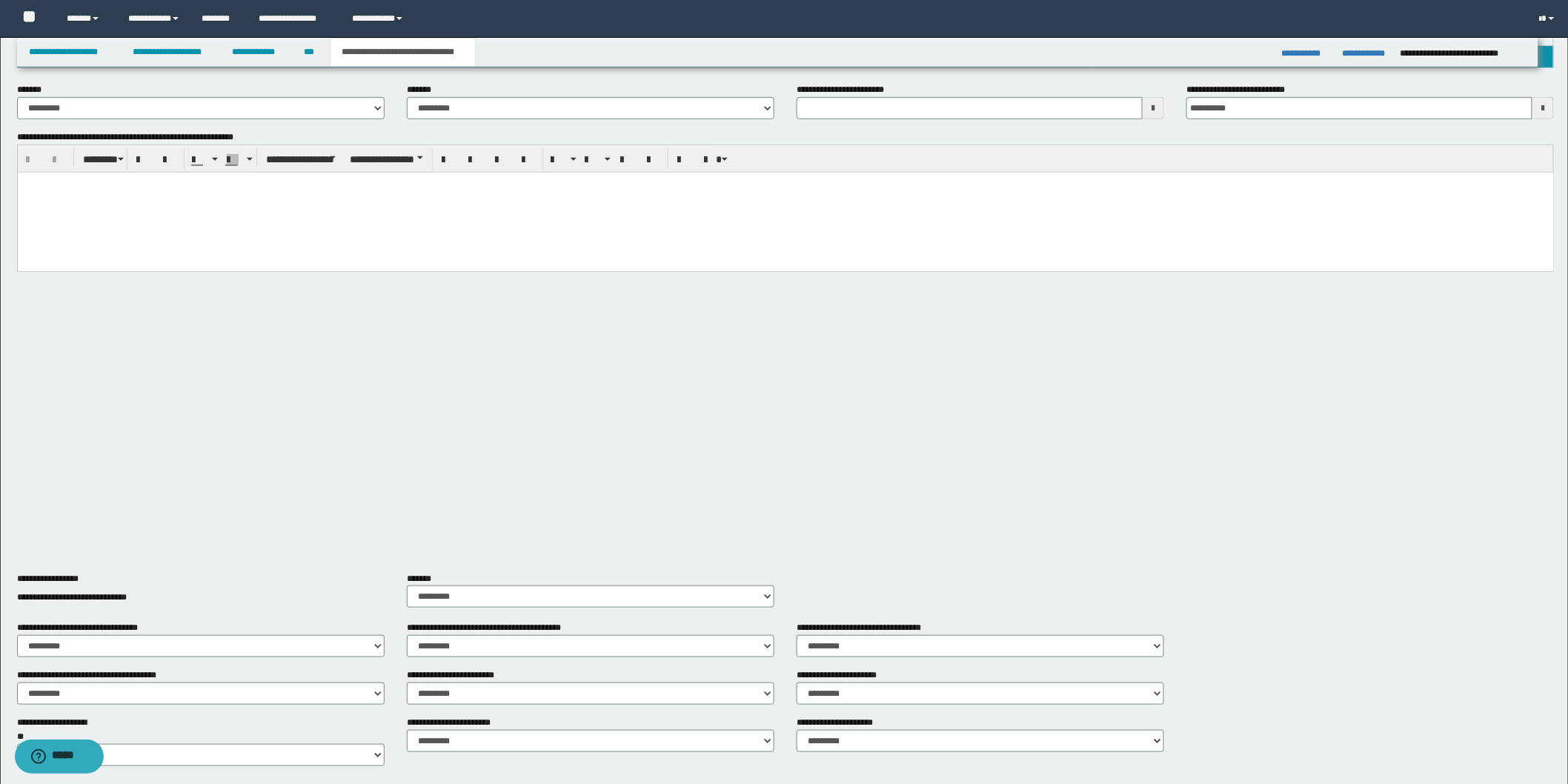 scroll, scrollTop: 0, scrollLeft: 0, axis: both 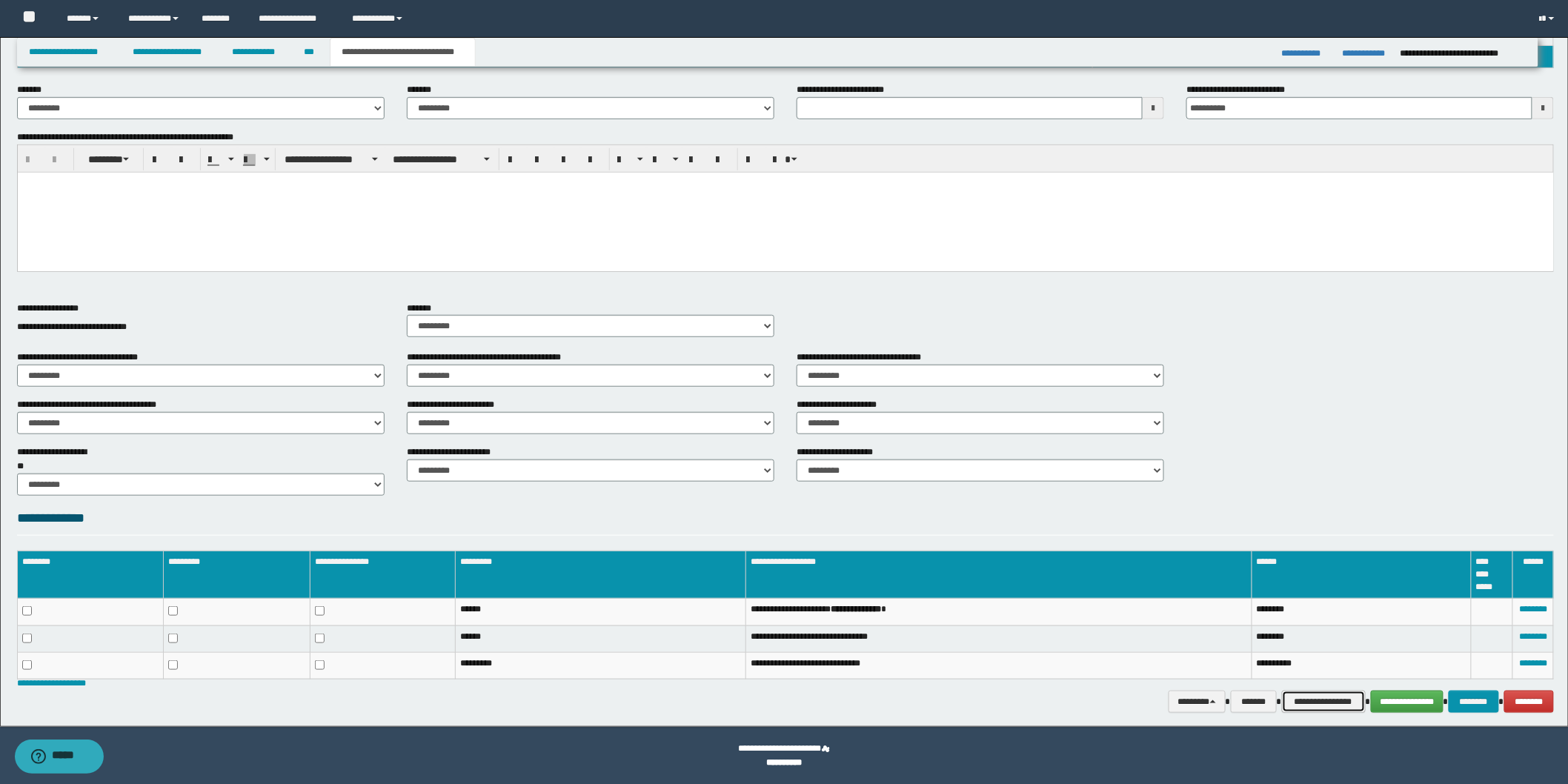 click on "**********" at bounding box center (1323, 702) 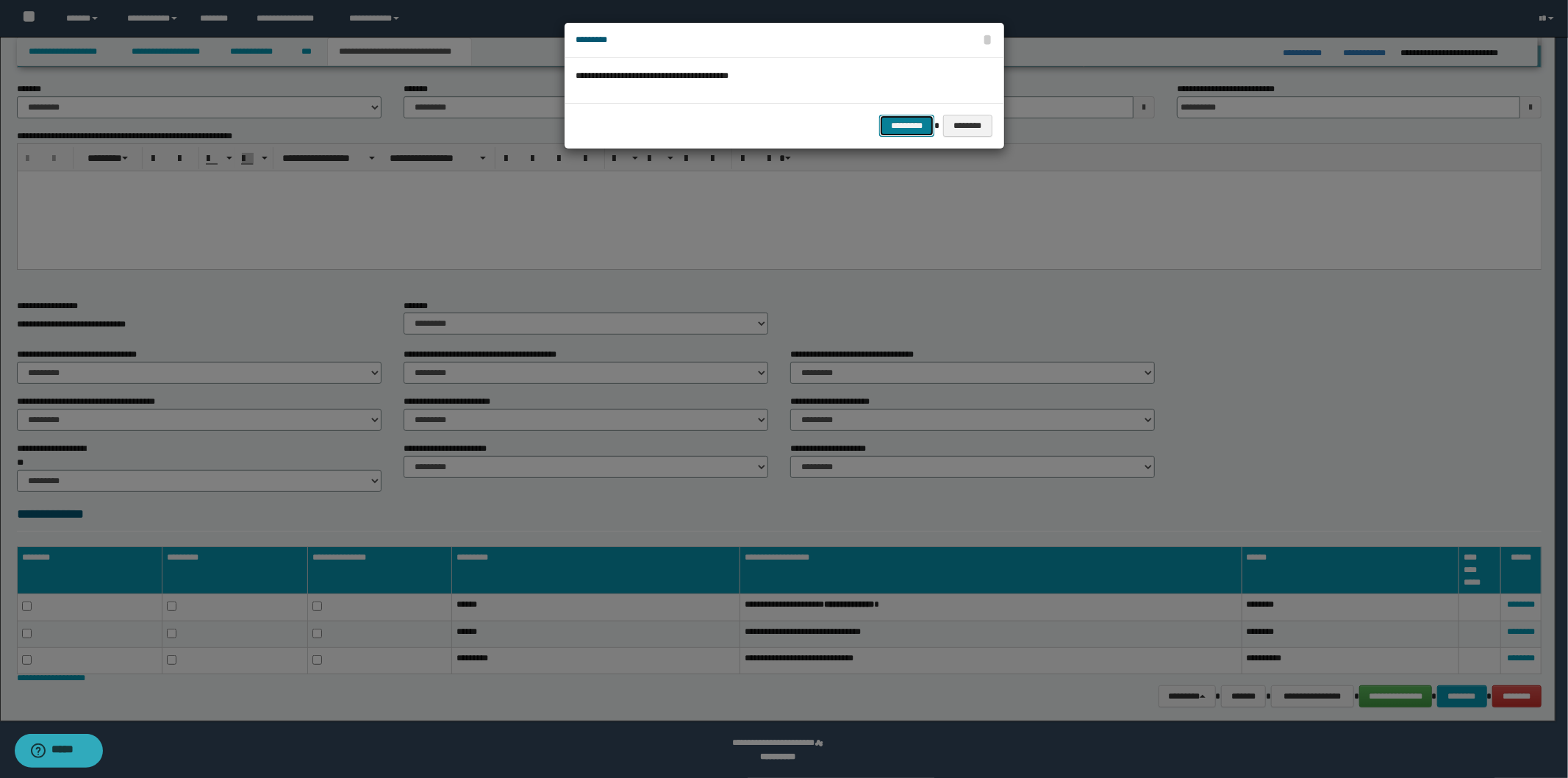 click on "*********" at bounding box center (906, 126) 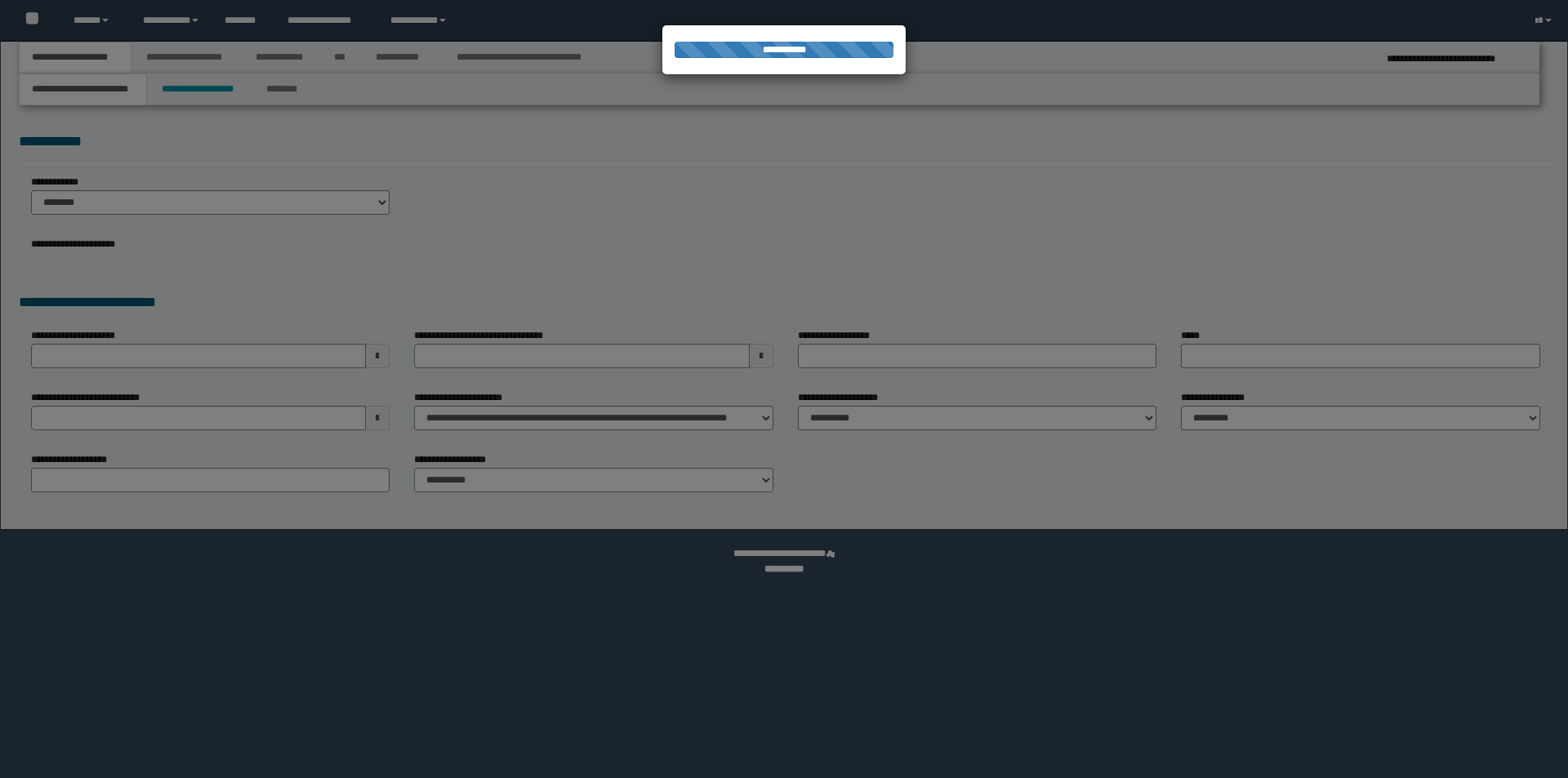 scroll, scrollTop: 0, scrollLeft: 0, axis: both 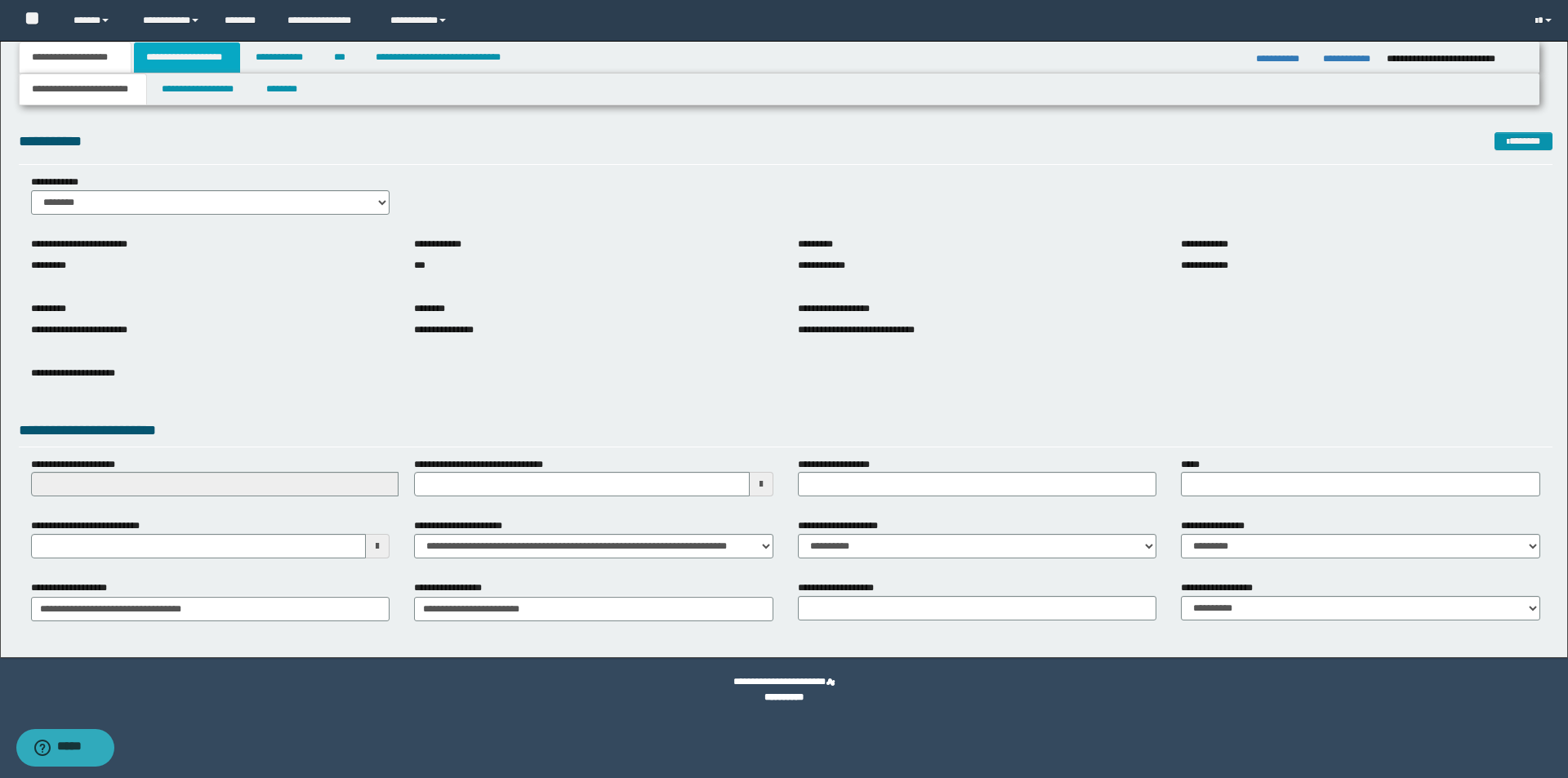 click on "**********" at bounding box center [187, 57] 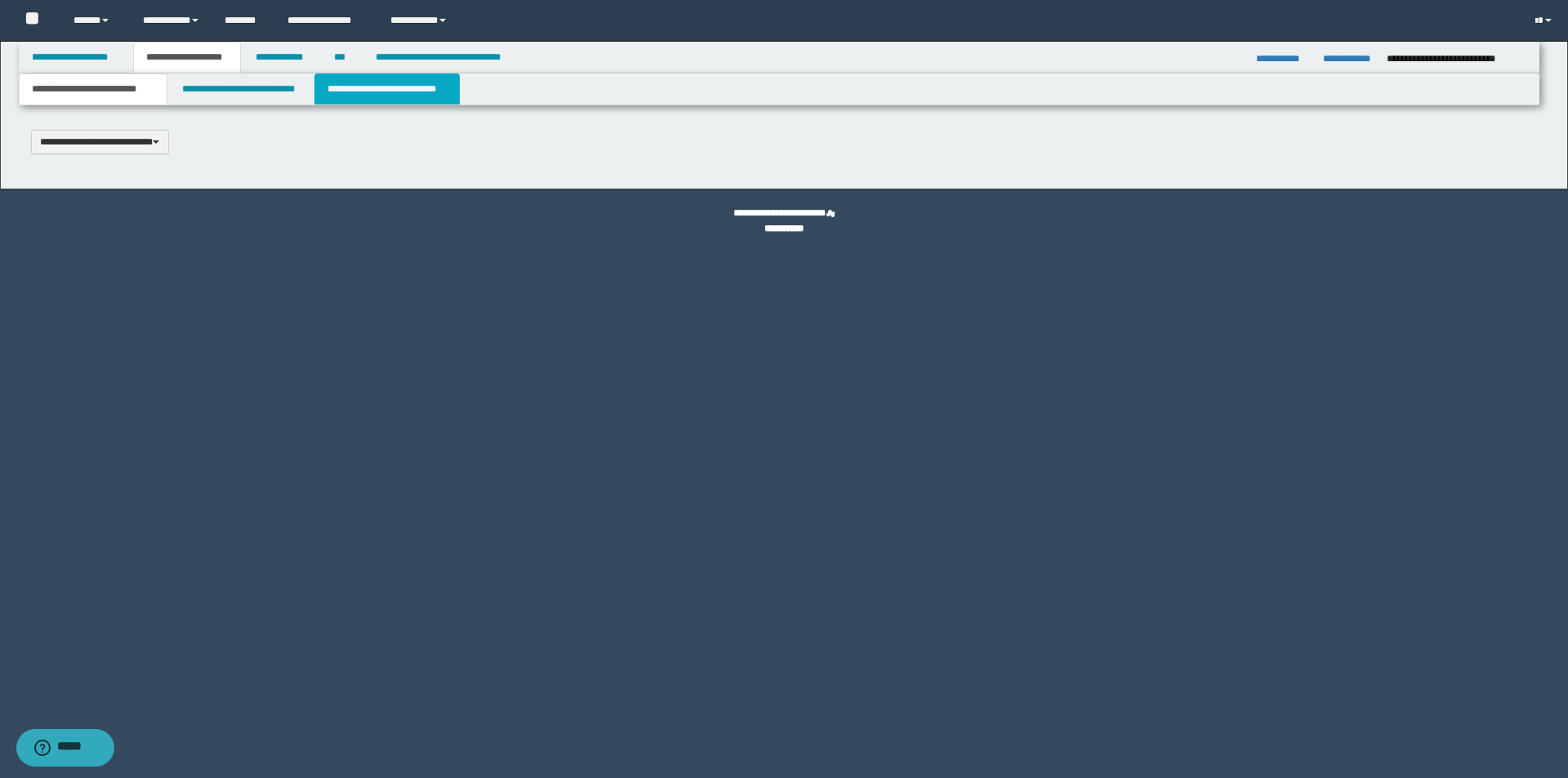 drag, startPoint x: 387, startPoint y: 92, endPoint x: 425, endPoint y: 104, distance: 39.84972 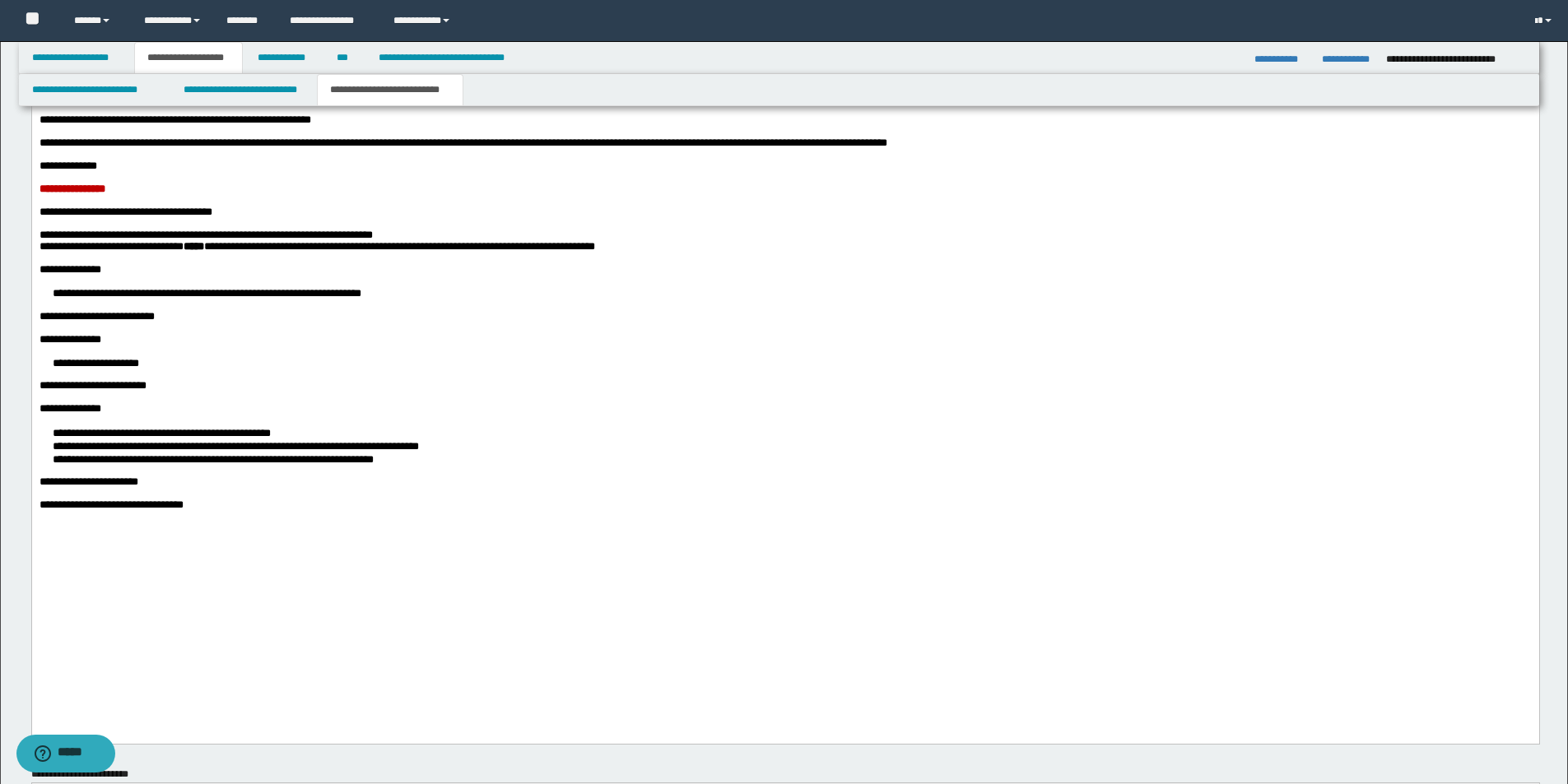 scroll, scrollTop: 2221, scrollLeft: 0, axis: vertical 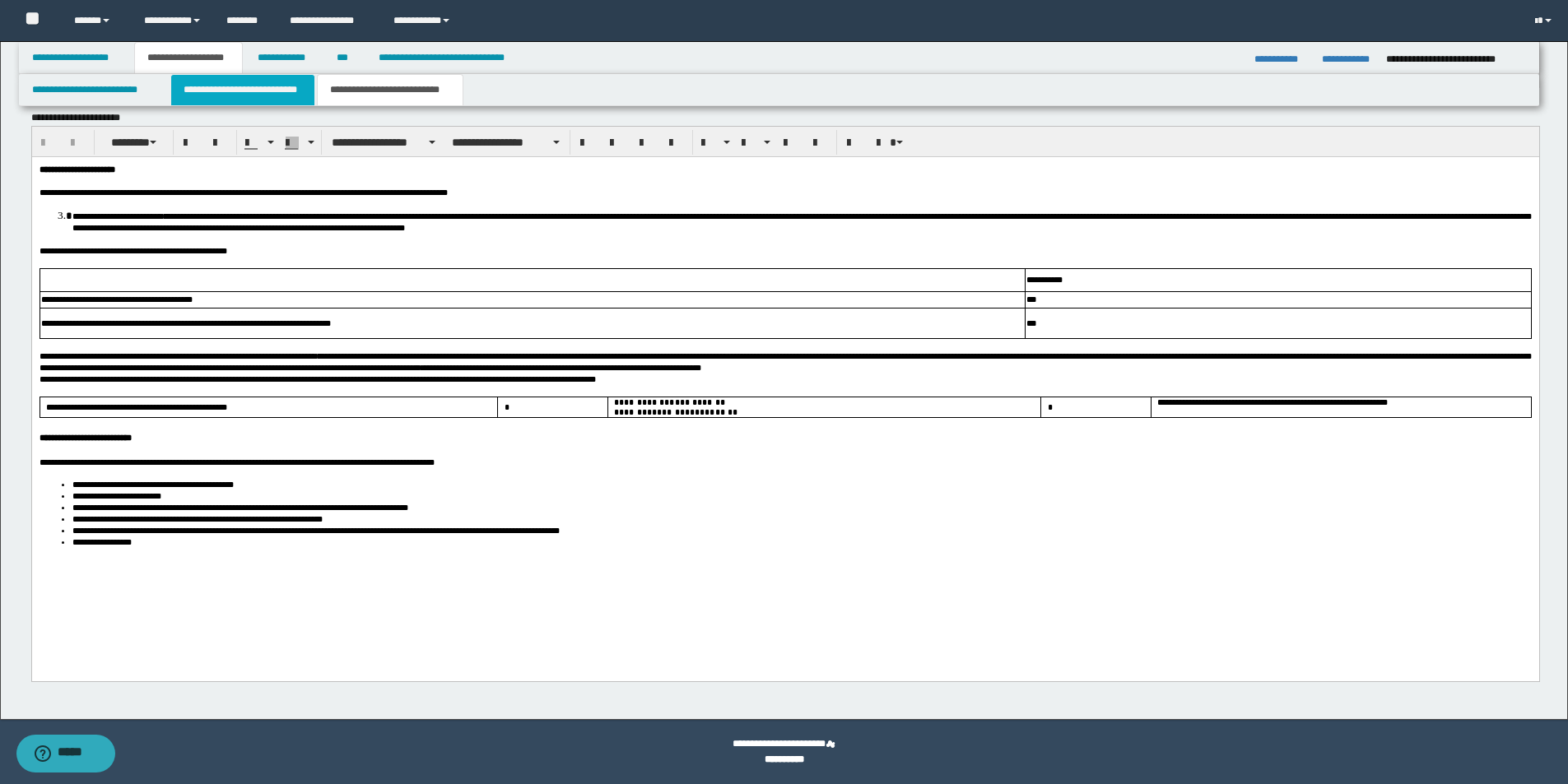 click on "**********" at bounding box center (243, 90) 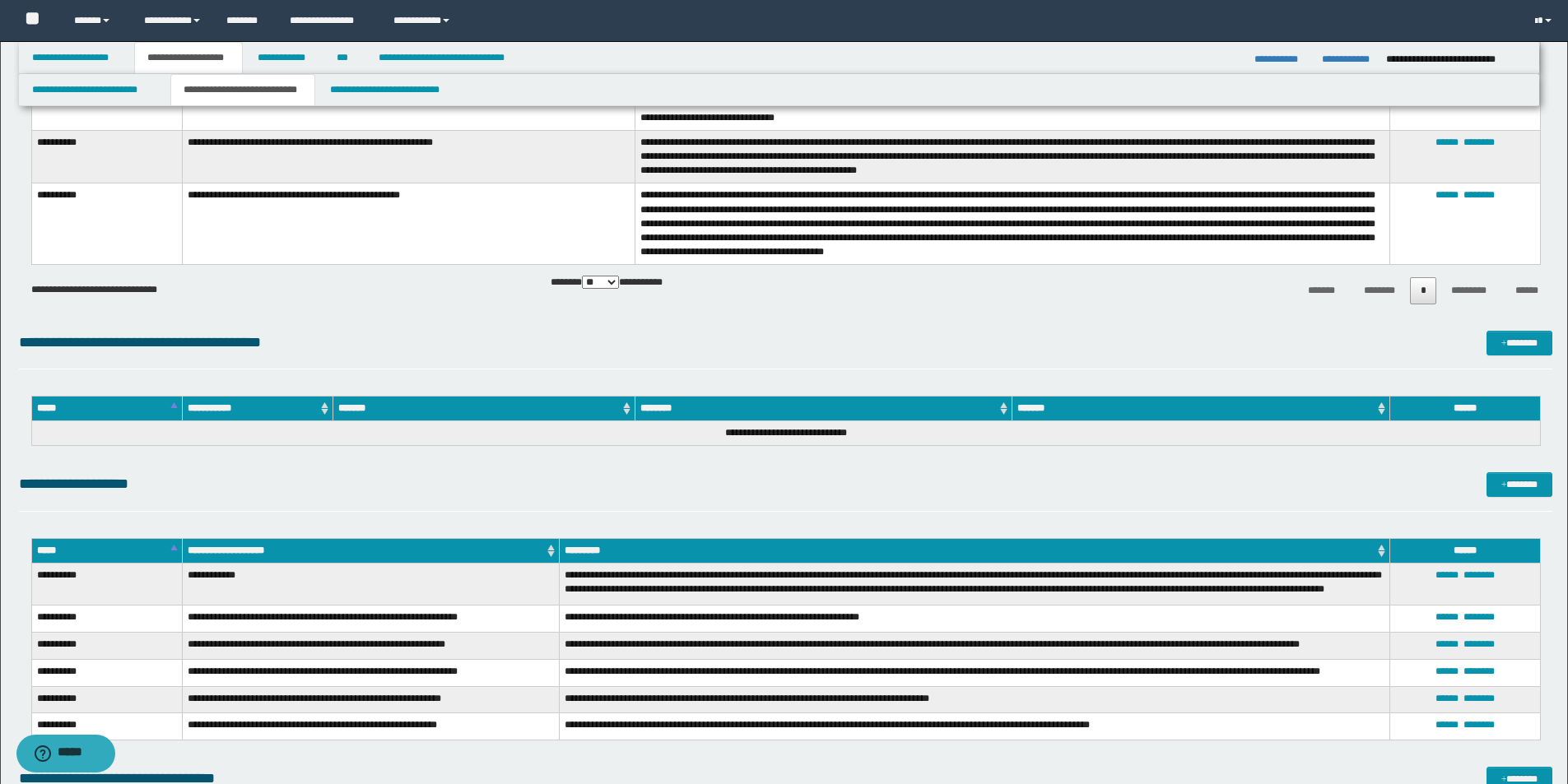 scroll, scrollTop: 2626, scrollLeft: 0, axis: vertical 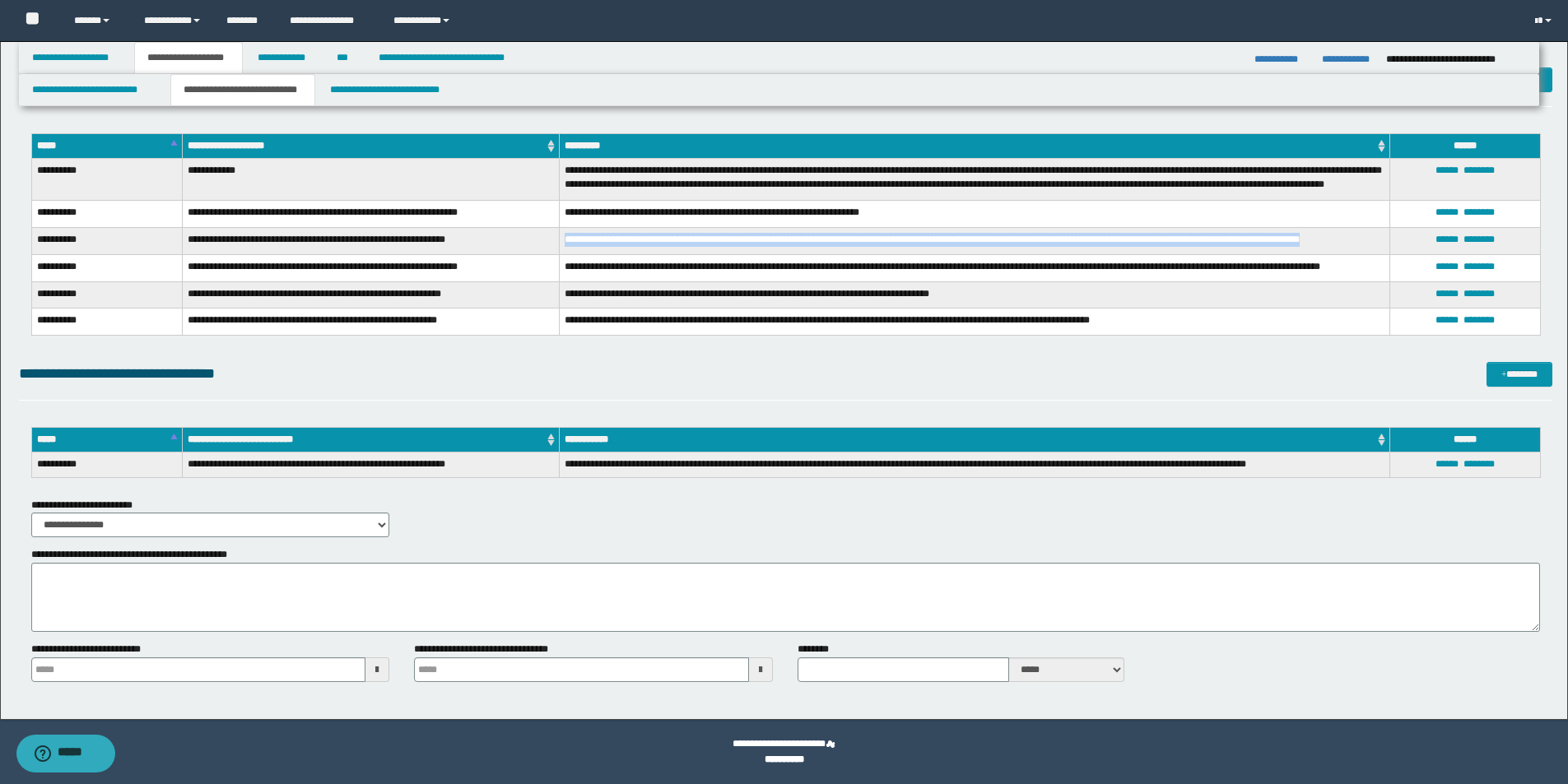 drag, startPoint x: 1338, startPoint y: 242, endPoint x: 562, endPoint y: 238, distance: 776.01031 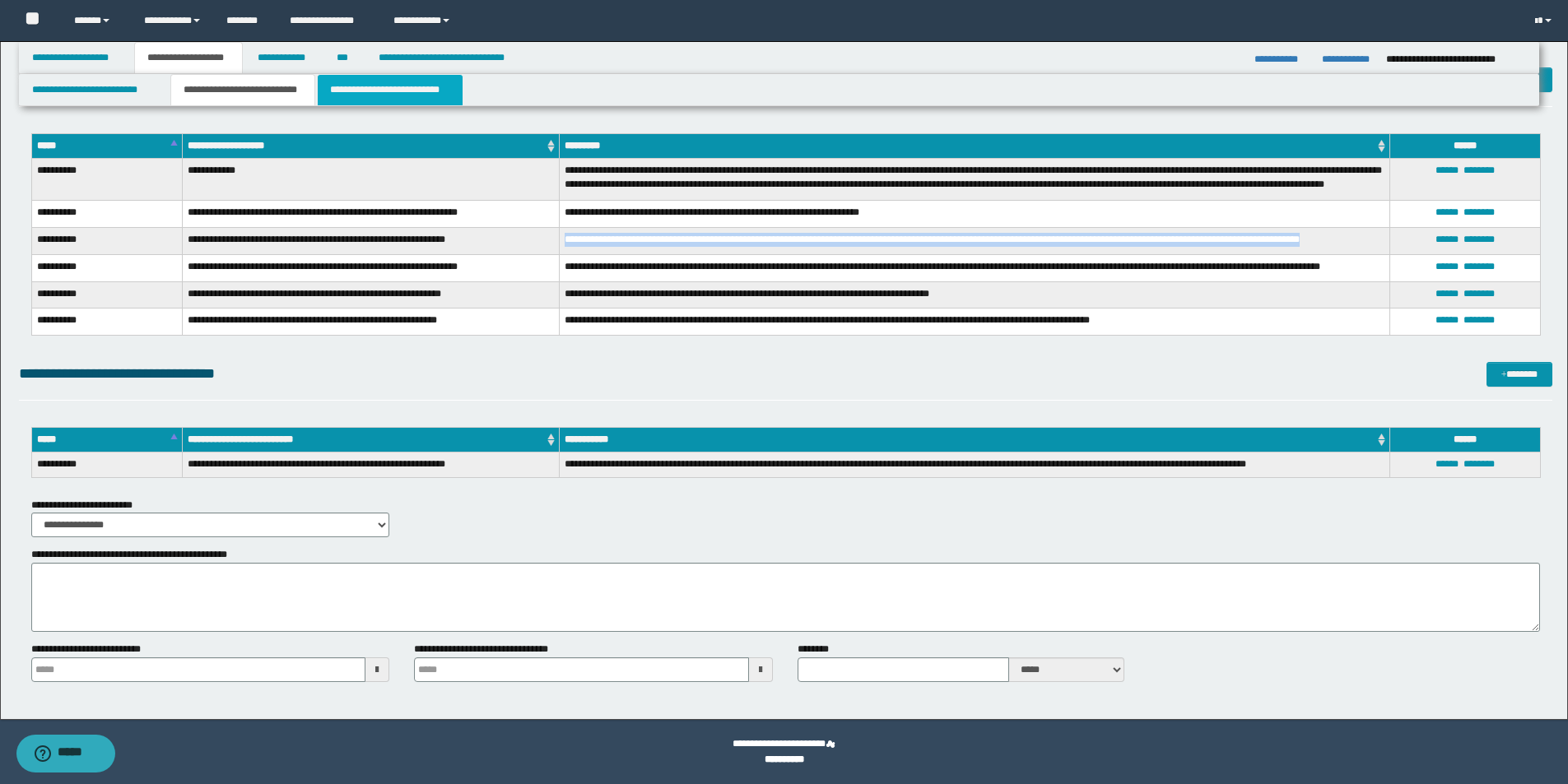 click on "**********" at bounding box center (390, 90) 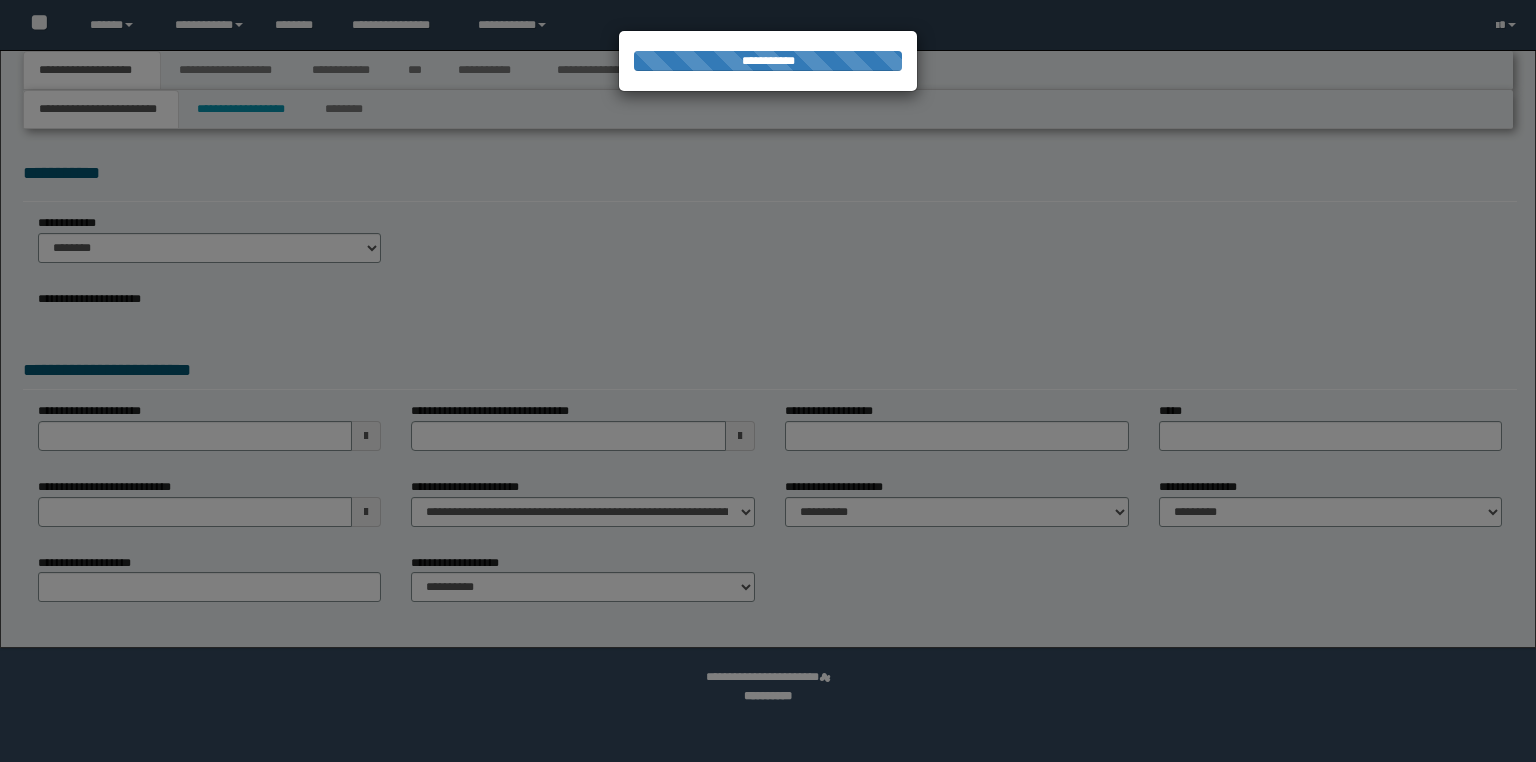 scroll, scrollTop: 0, scrollLeft: 0, axis: both 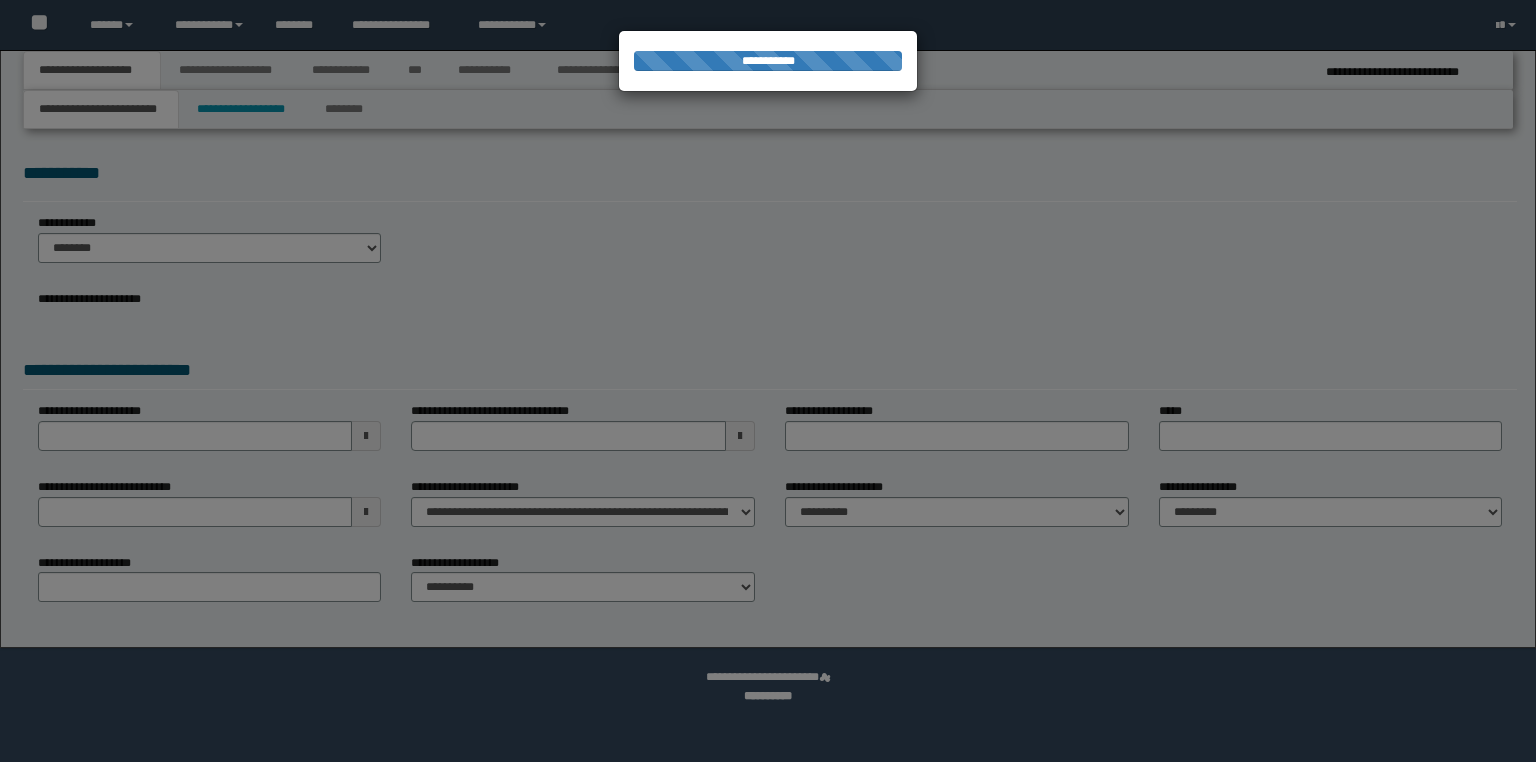 select on "*" 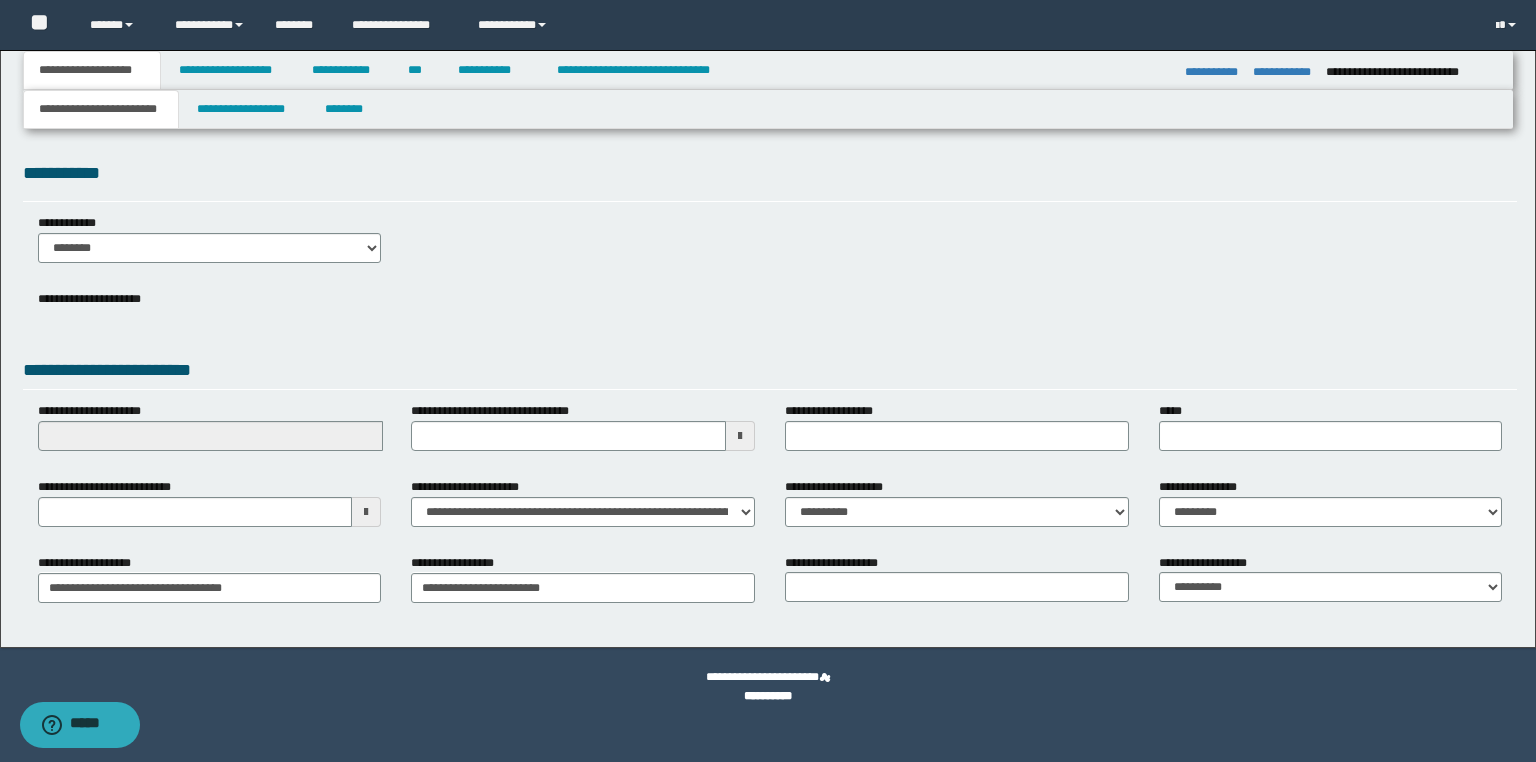 scroll, scrollTop: 0, scrollLeft: 0, axis: both 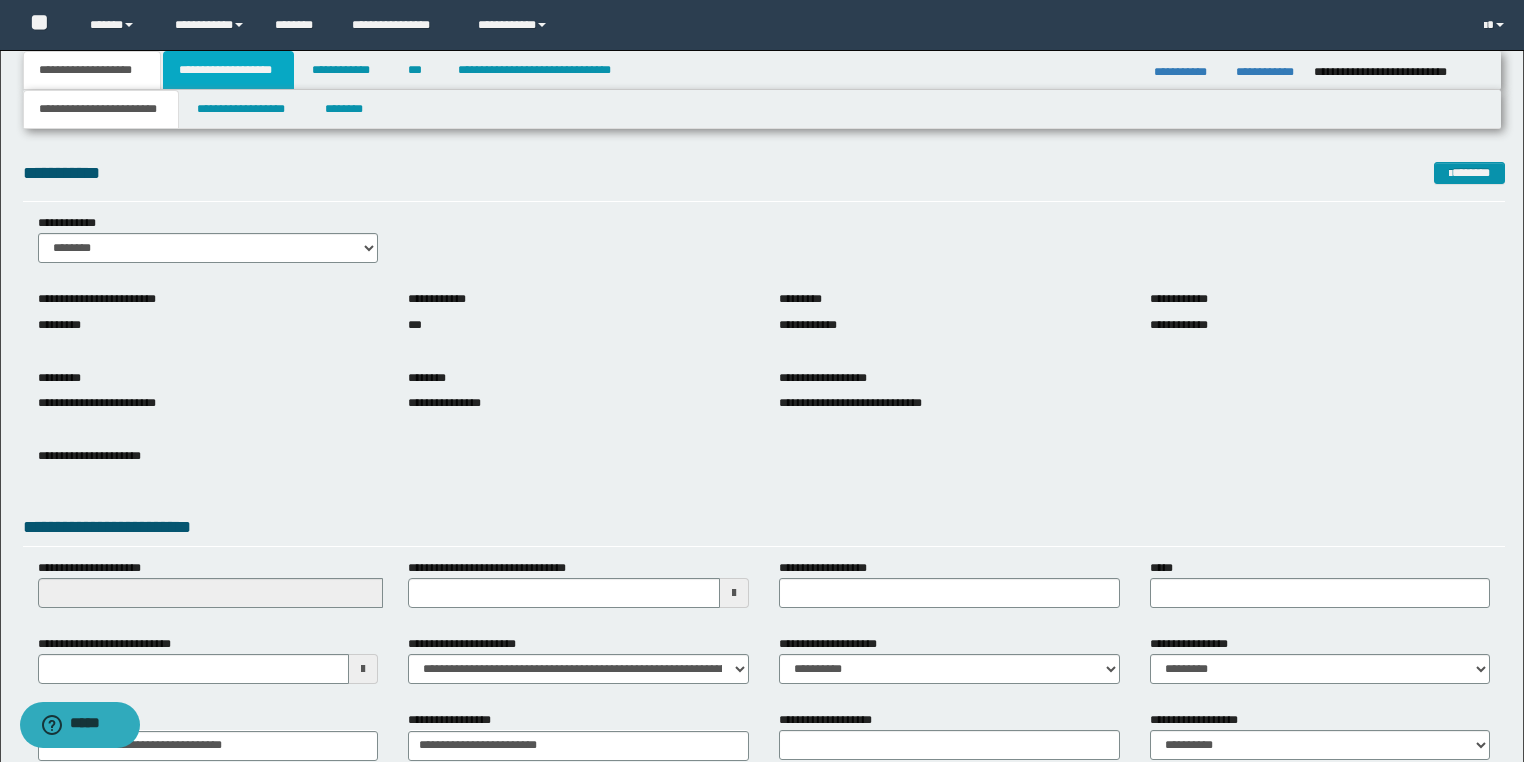 drag, startPoint x: 243, startPoint y: 76, endPoint x: 259, endPoint y: 92, distance: 22.627417 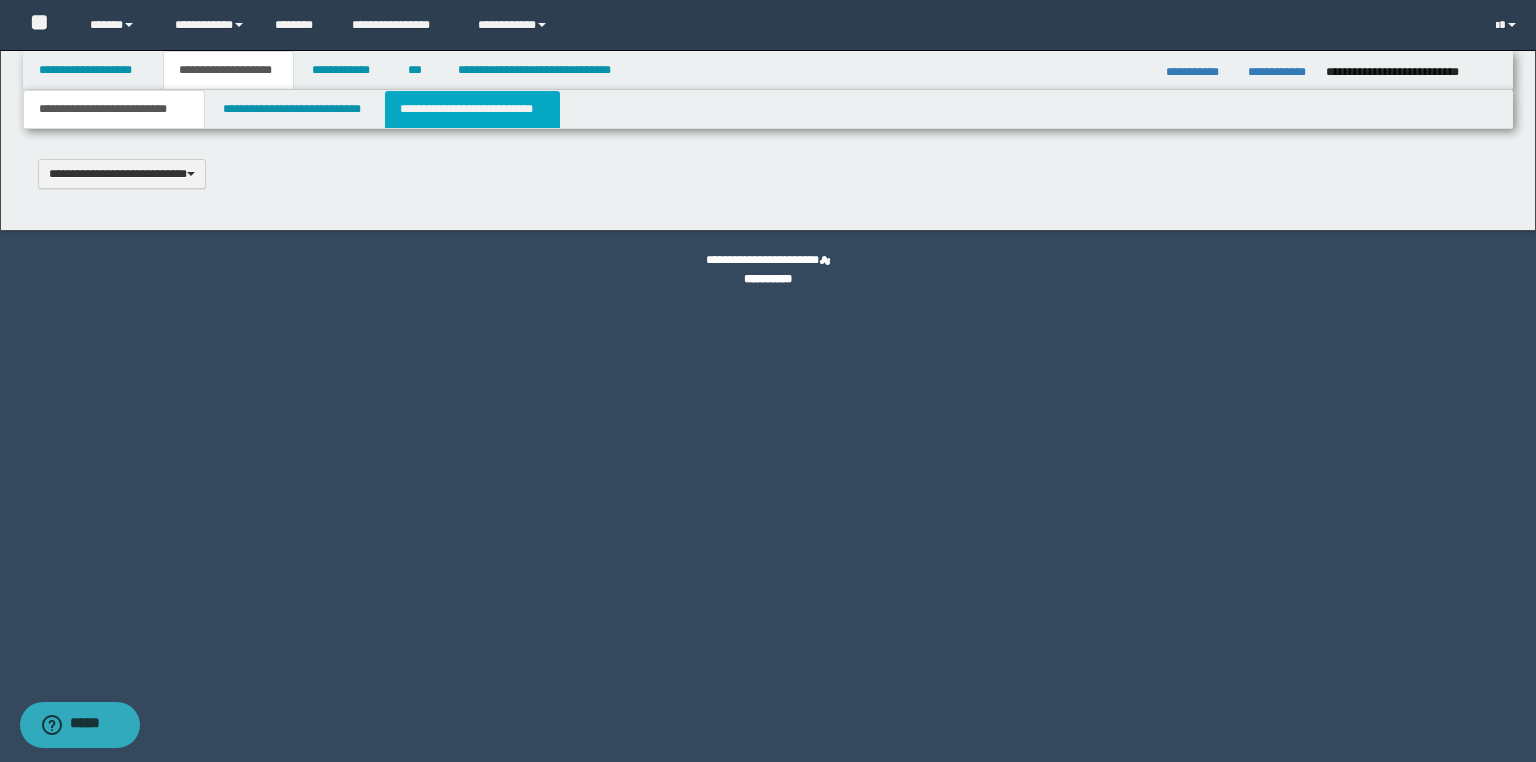 click on "**********" at bounding box center (472, 109) 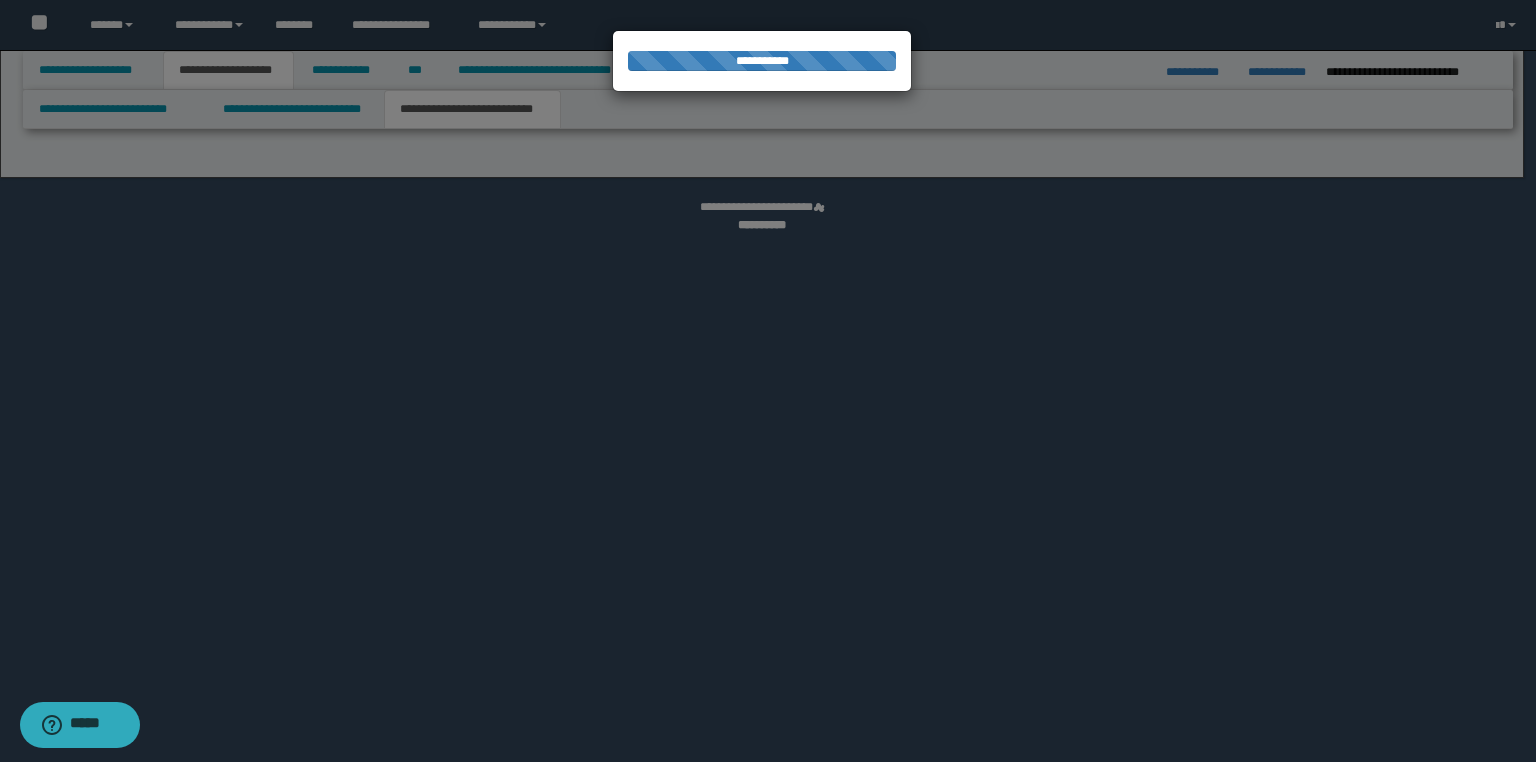 scroll, scrollTop: 0, scrollLeft: 0, axis: both 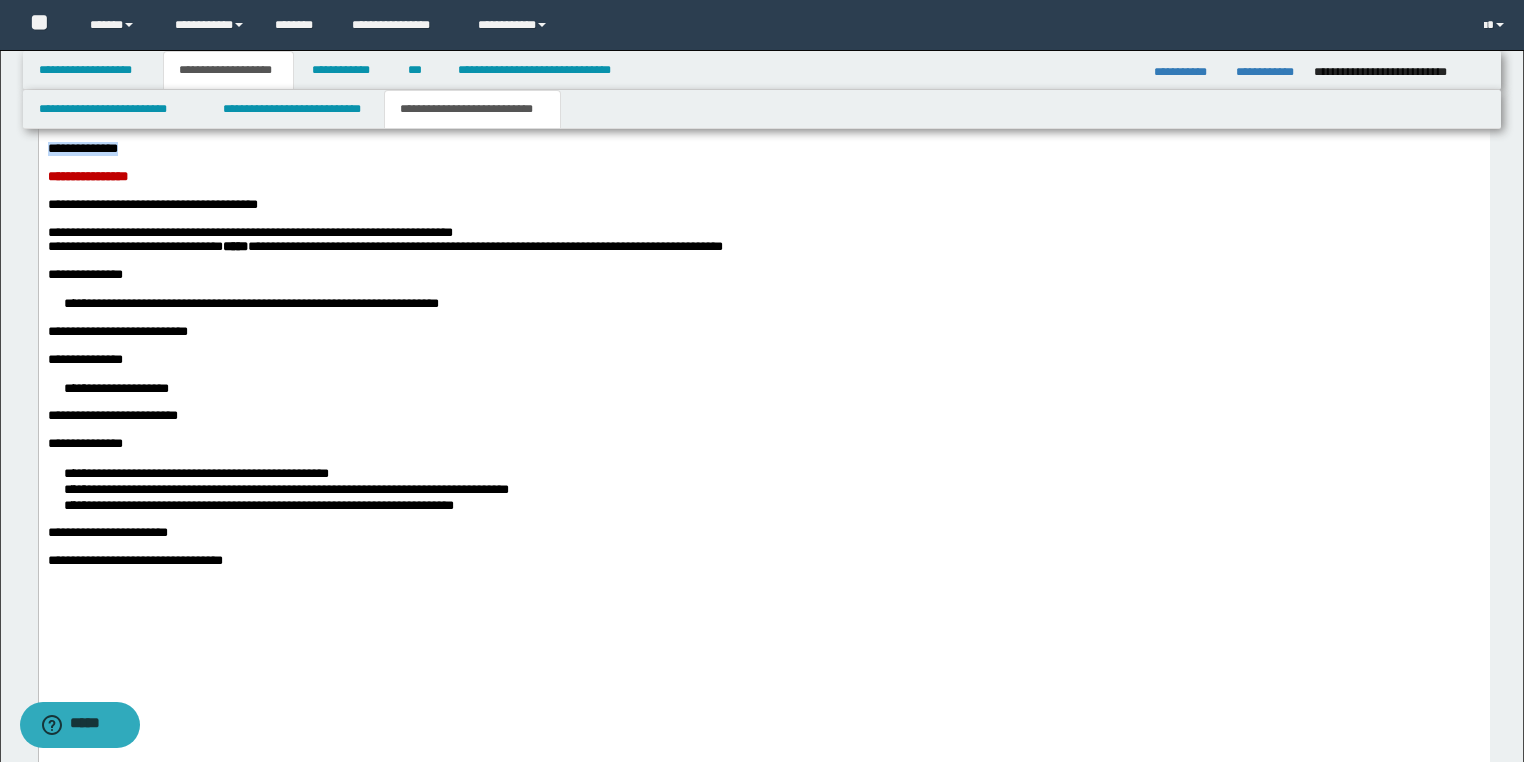 drag, startPoint x: 151, startPoint y: 289, endPoint x: -36, endPoint y: 287, distance: 187.0107 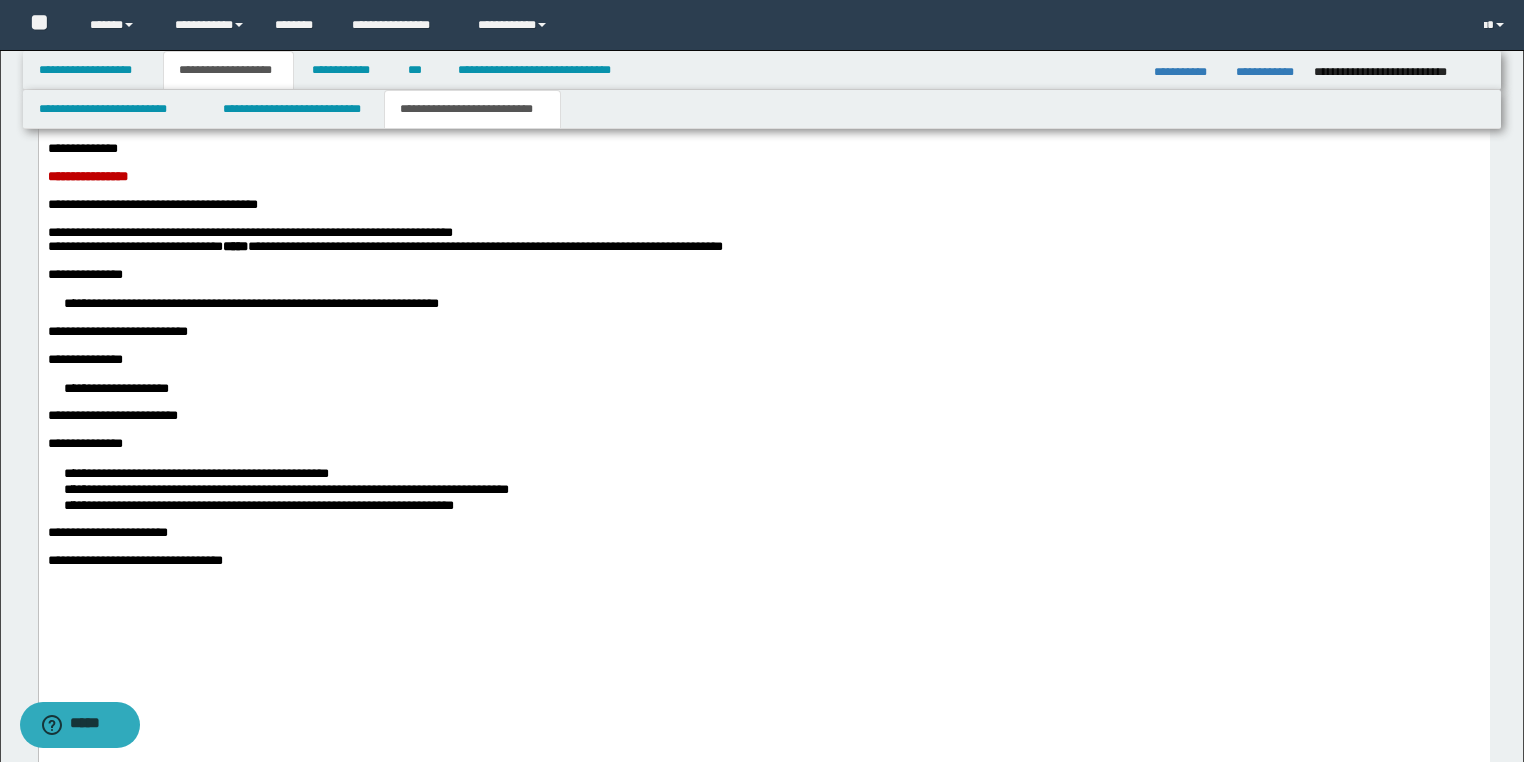 drag, startPoint x: 69, startPoint y: 290, endPoint x: 465, endPoint y: 434, distance: 421.3692 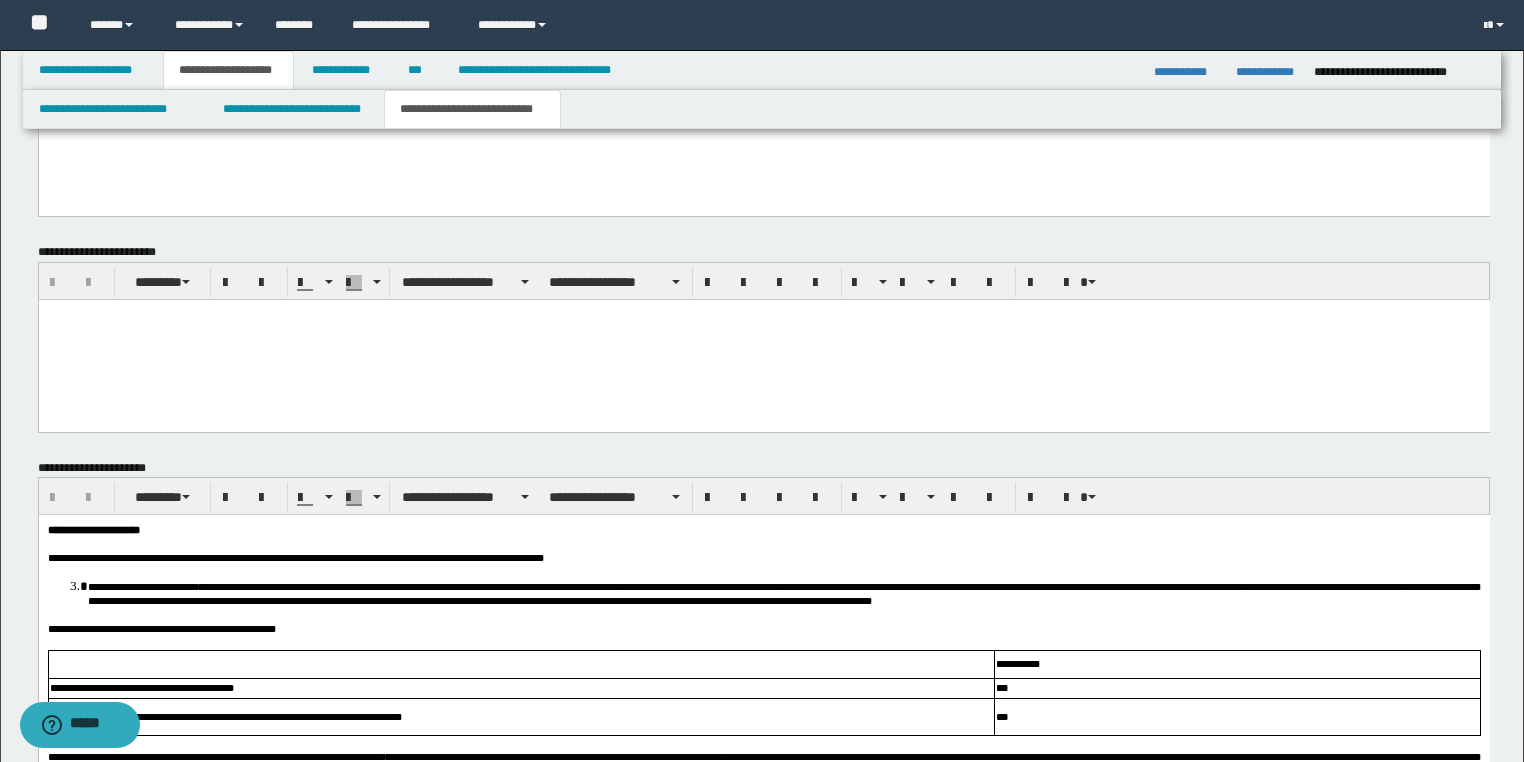 scroll, scrollTop: 3762, scrollLeft: 0, axis: vertical 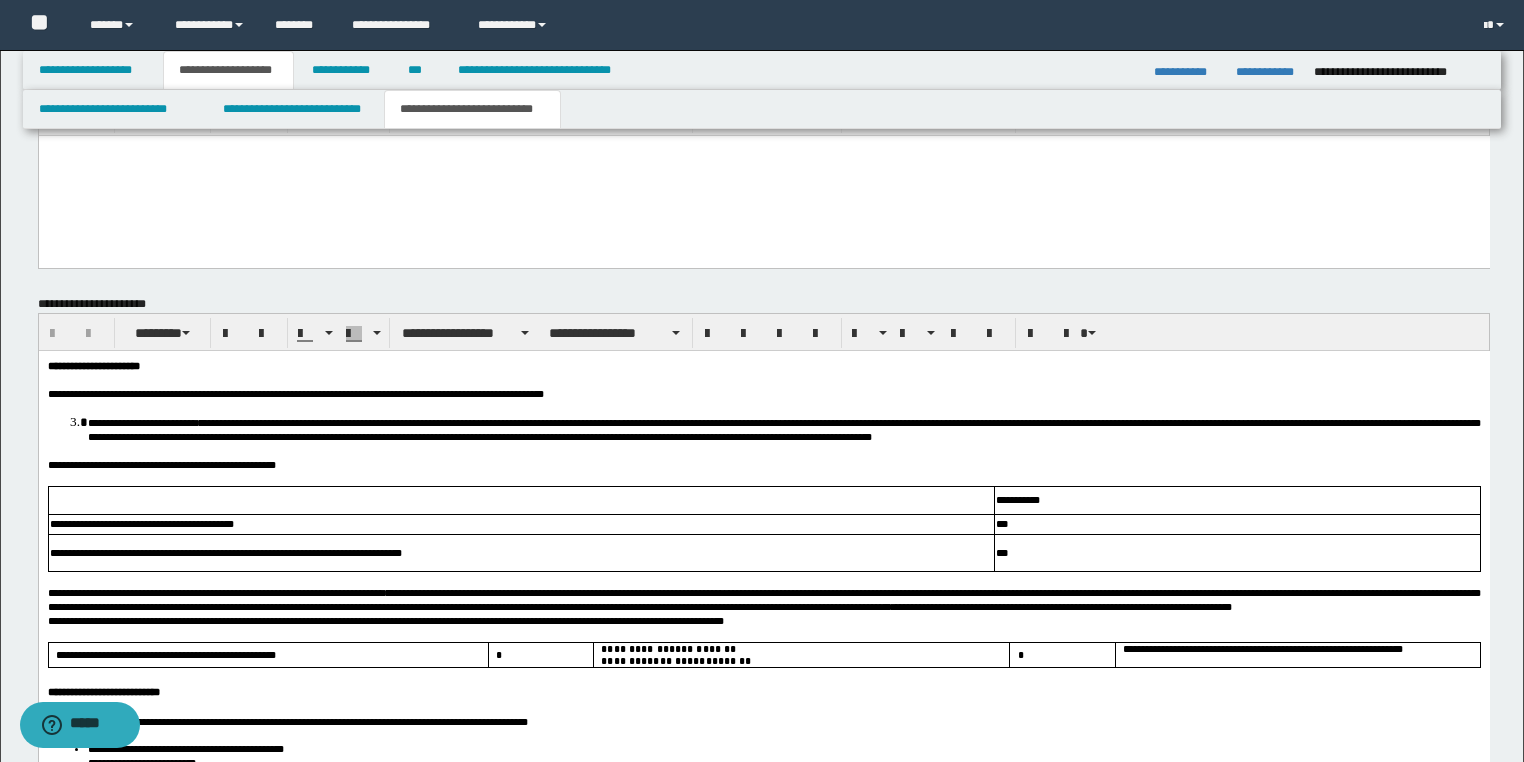 drag, startPoint x: 50, startPoint y: -511, endPoint x: 171, endPoint y: -1778, distance: 1272.7646 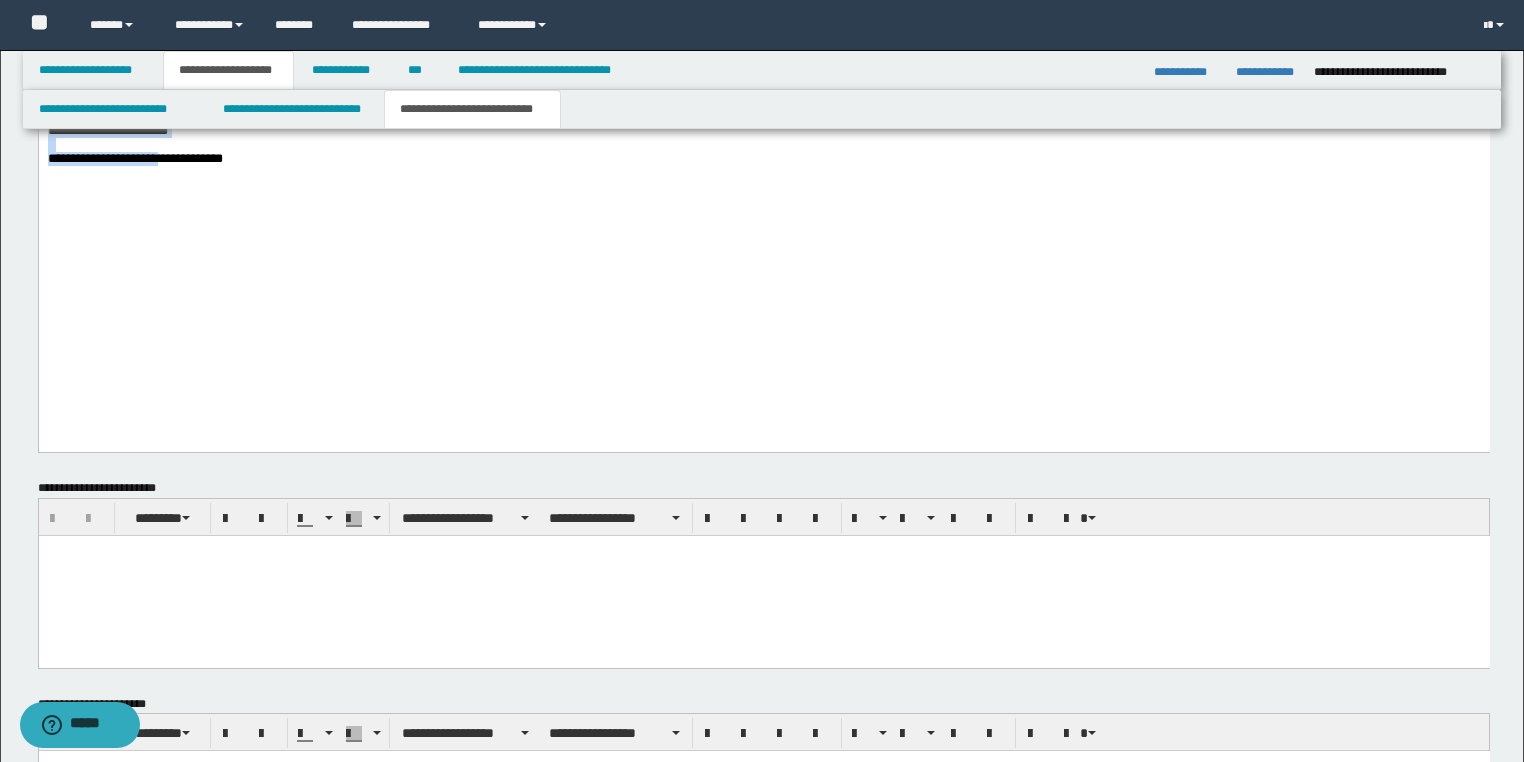 scroll, scrollTop: 3122, scrollLeft: 0, axis: vertical 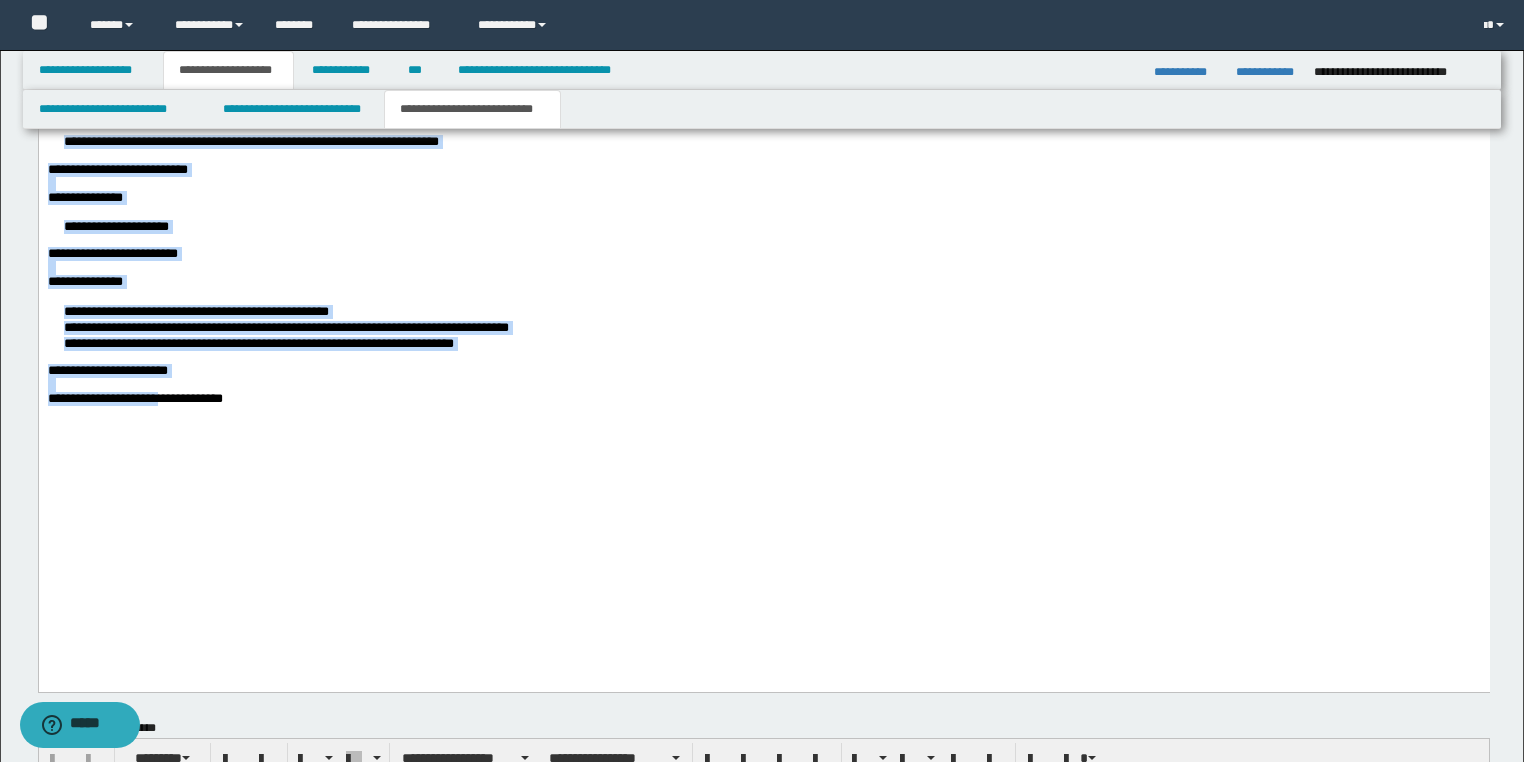 click on "**********" at bounding box center (258, 343) 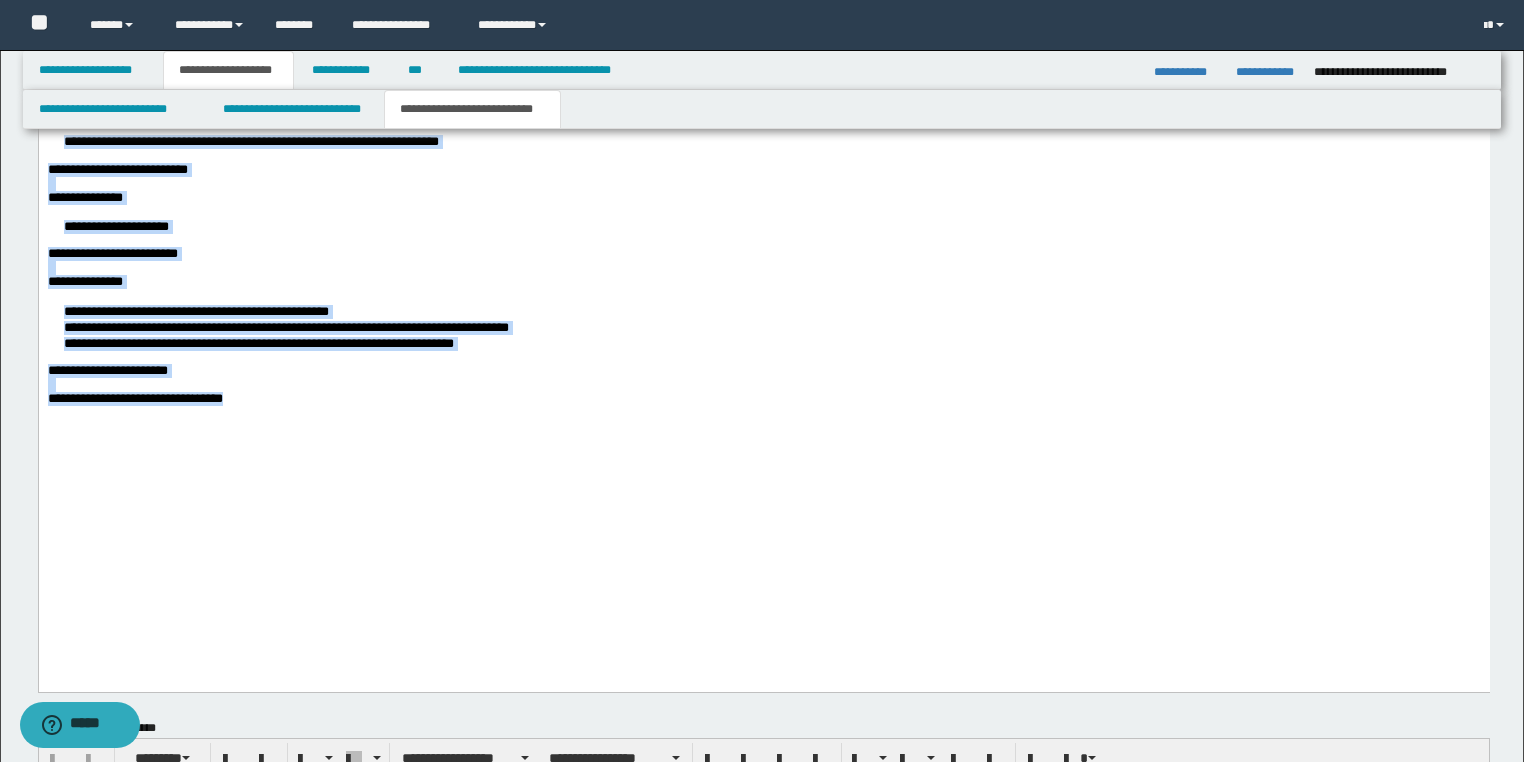 drag, startPoint x: 234, startPoint y: 580, endPoint x: -187, endPoint y: 74, distance: 658.2378 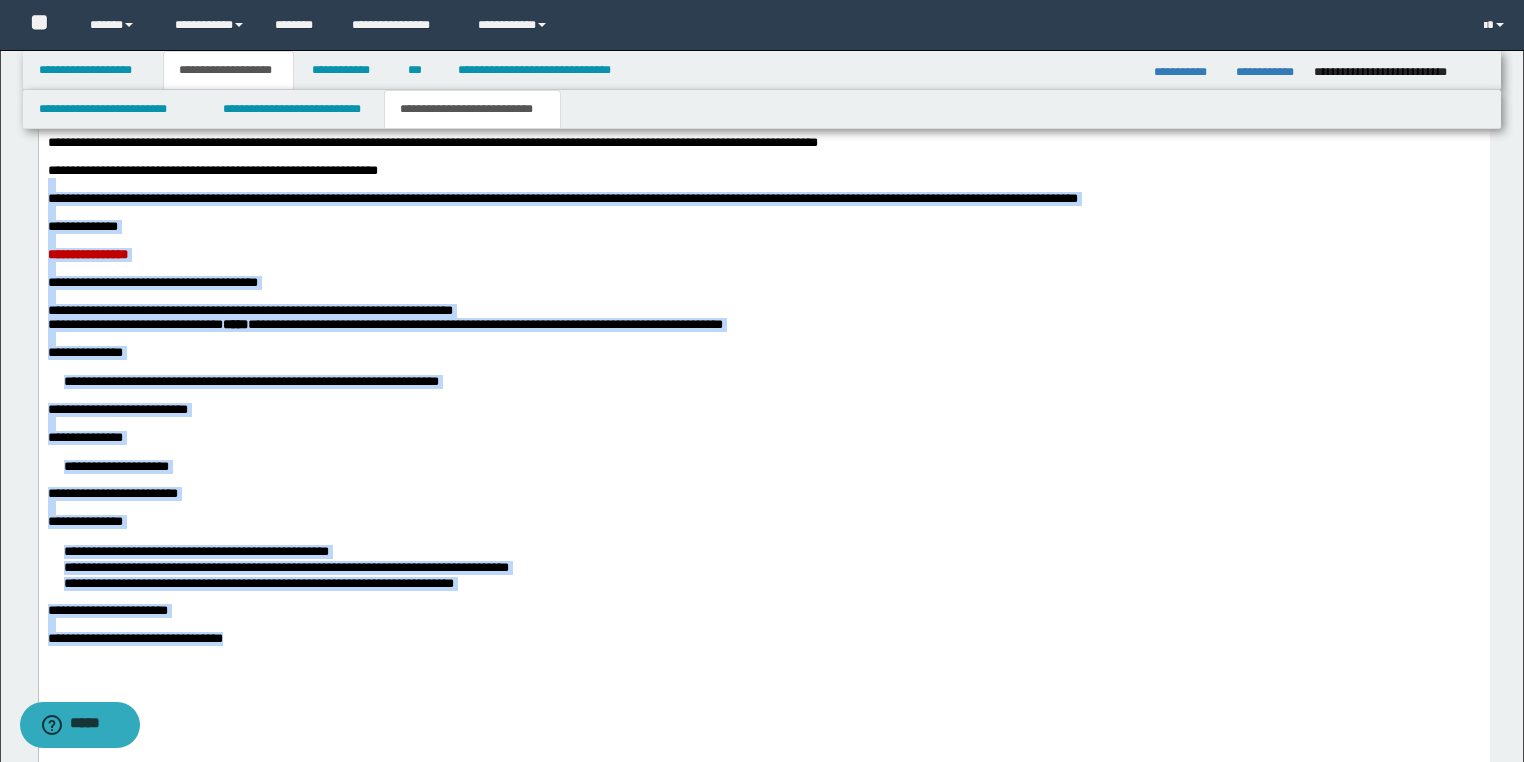 click at bounding box center [763, 185] 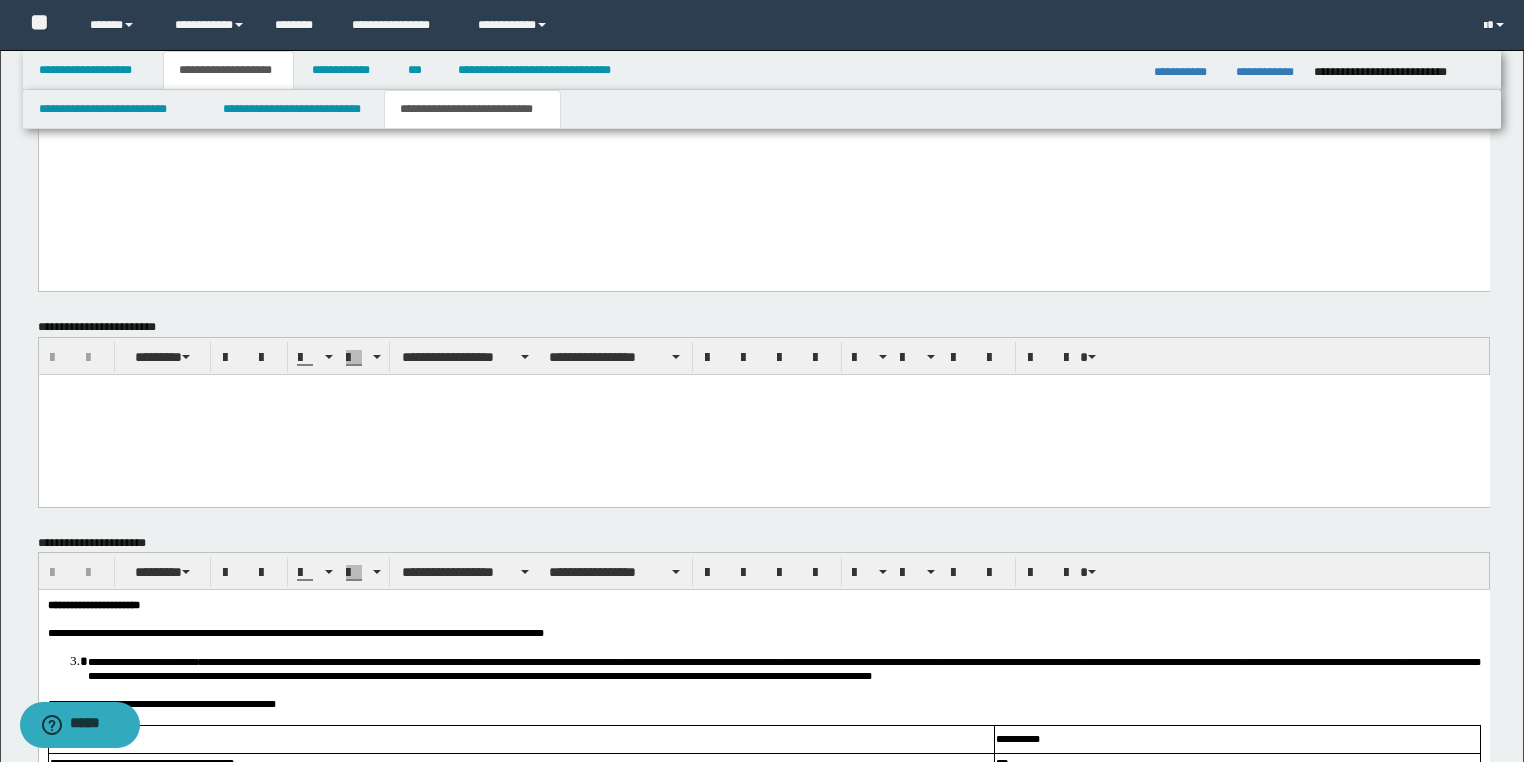 scroll, scrollTop: 3524, scrollLeft: 0, axis: vertical 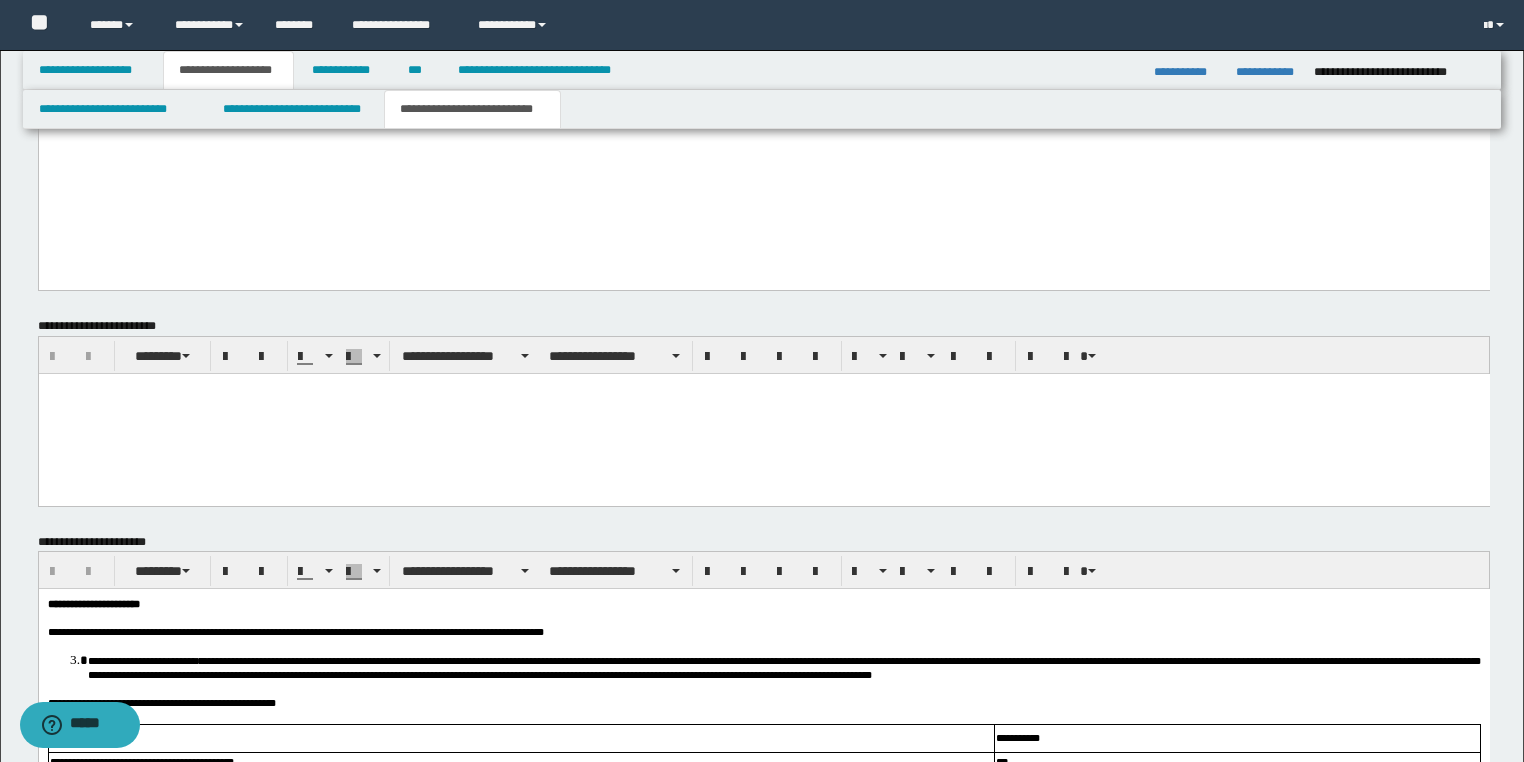 drag, startPoint x: 51, startPoint y: -275, endPoint x: 338, endPoint y: -1109, distance: 882.00055 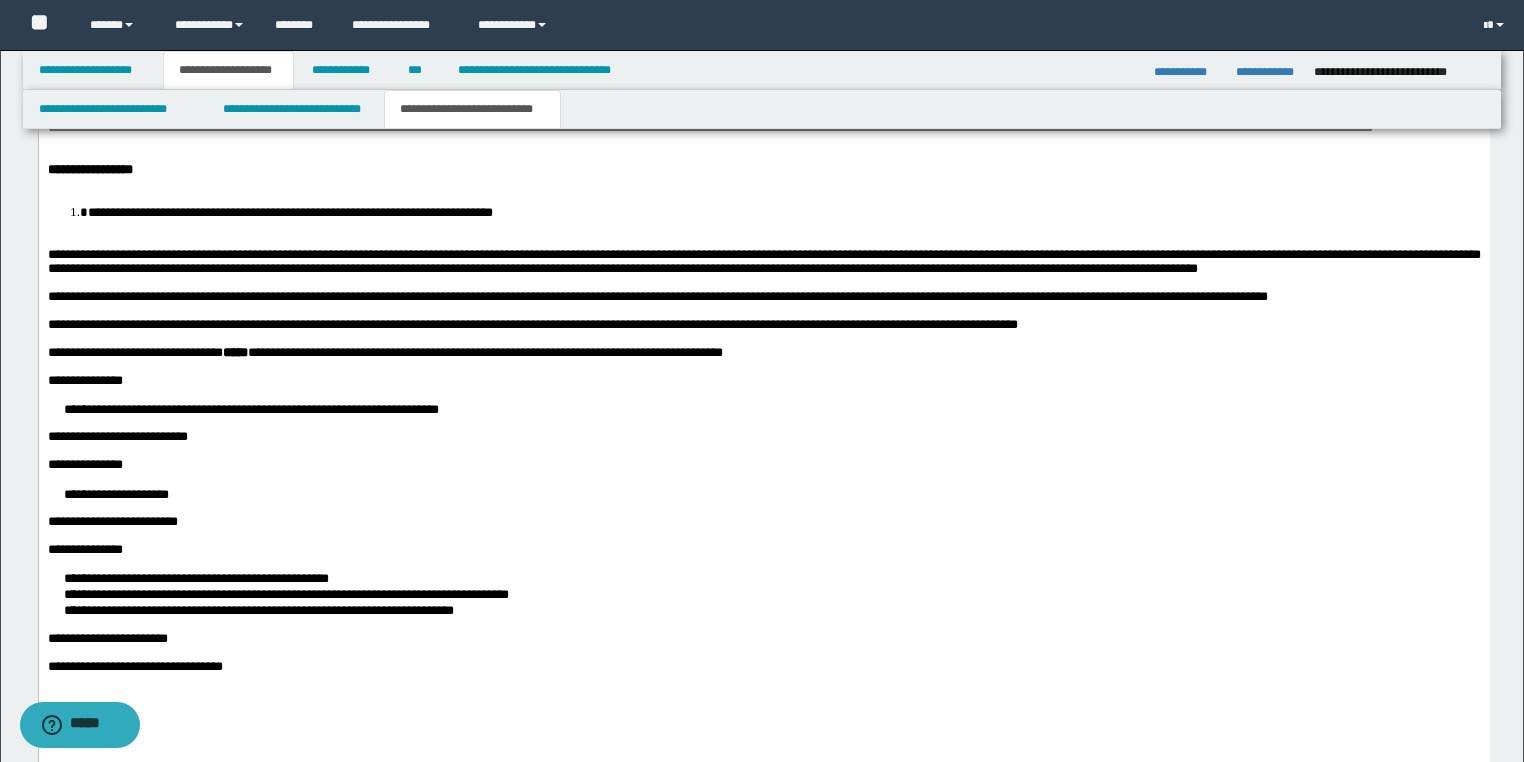 scroll, scrollTop: 2911, scrollLeft: 0, axis: vertical 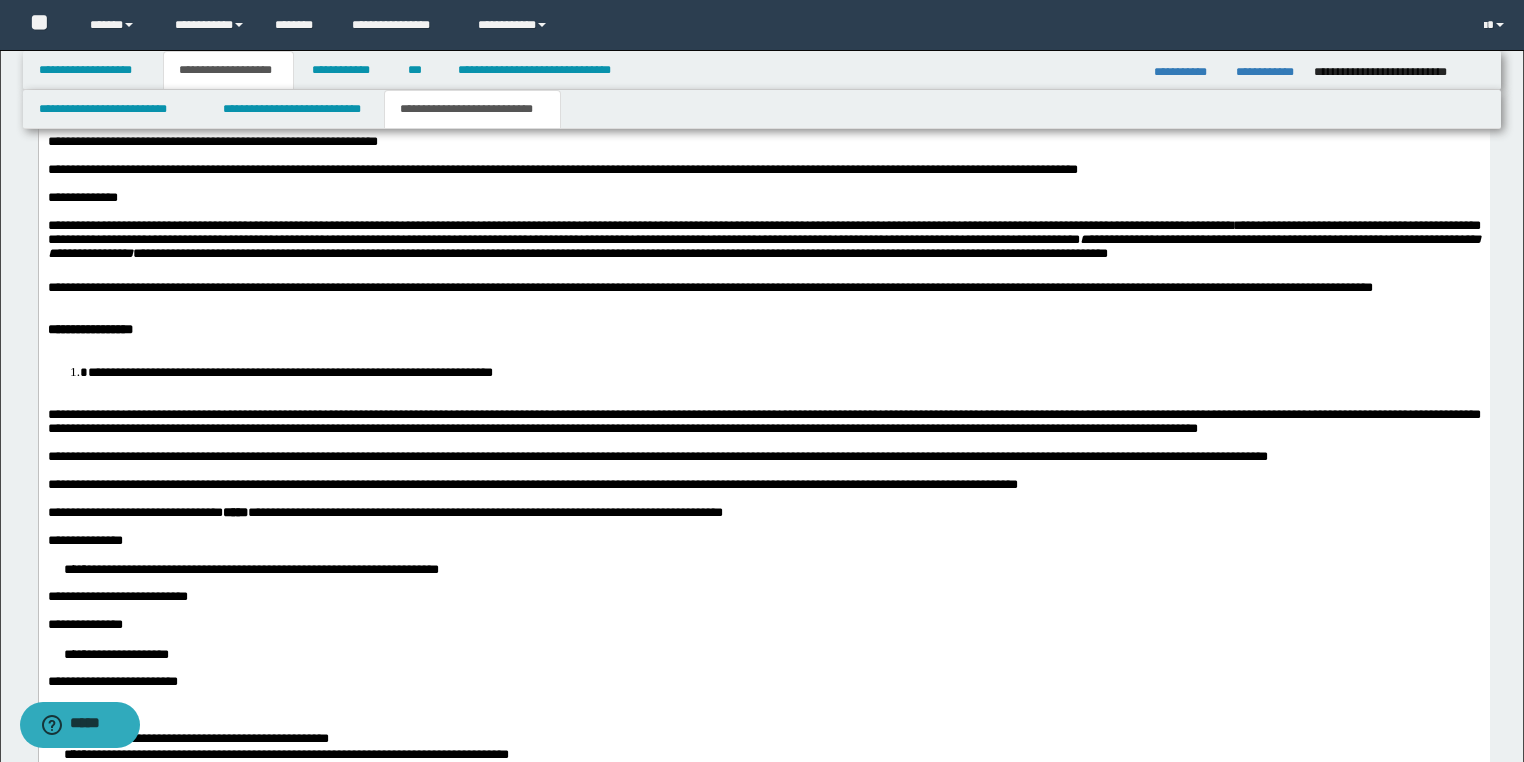 click on "**********" at bounding box center [783, 372] 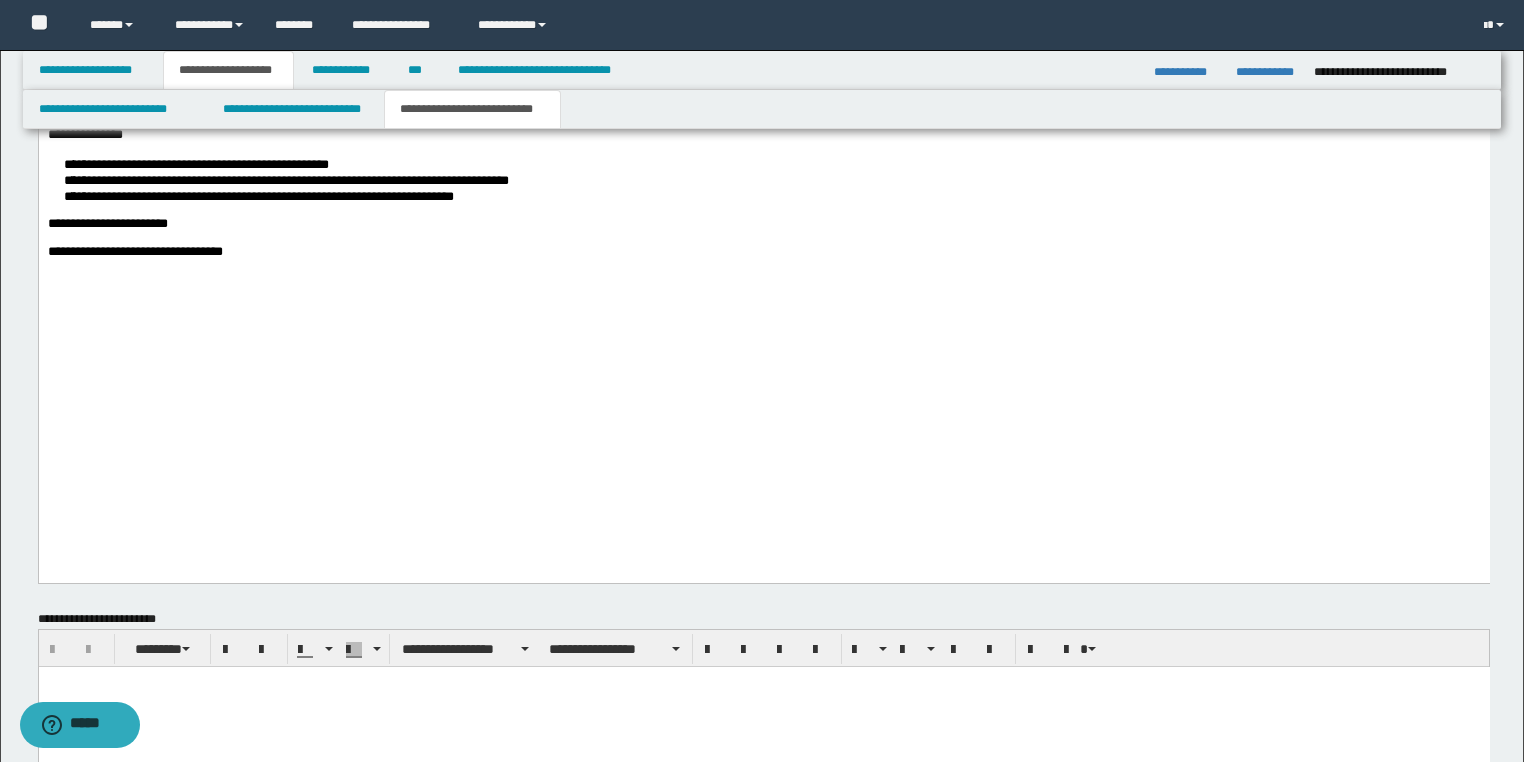 scroll, scrollTop: 3311, scrollLeft: 0, axis: vertical 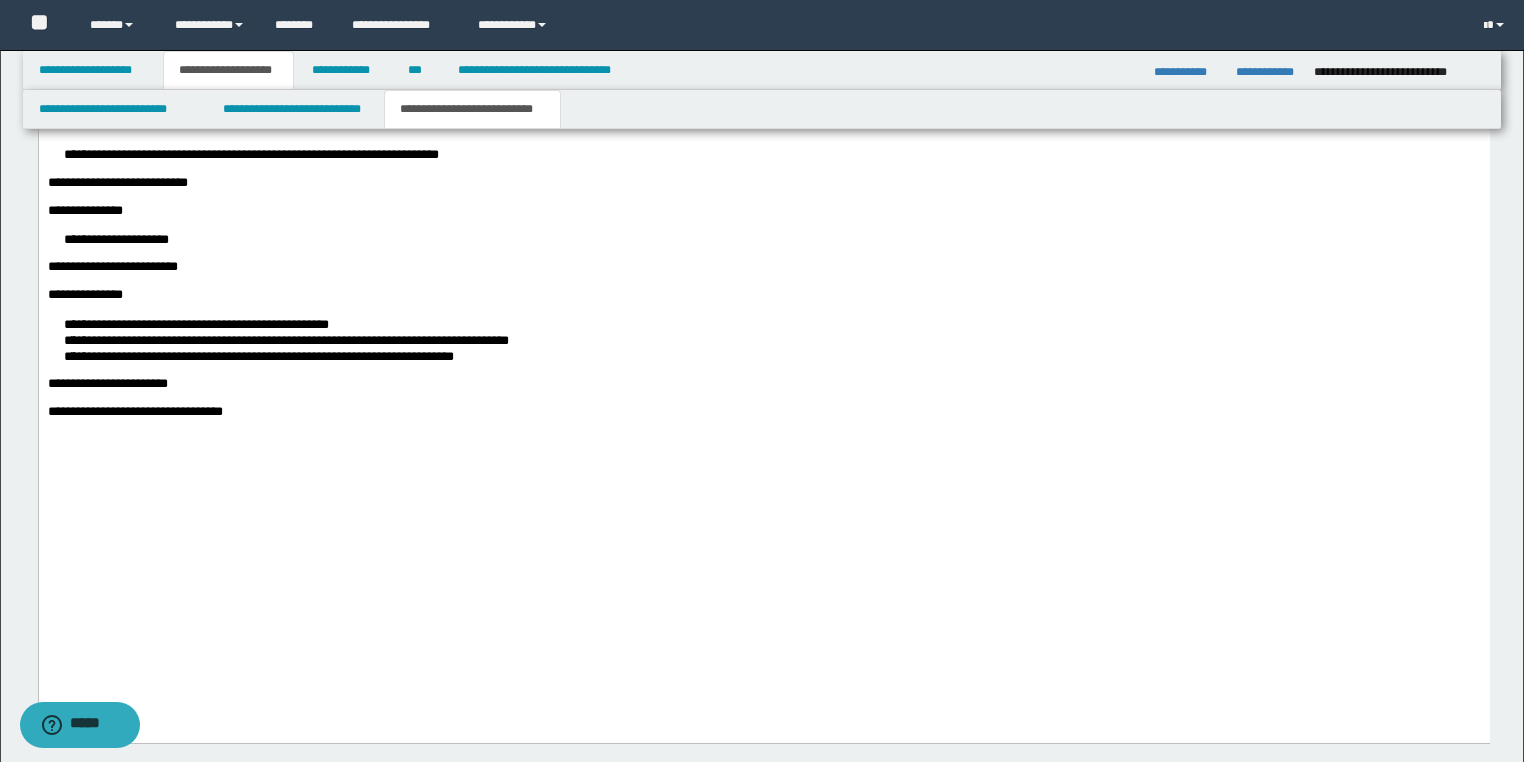 click on "*****" at bounding box center [234, 97] 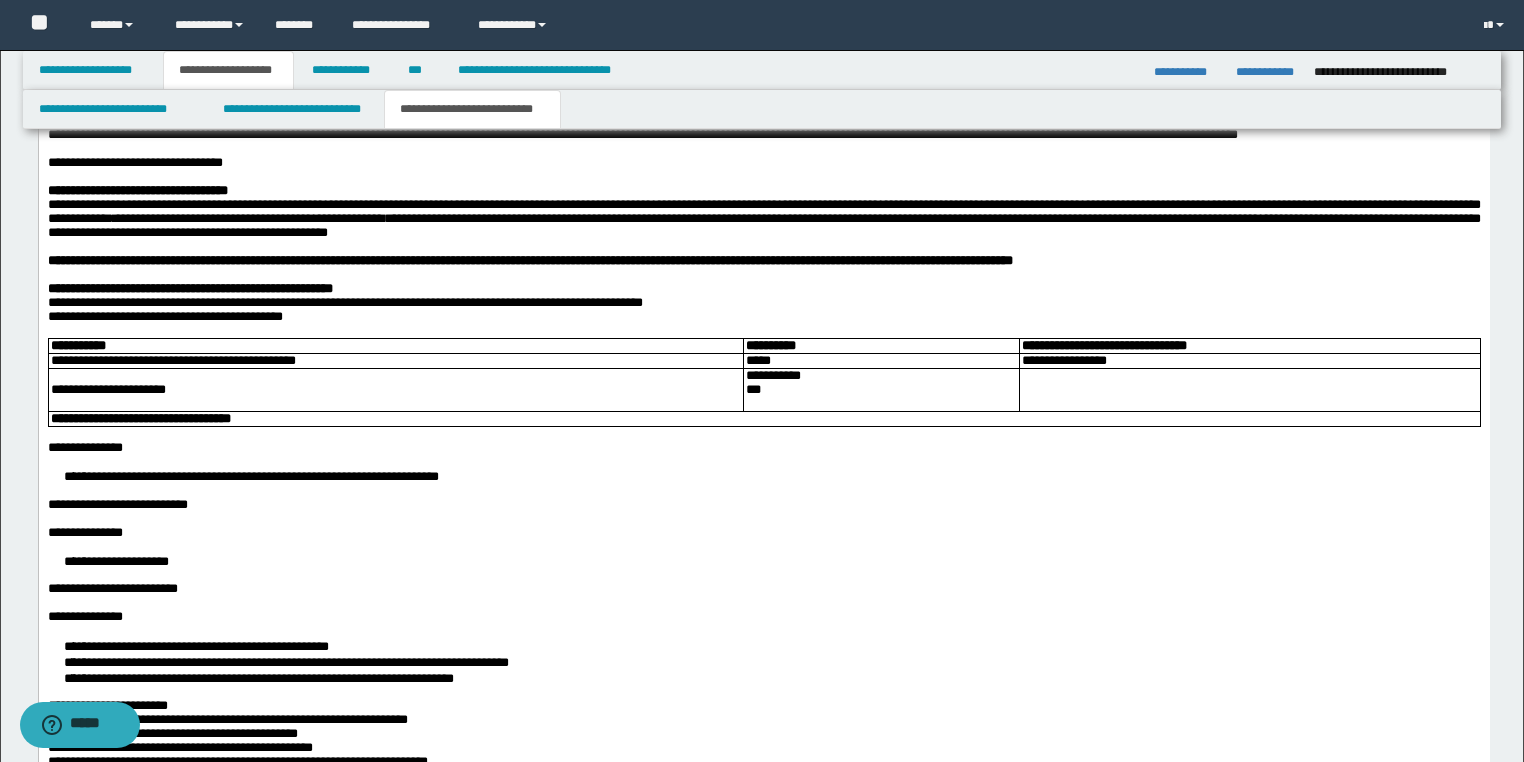 scroll, scrollTop: 1631, scrollLeft: 0, axis: vertical 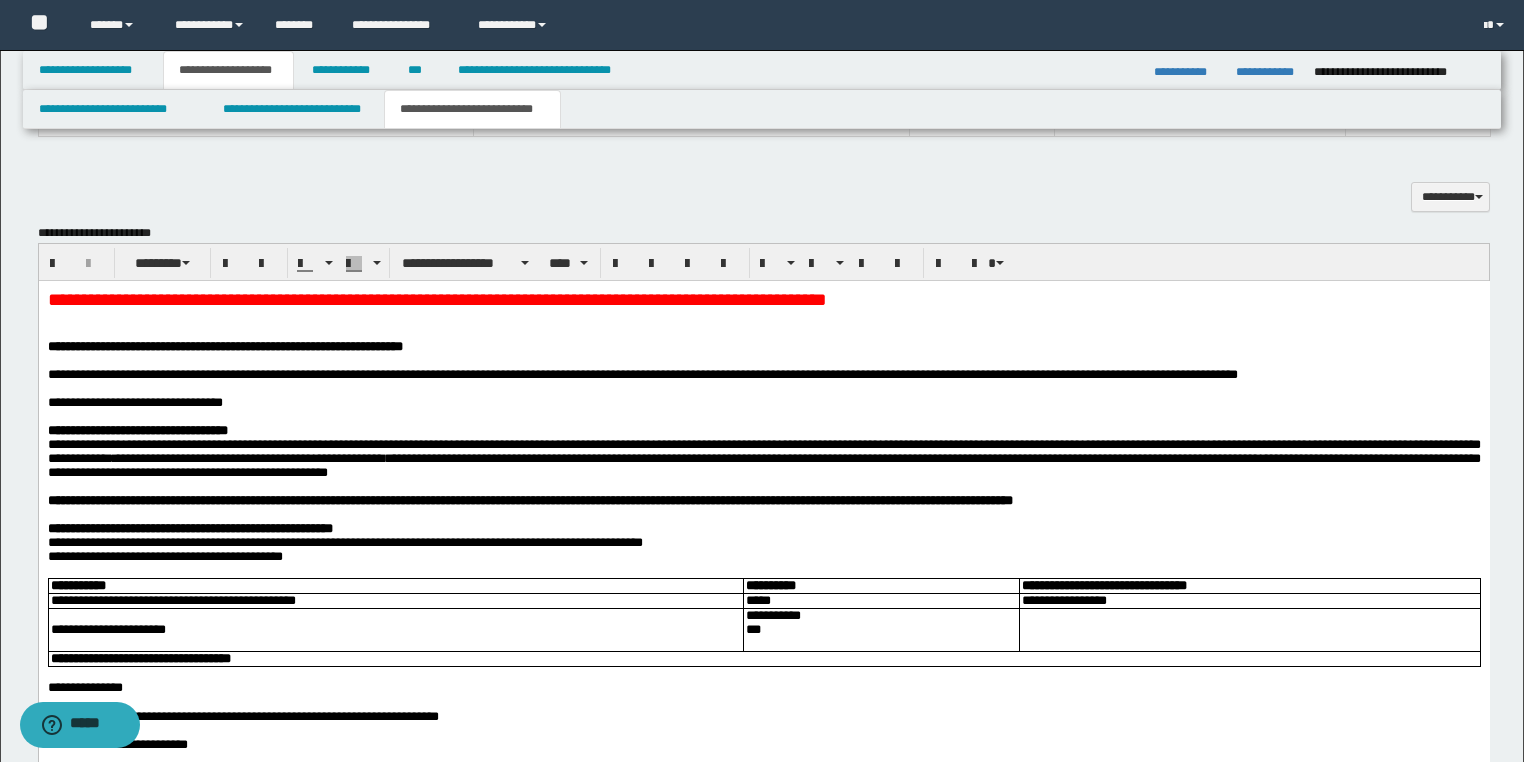 click on "**********" at bounding box center (436, 298) 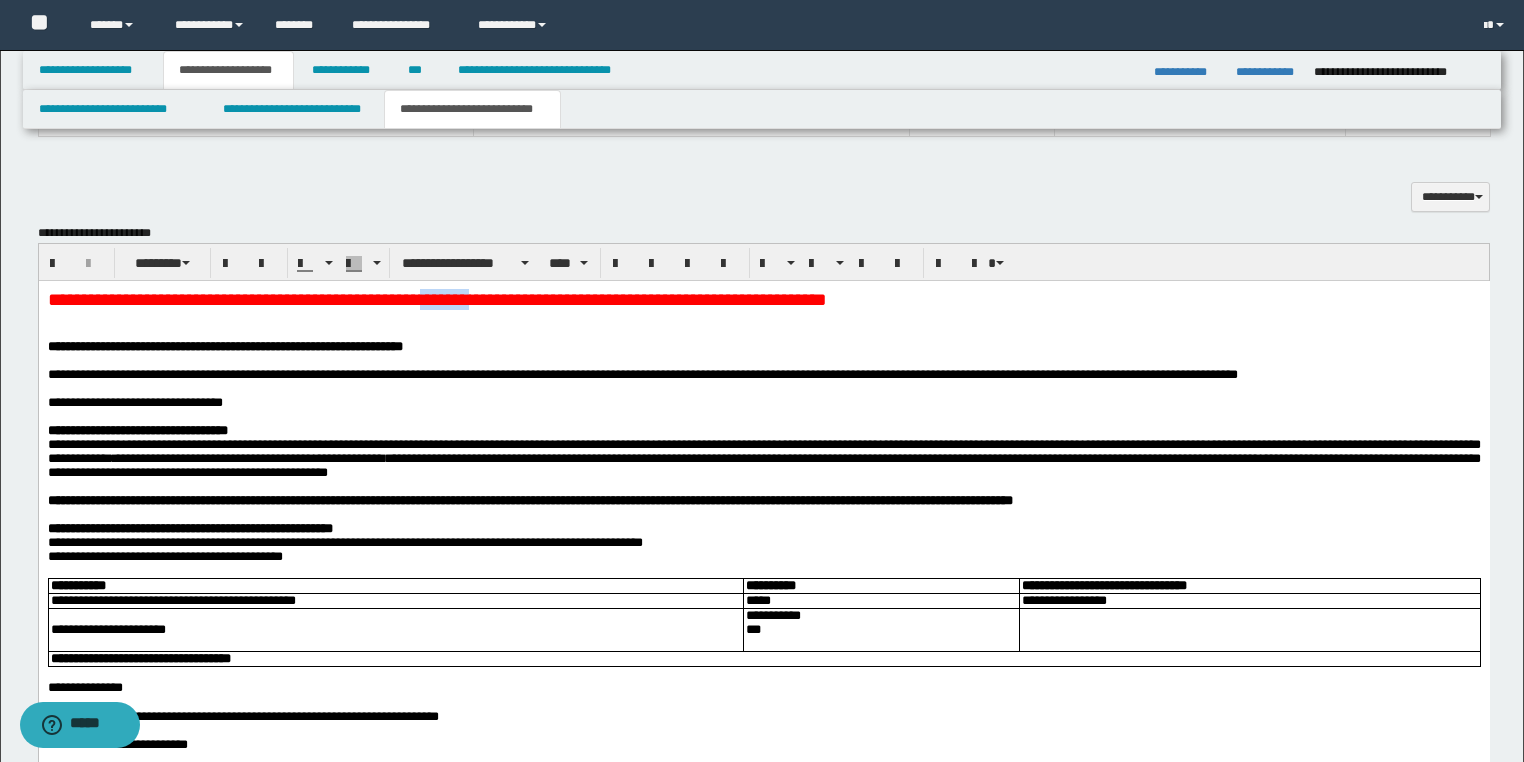 click on "**********" at bounding box center (436, 298) 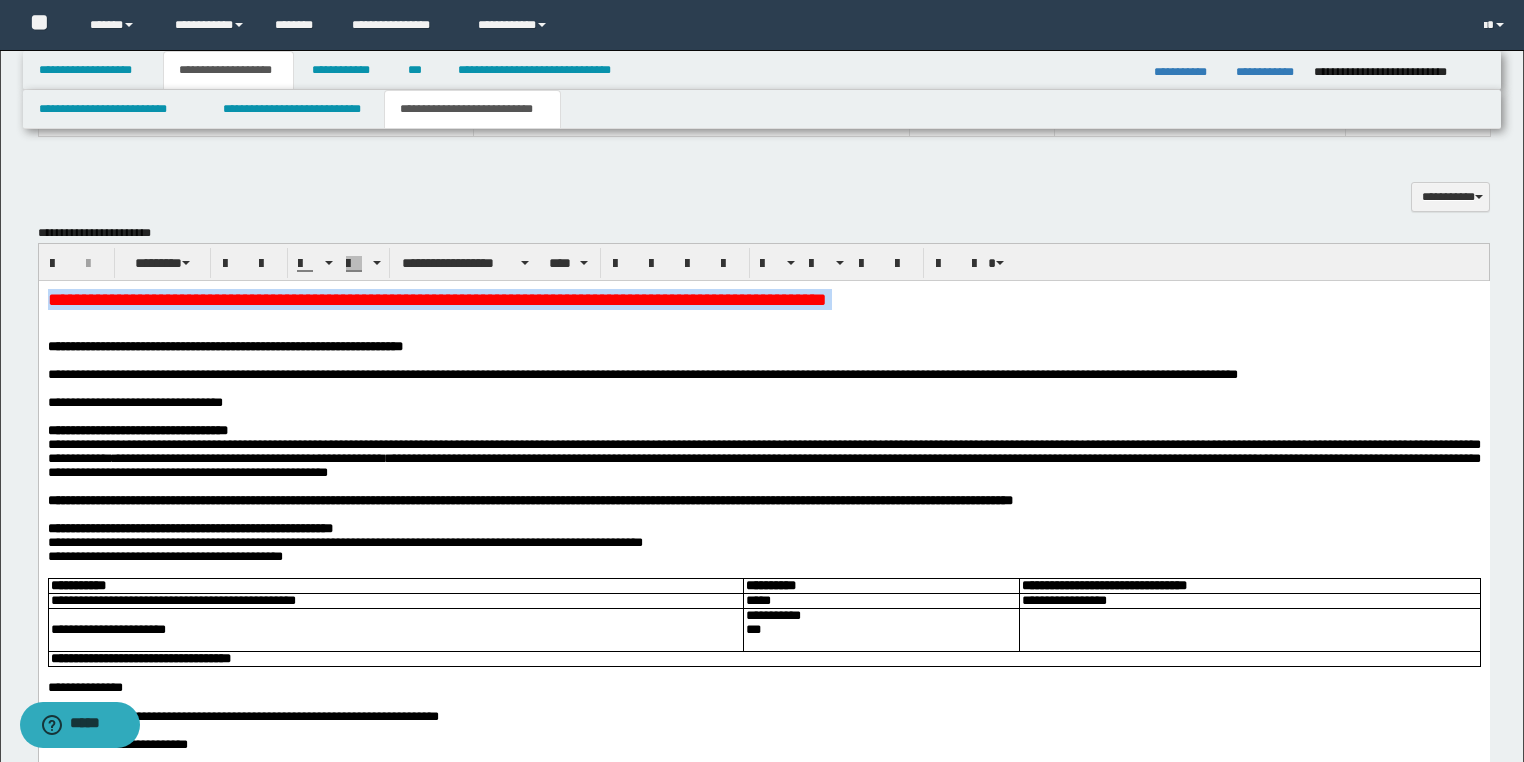 click on "**********" at bounding box center (436, 298) 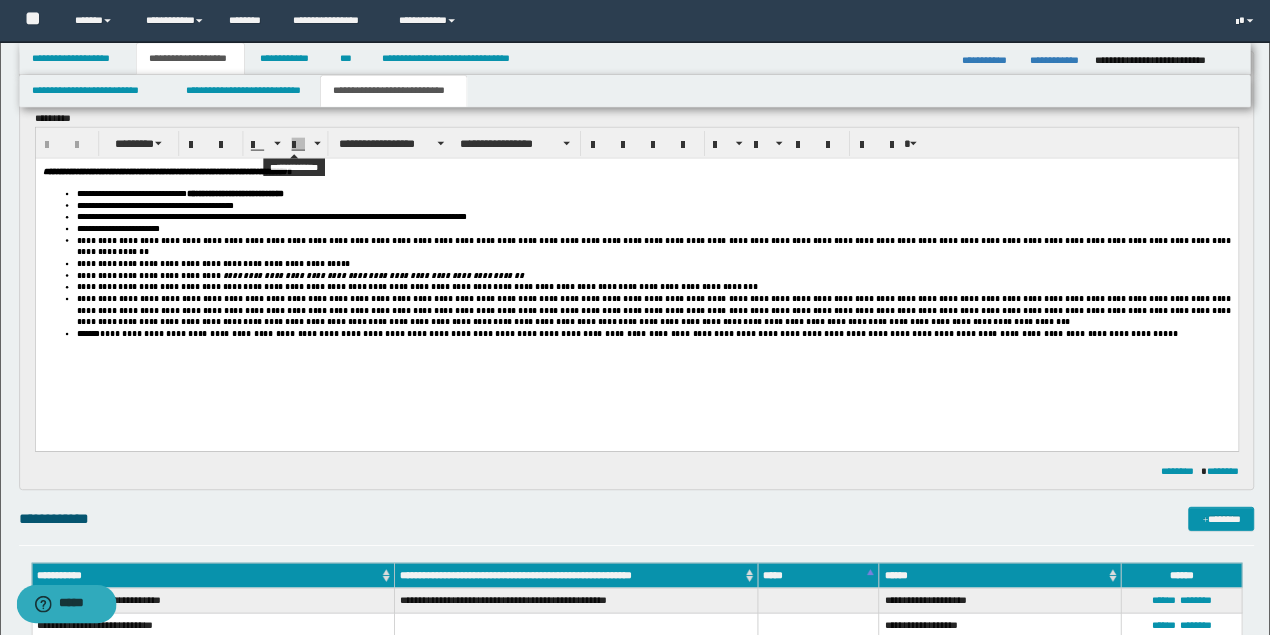 scroll, scrollTop: 911, scrollLeft: 0, axis: vertical 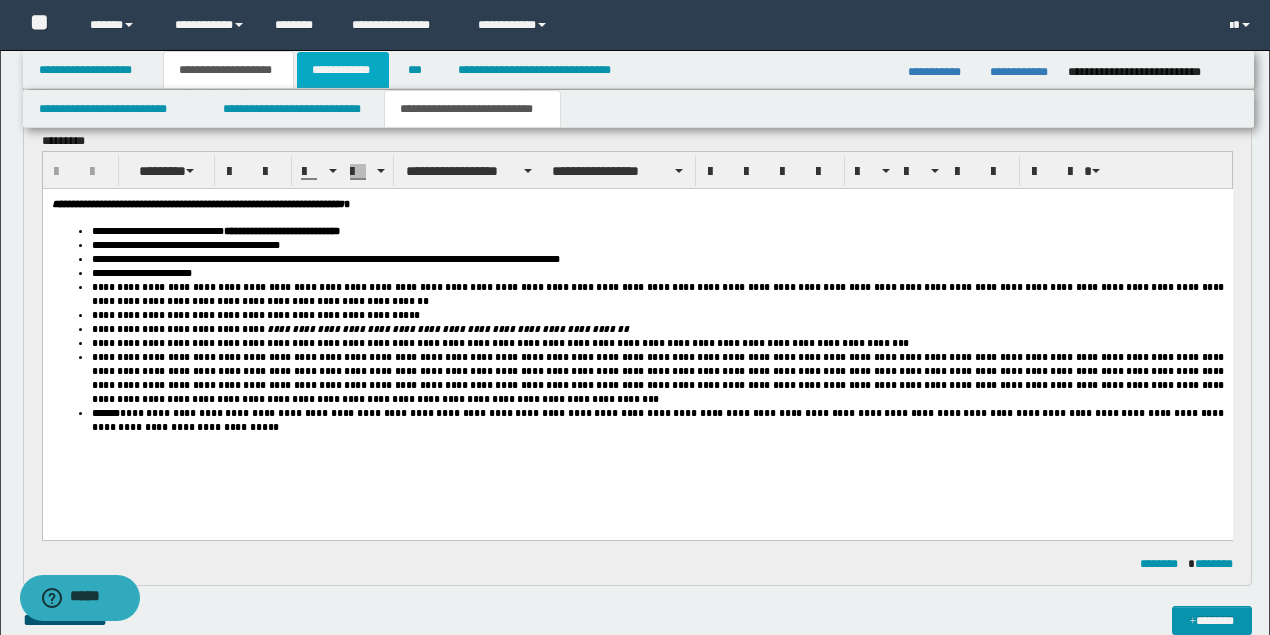 drag, startPoint x: 335, startPoint y: 71, endPoint x: 475, endPoint y: 128, distance: 151.15886 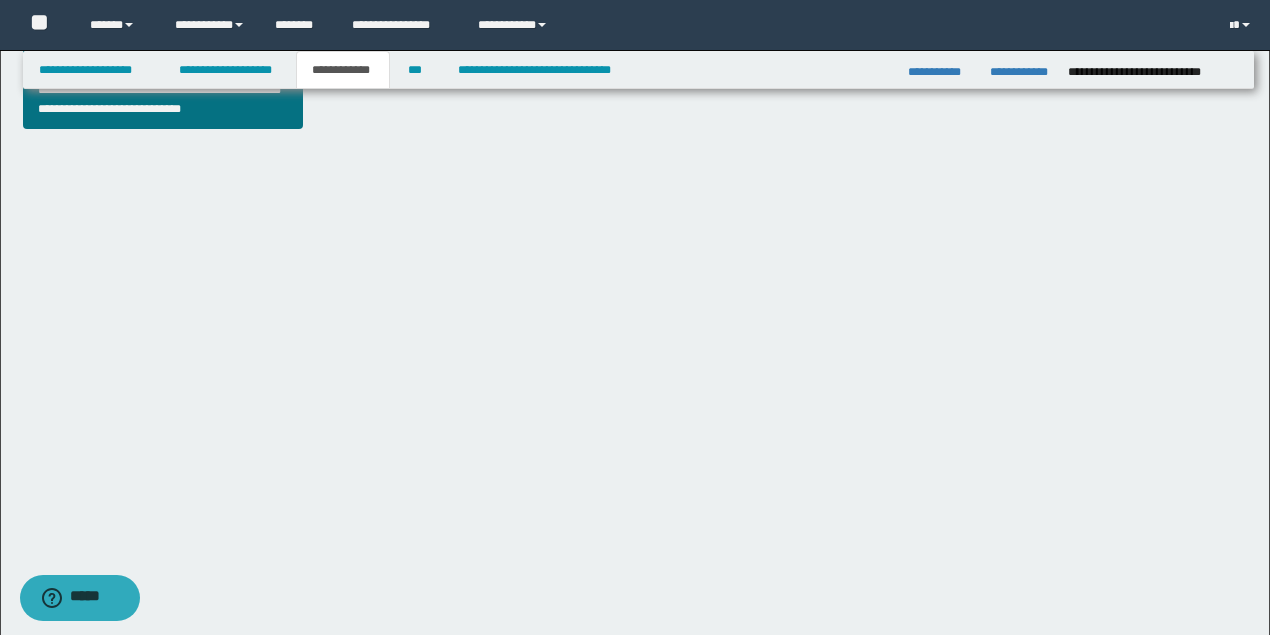 scroll, scrollTop: 513, scrollLeft: 0, axis: vertical 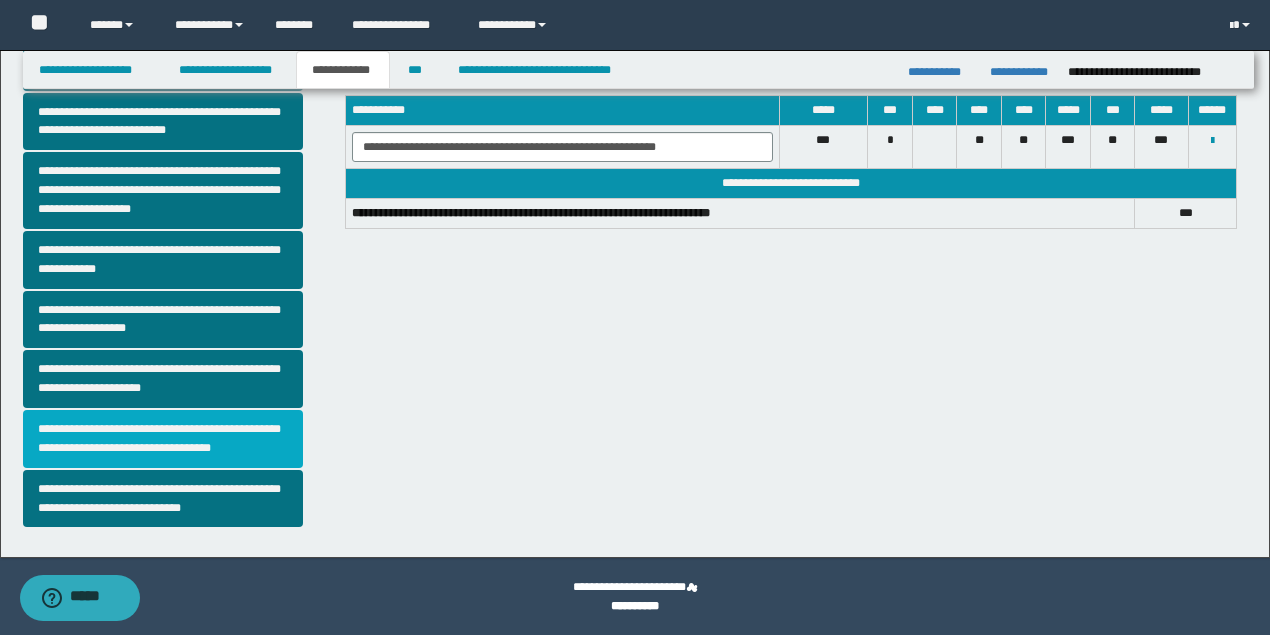 click on "**********" at bounding box center (163, 439) 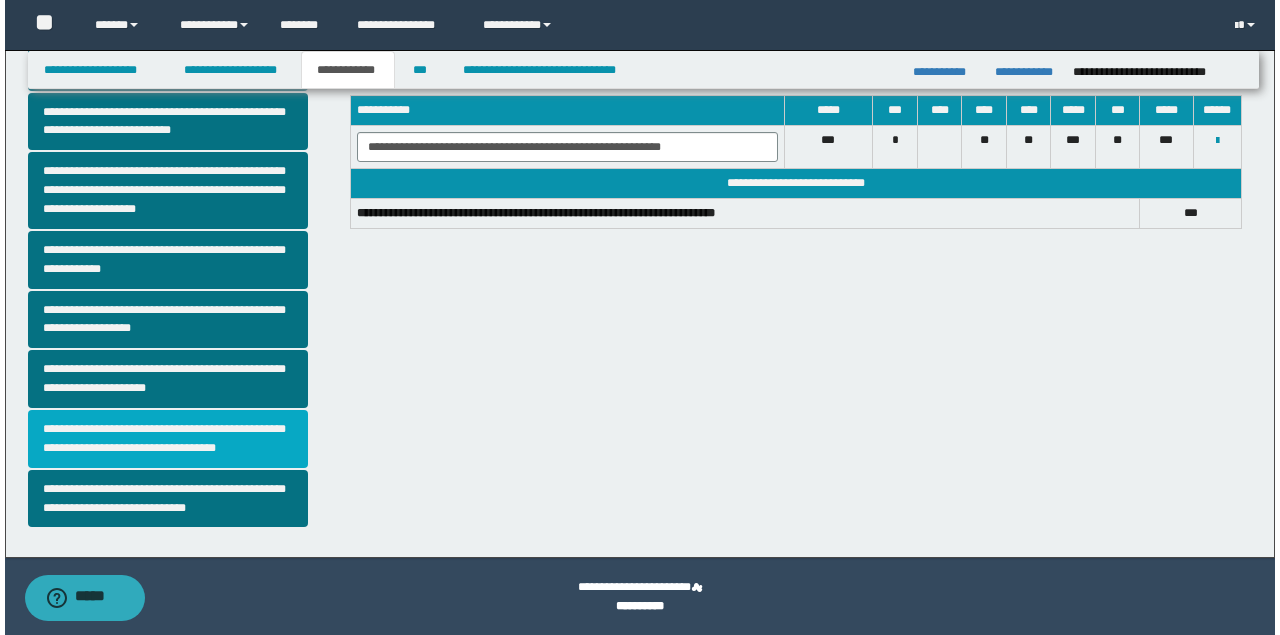 scroll, scrollTop: 0, scrollLeft: 0, axis: both 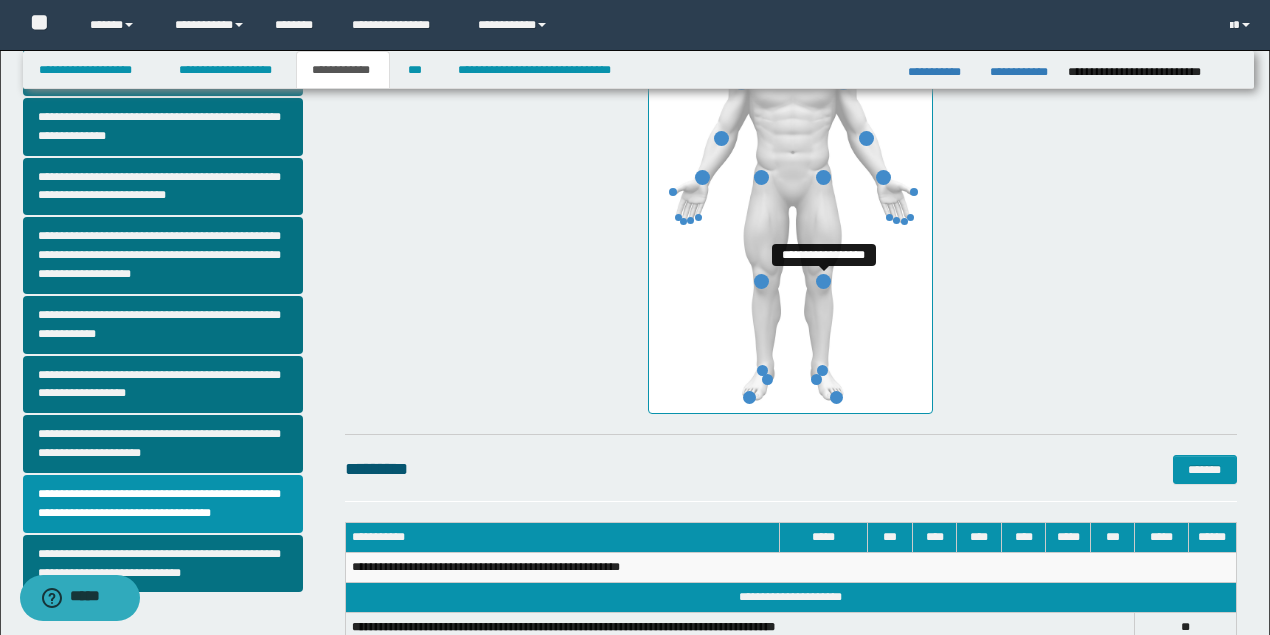 click at bounding box center [823, 281] 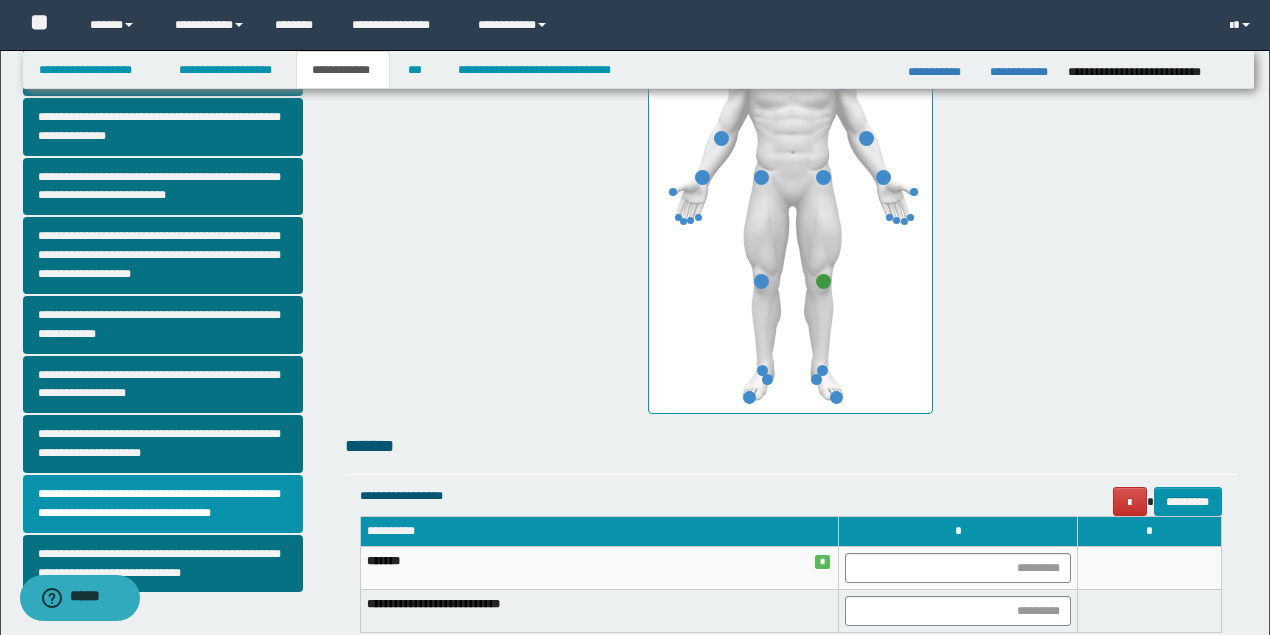 scroll, scrollTop: 648, scrollLeft: 0, axis: vertical 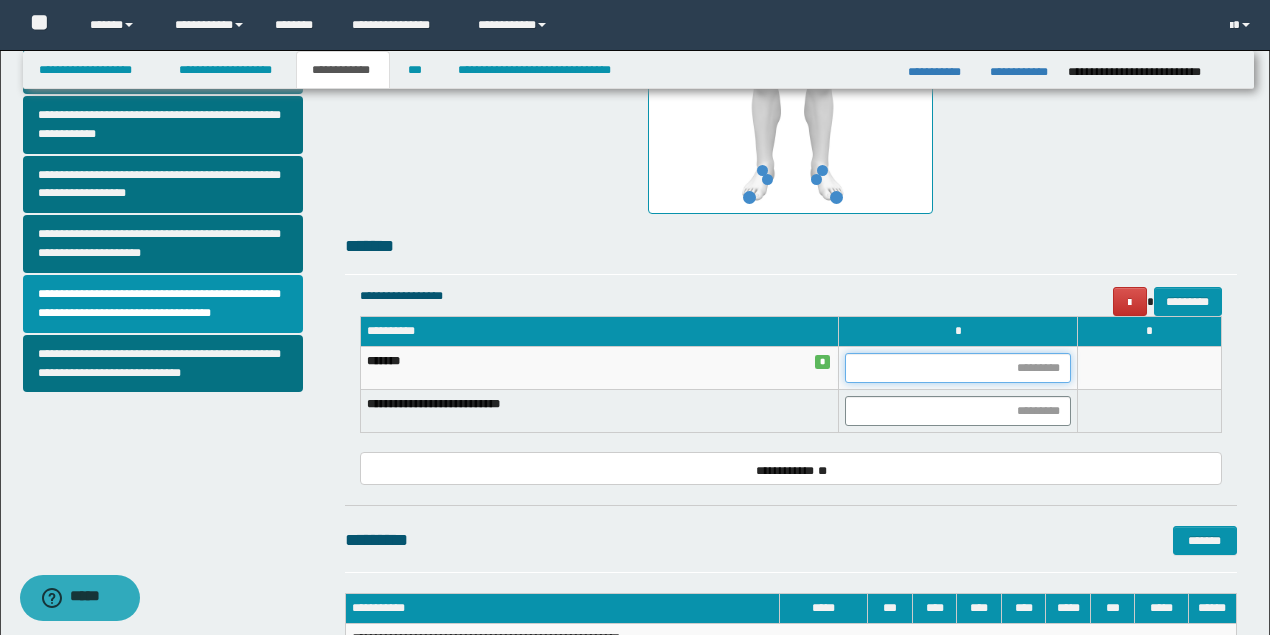 click at bounding box center (958, 368) 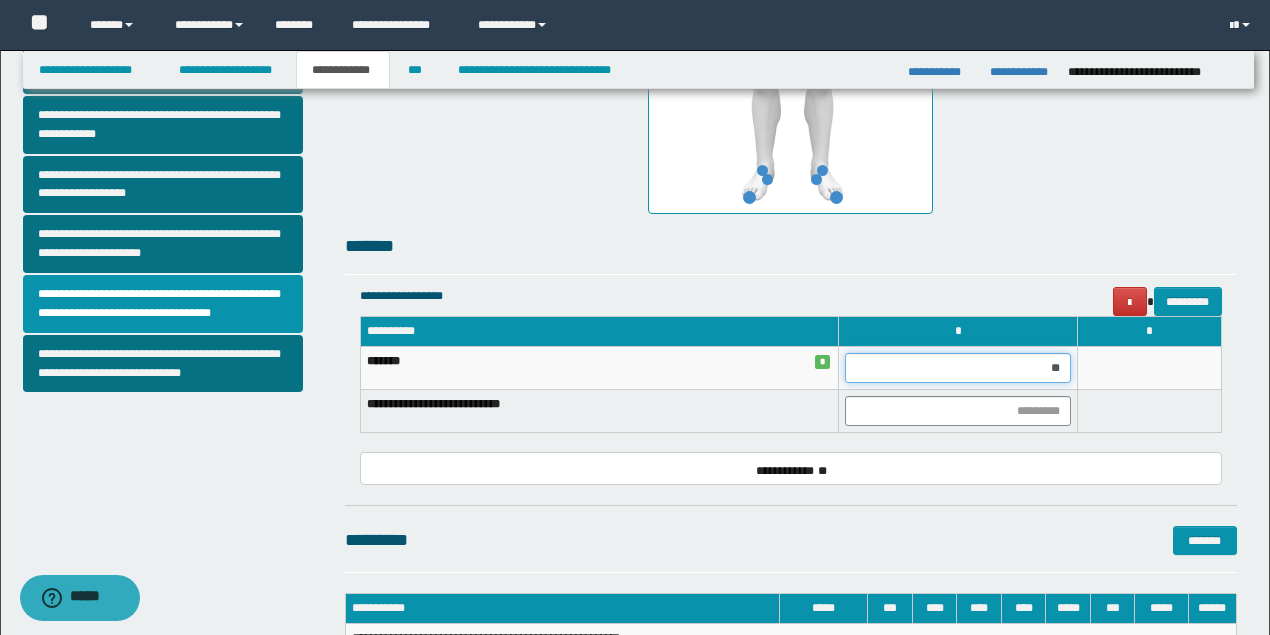 type on "***" 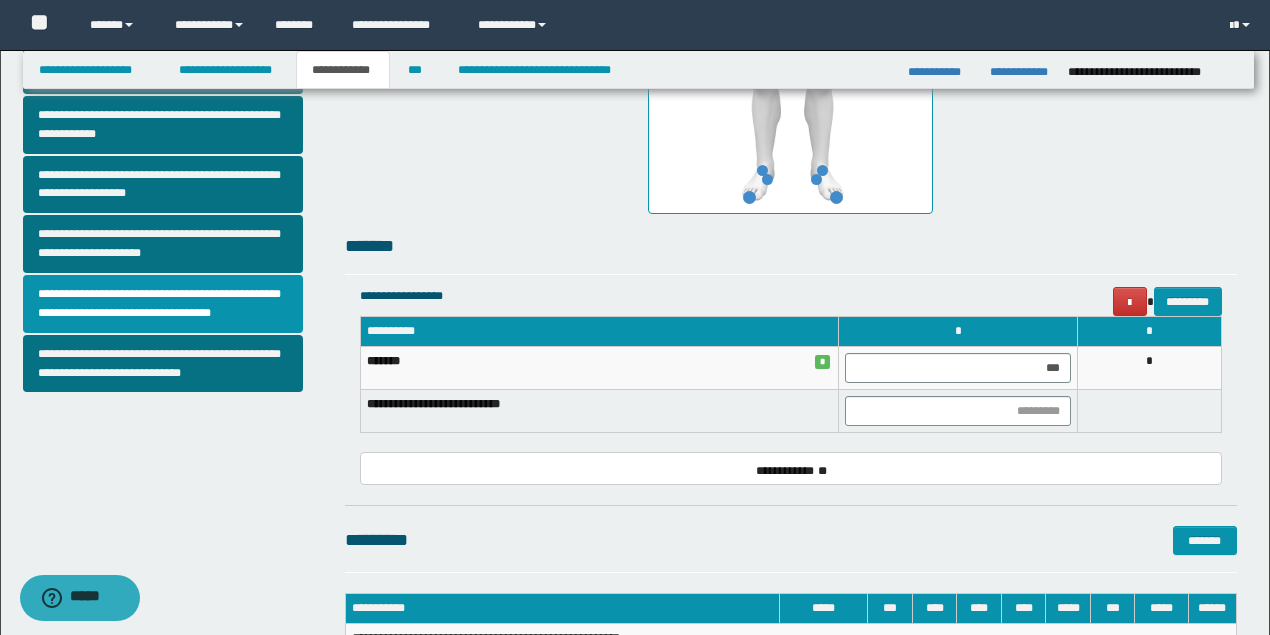 click on "**********" at bounding box center (791, 384) 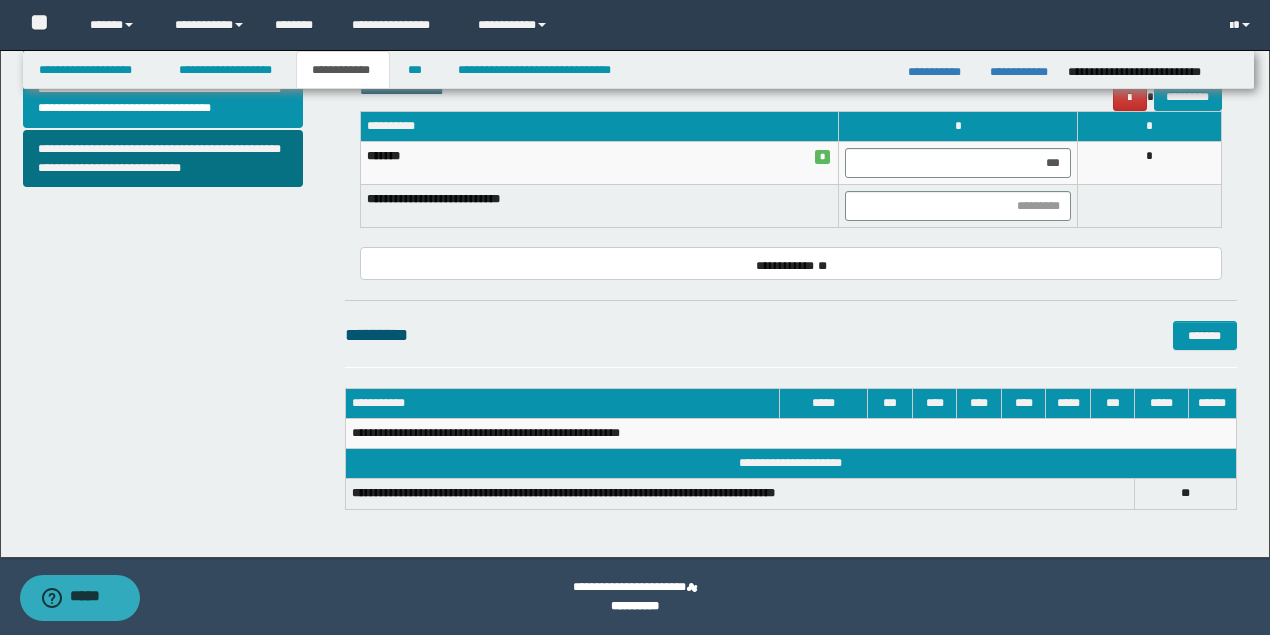 scroll, scrollTop: 720, scrollLeft: 0, axis: vertical 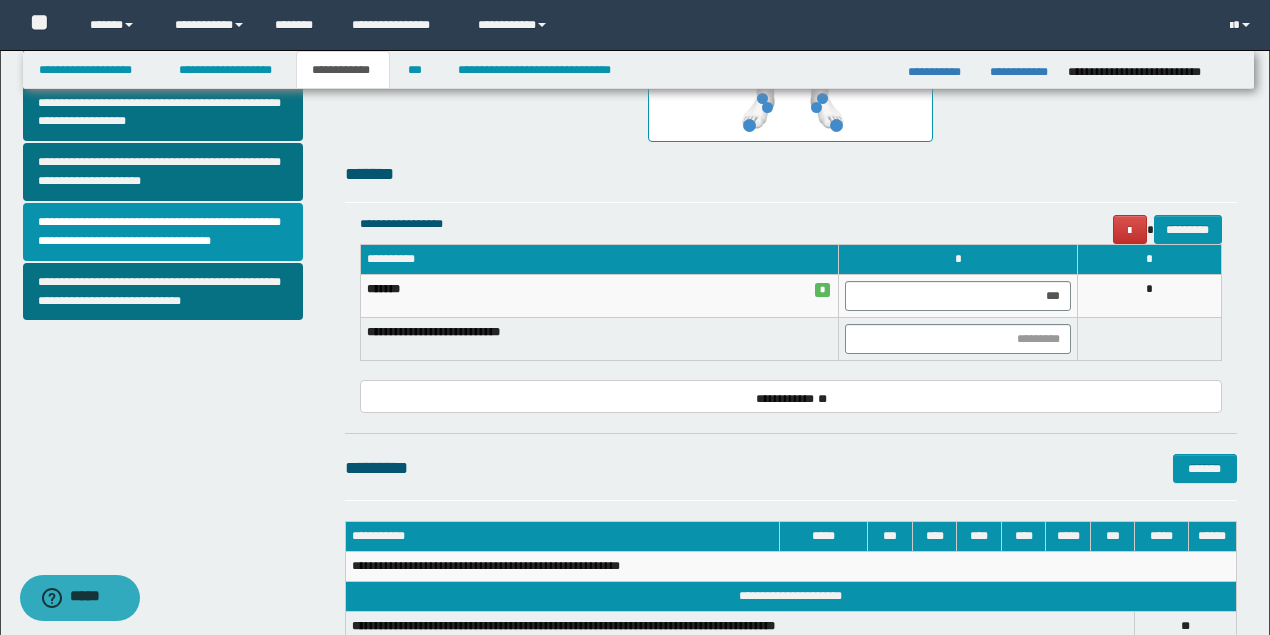 click at bounding box center (1150, 339) 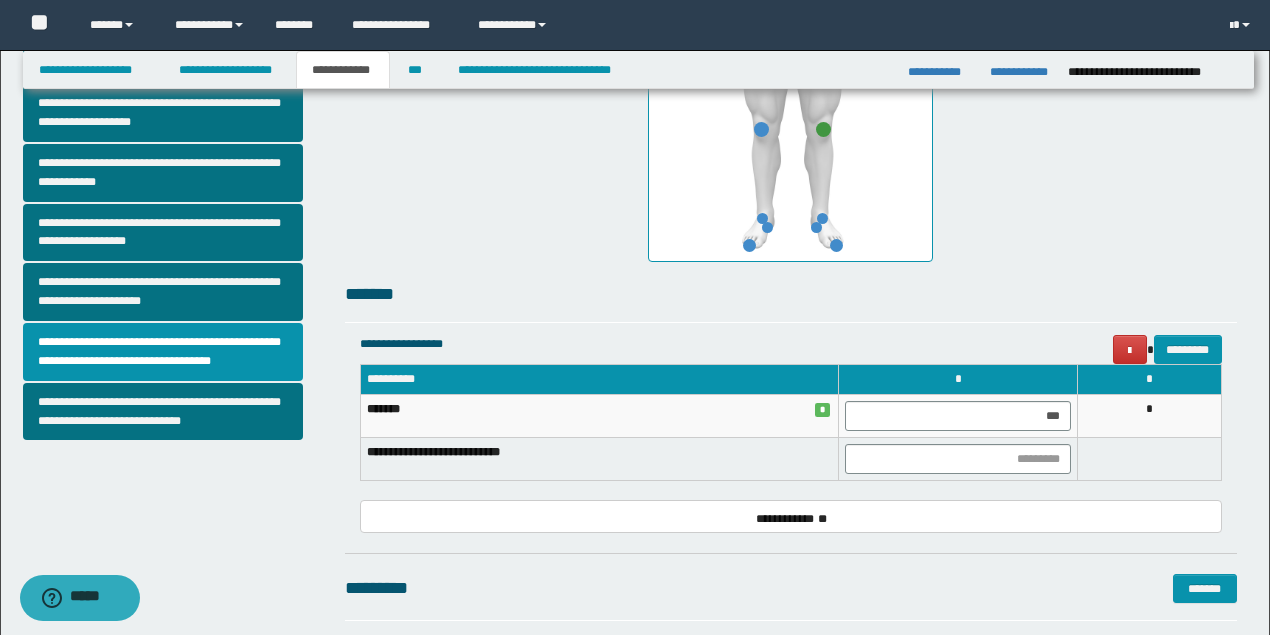 scroll, scrollTop: 666, scrollLeft: 0, axis: vertical 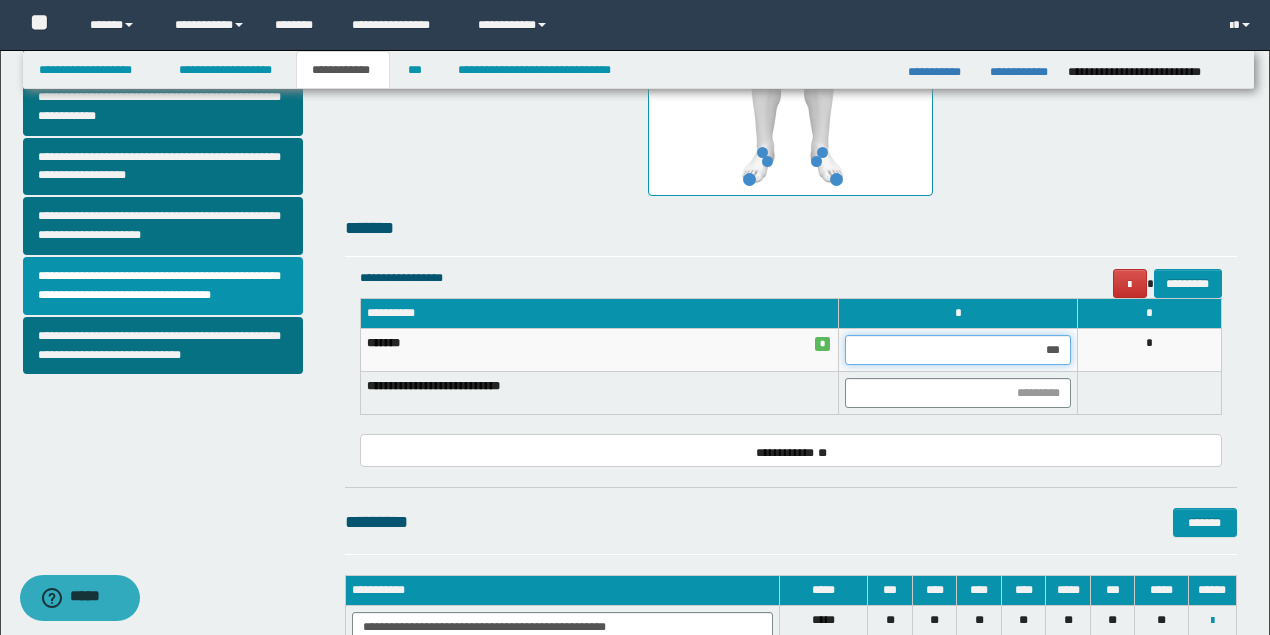 click on "***" at bounding box center [958, 350] 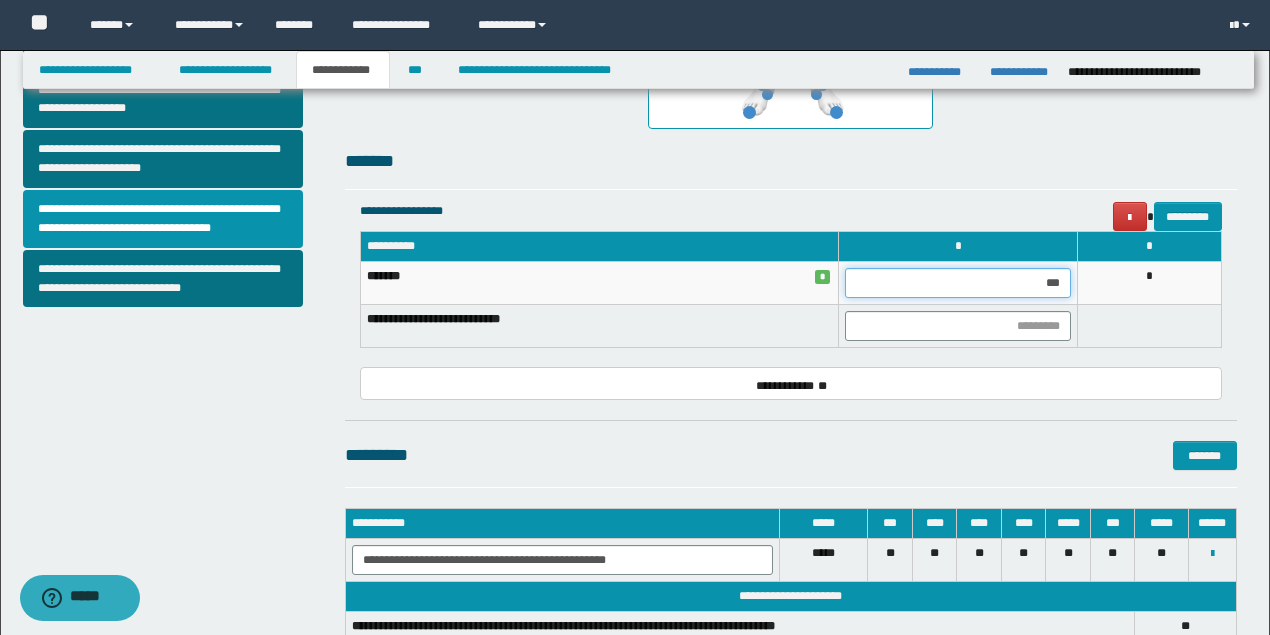 scroll, scrollTop: 533, scrollLeft: 0, axis: vertical 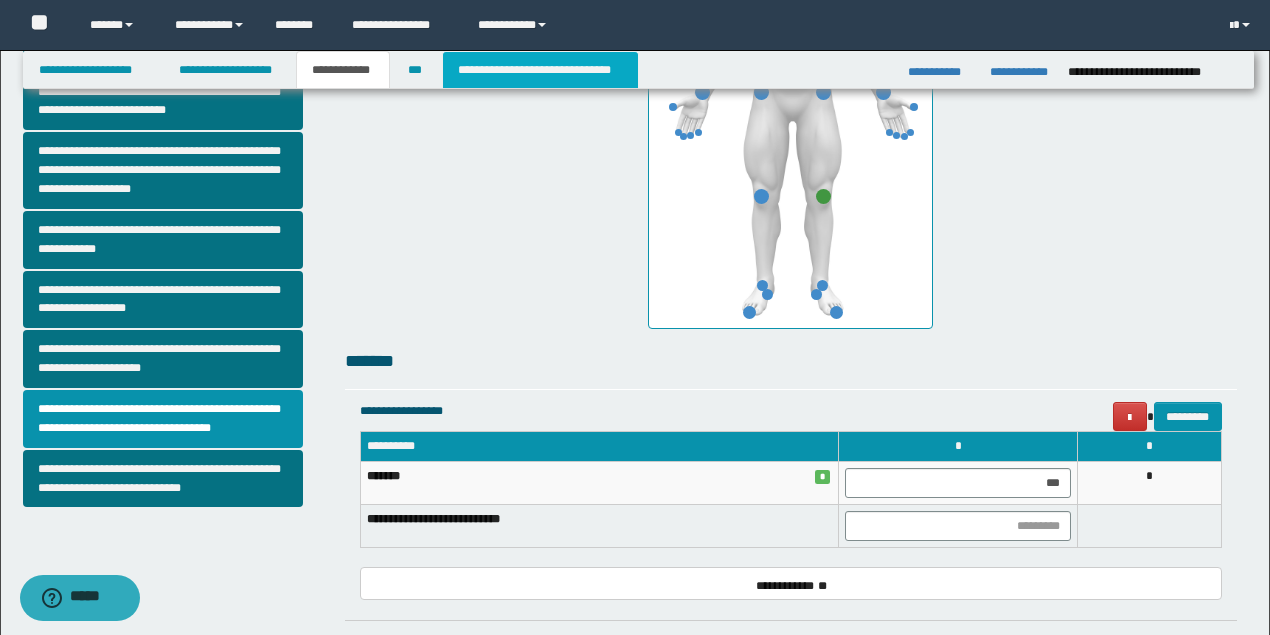 click on "**********" at bounding box center [540, 70] 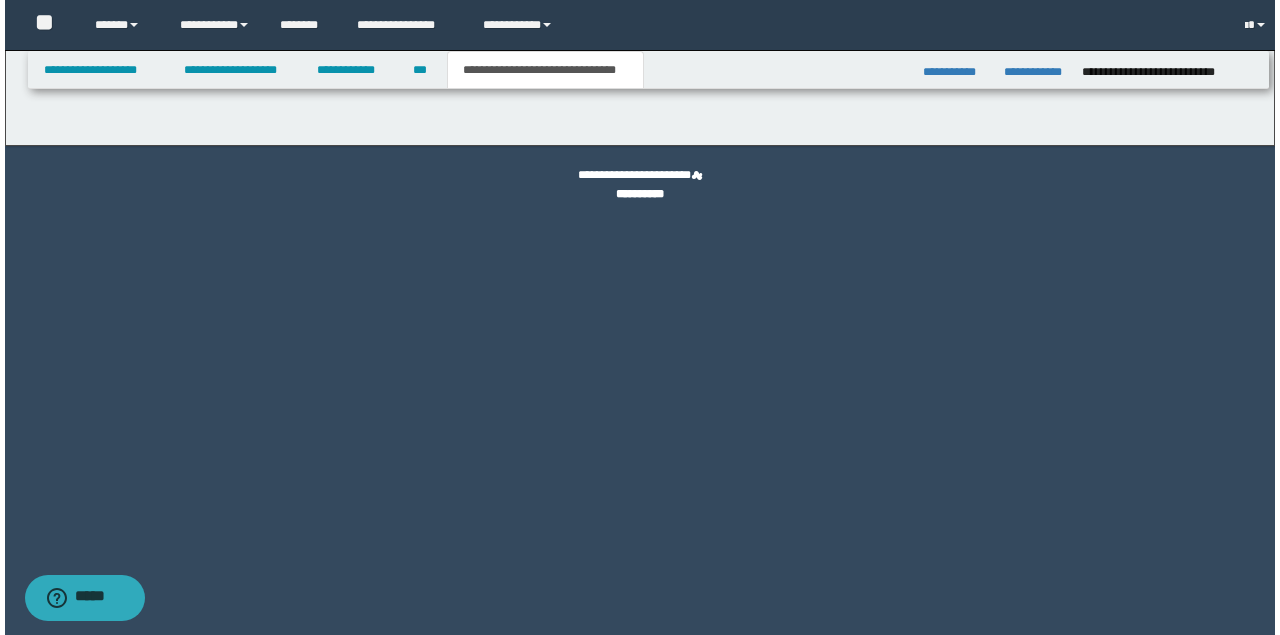 scroll, scrollTop: 0, scrollLeft: 0, axis: both 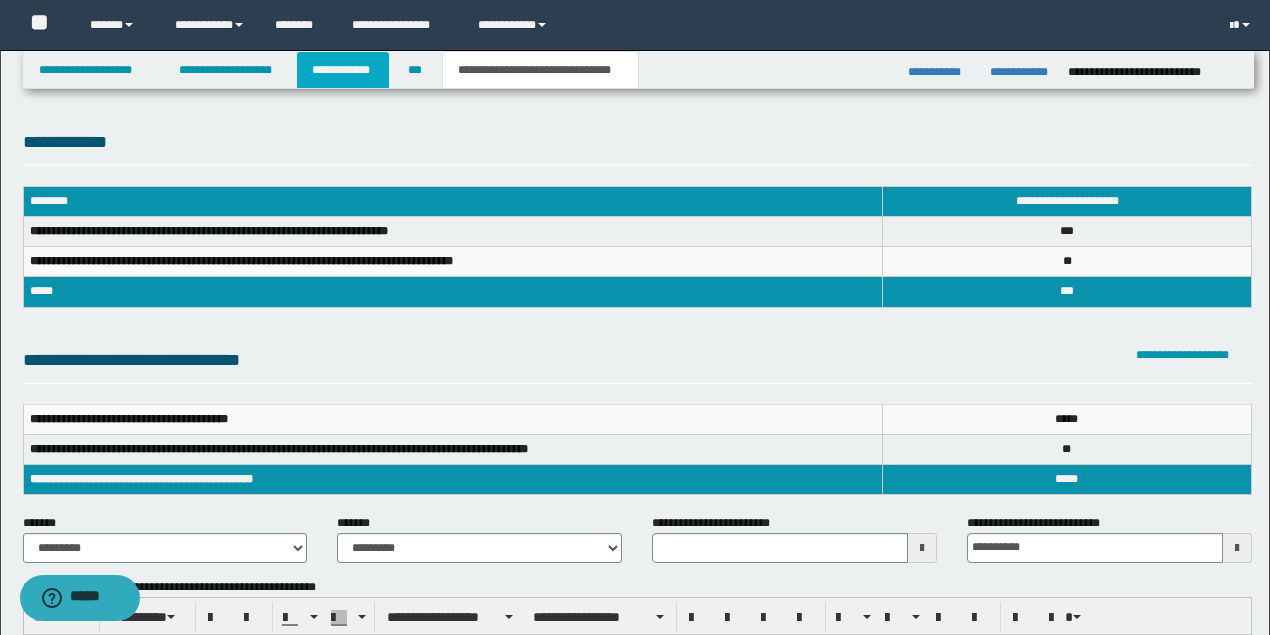 click on "**********" at bounding box center (343, 70) 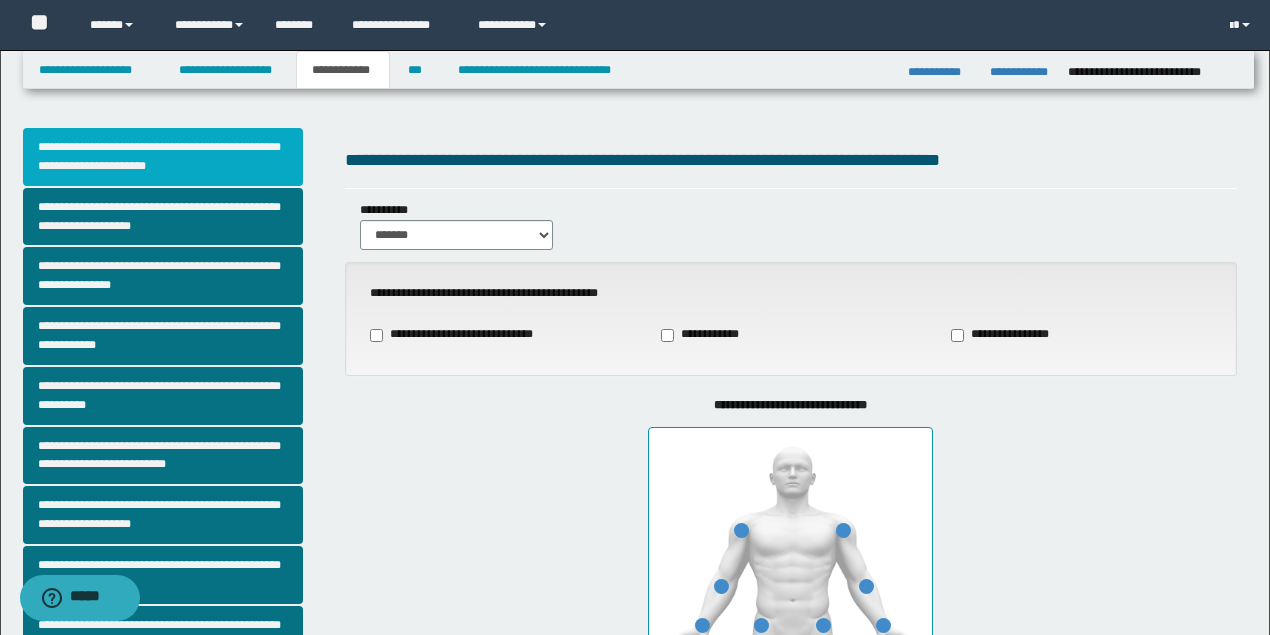 click on "**********" at bounding box center [163, 157] 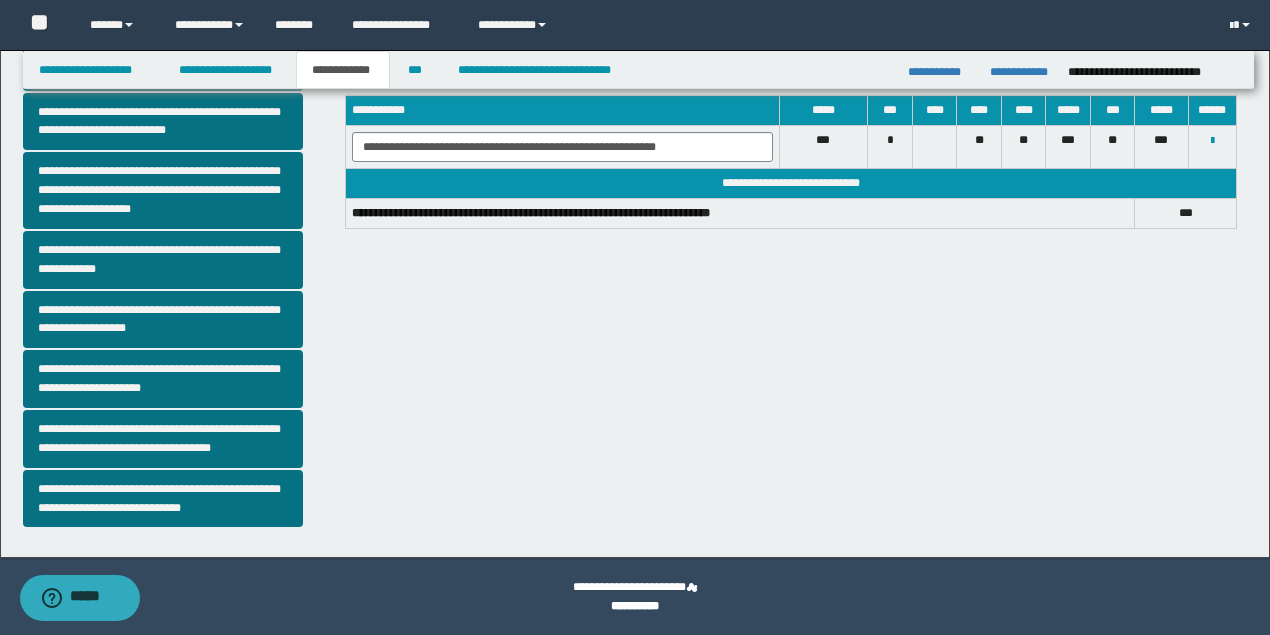 scroll, scrollTop: 380, scrollLeft: 0, axis: vertical 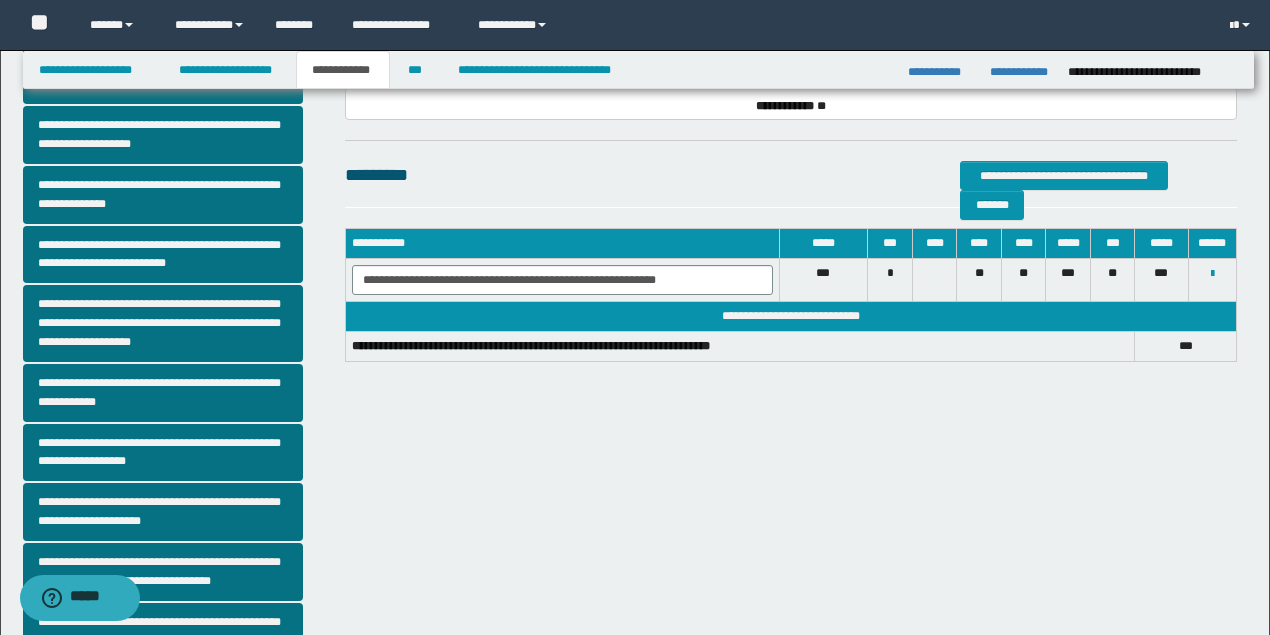 click at bounding box center [1212, 280] 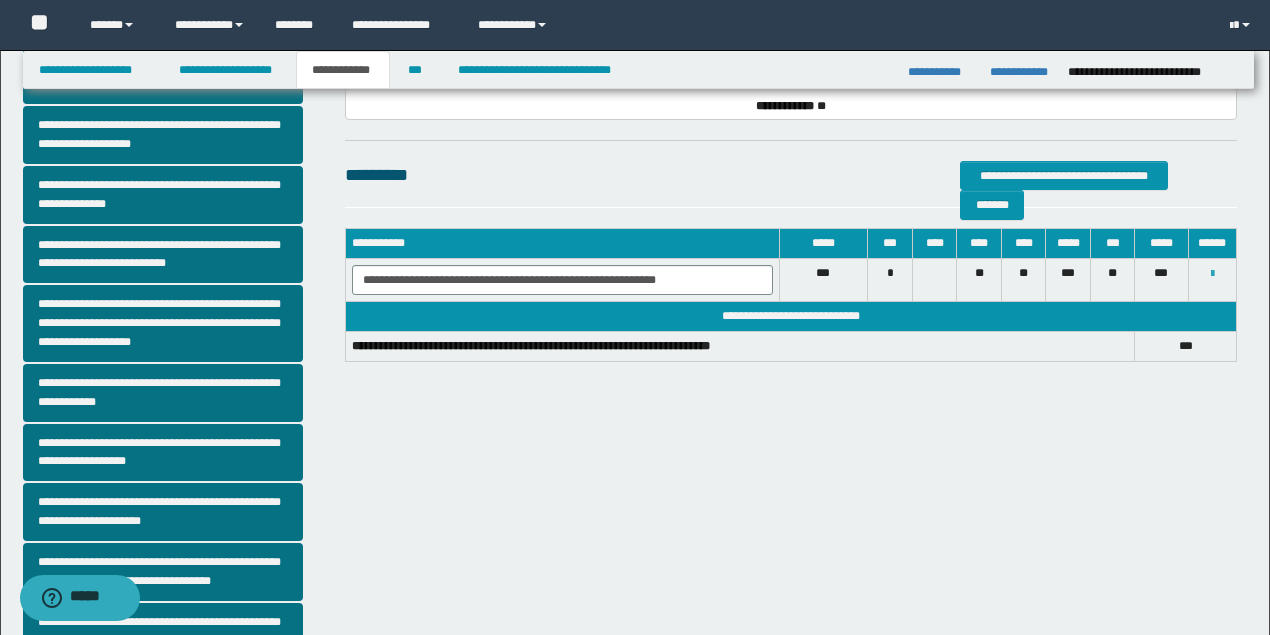 click at bounding box center [1212, 280] 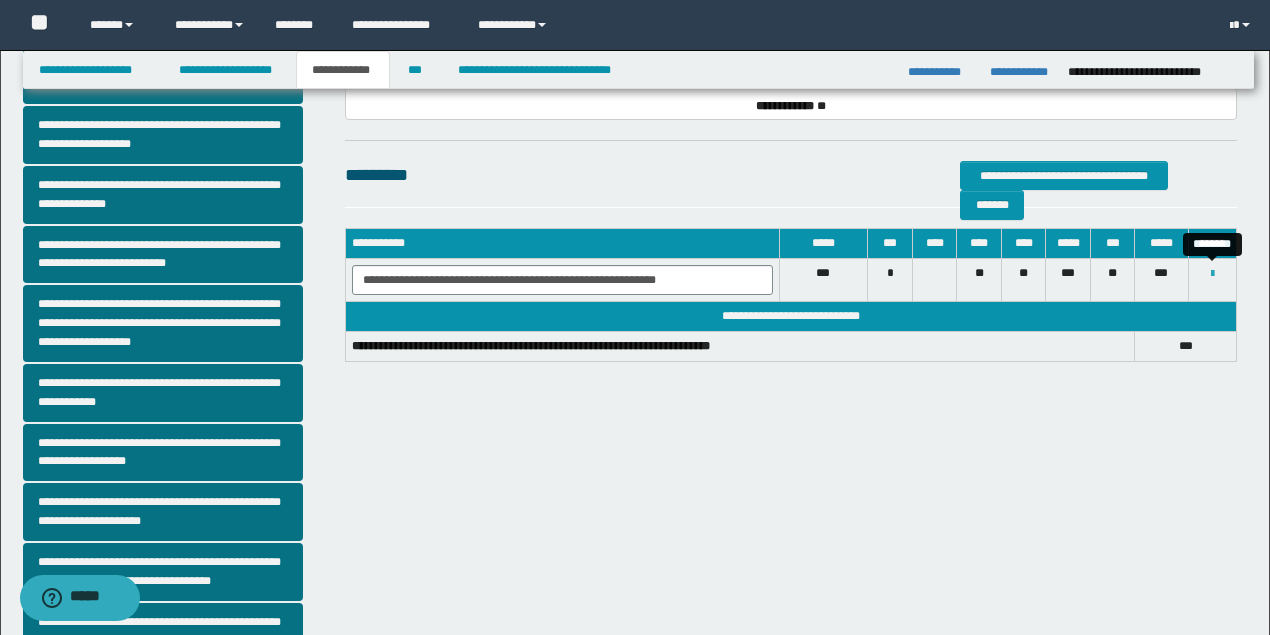 click at bounding box center [1212, 274] 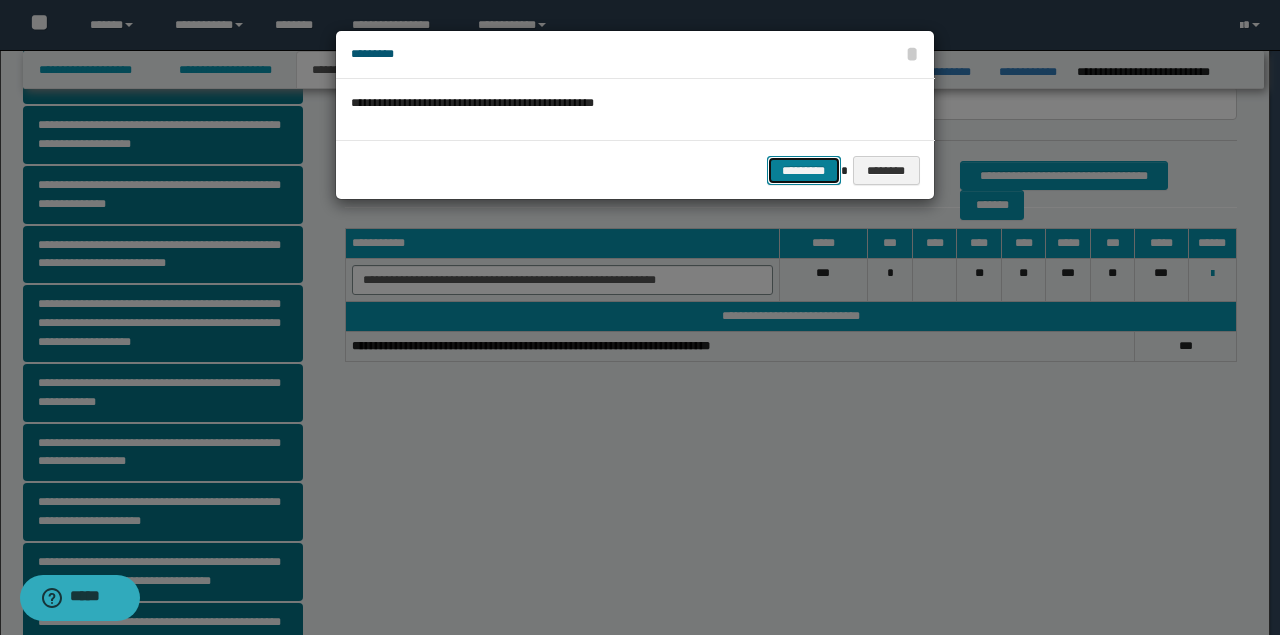 click on "*********" at bounding box center [804, 170] 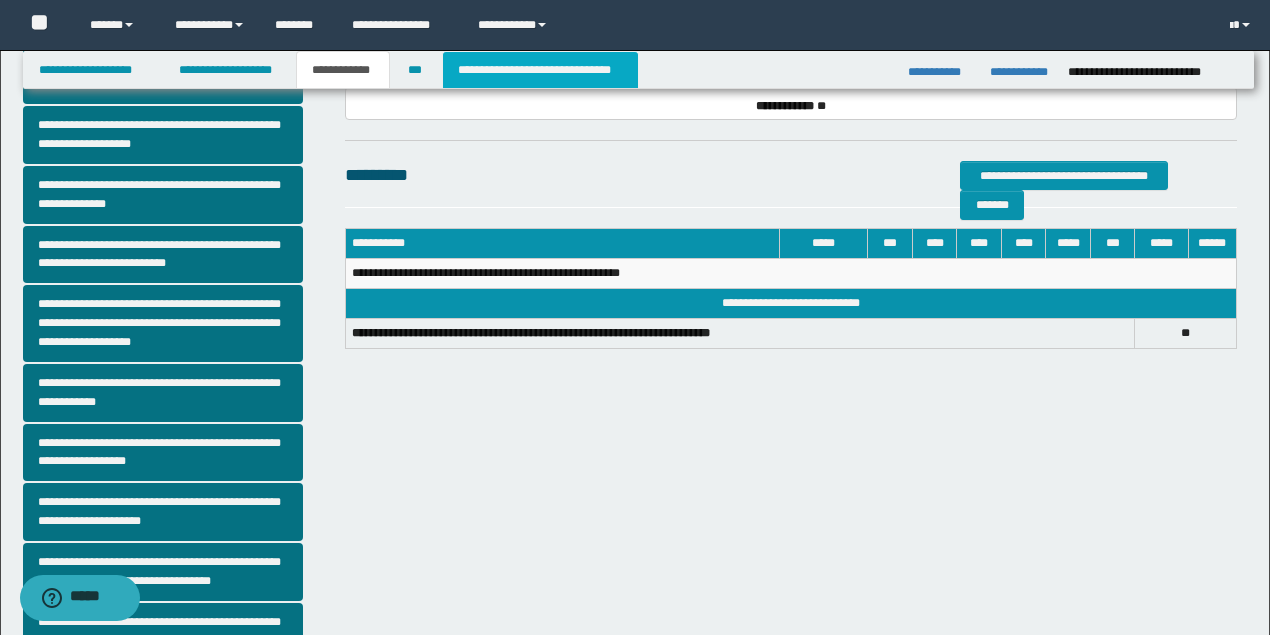 click on "**********" at bounding box center [540, 70] 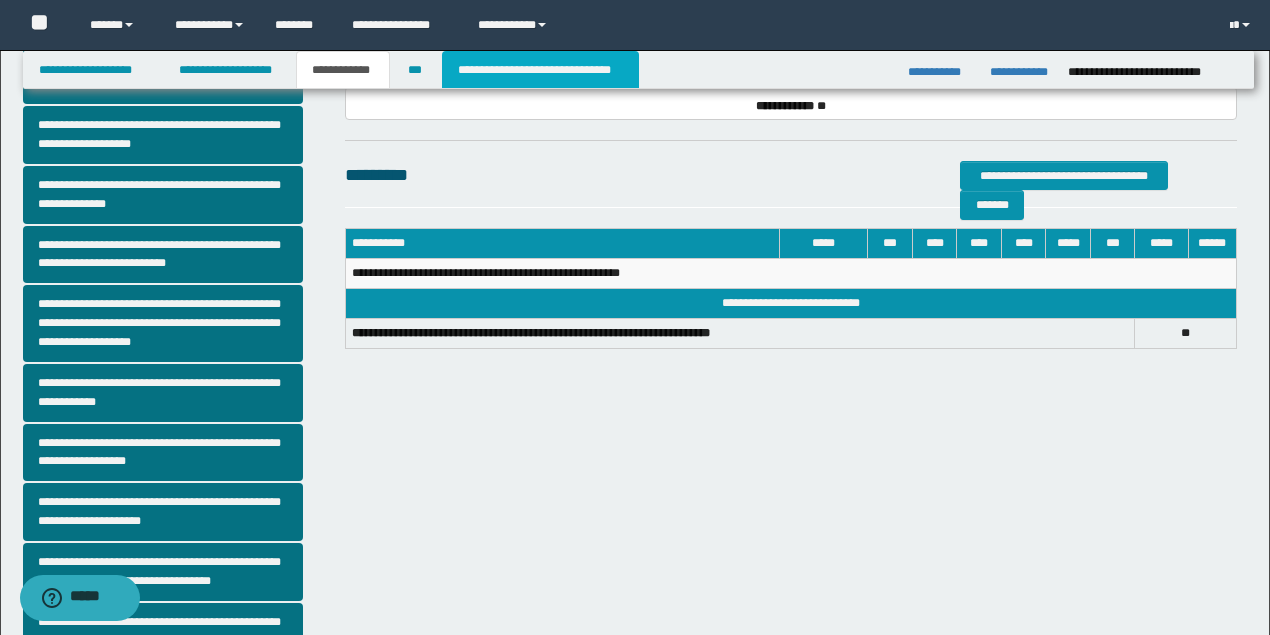 type 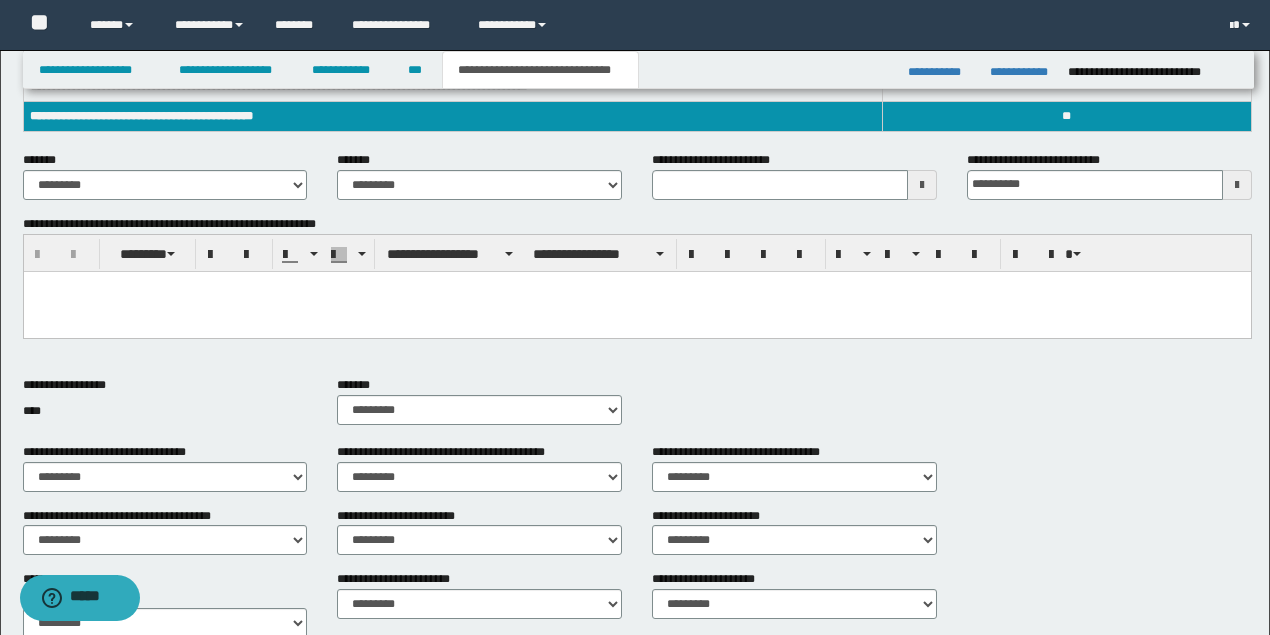 scroll, scrollTop: 533, scrollLeft: 0, axis: vertical 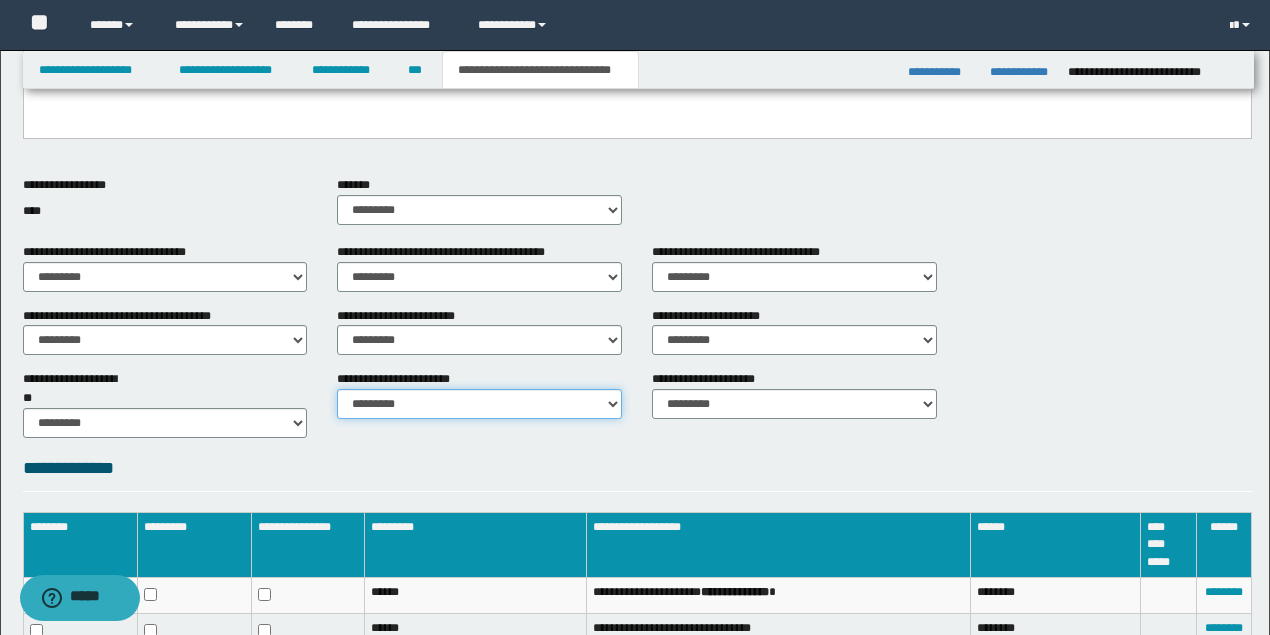 click on "*********
*********
*********" at bounding box center [479, 404] 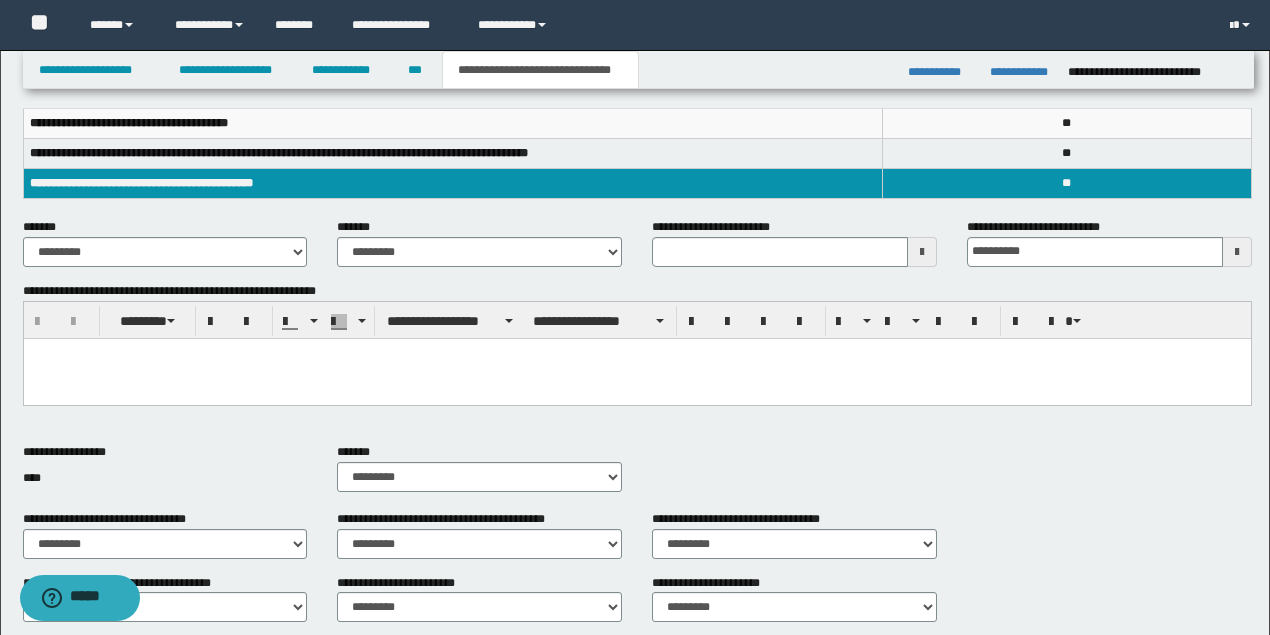 click at bounding box center (636, 353) 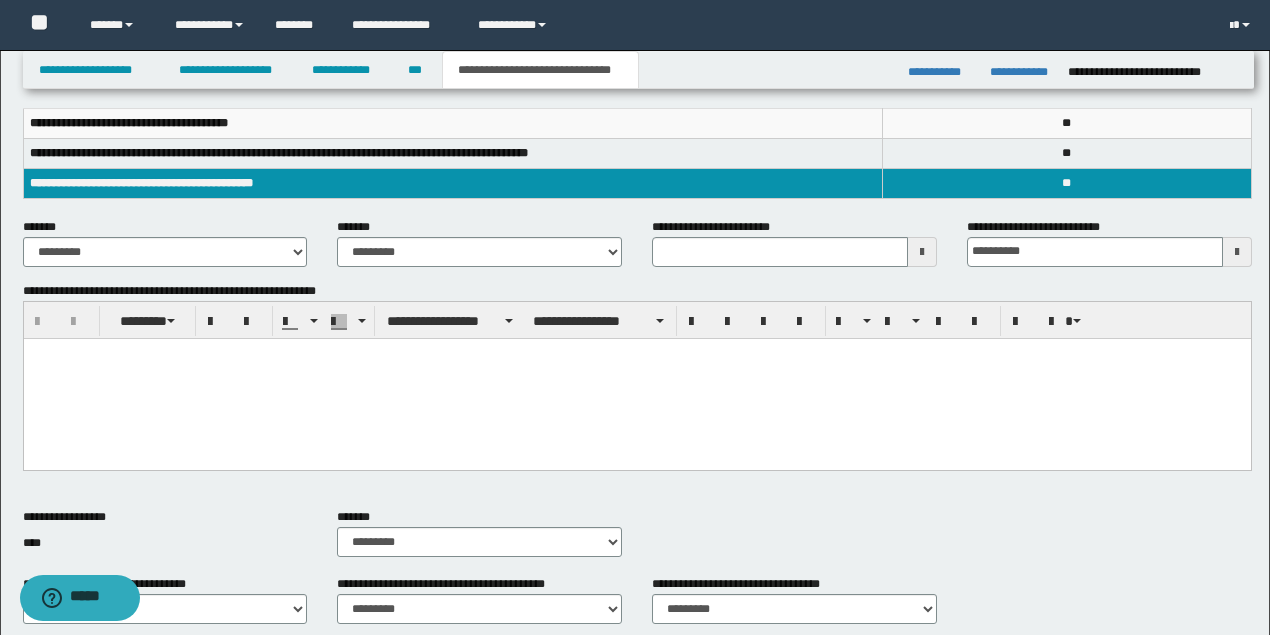paste 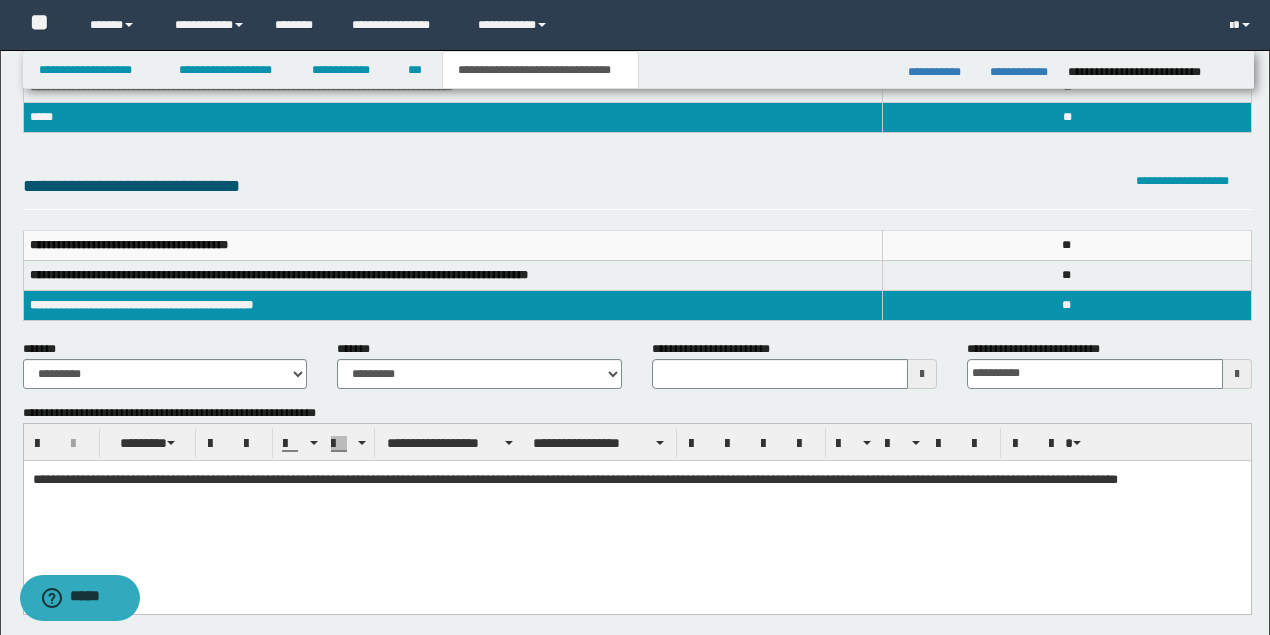 scroll, scrollTop: 0, scrollLeft: 0, axis: both 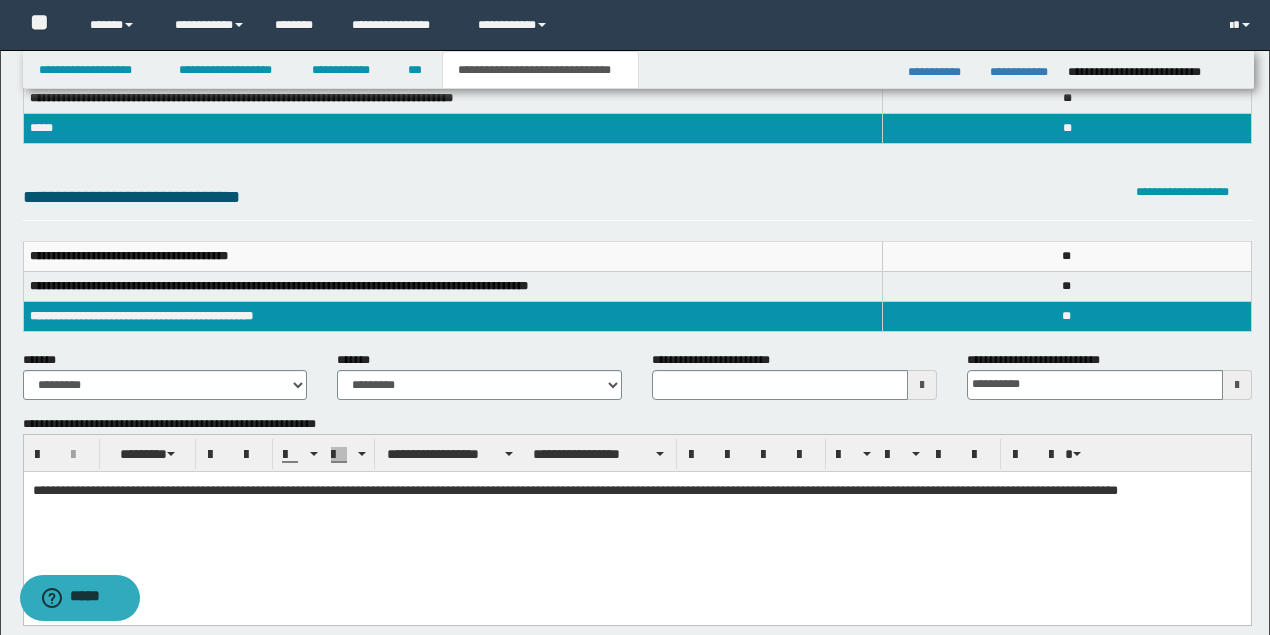 type 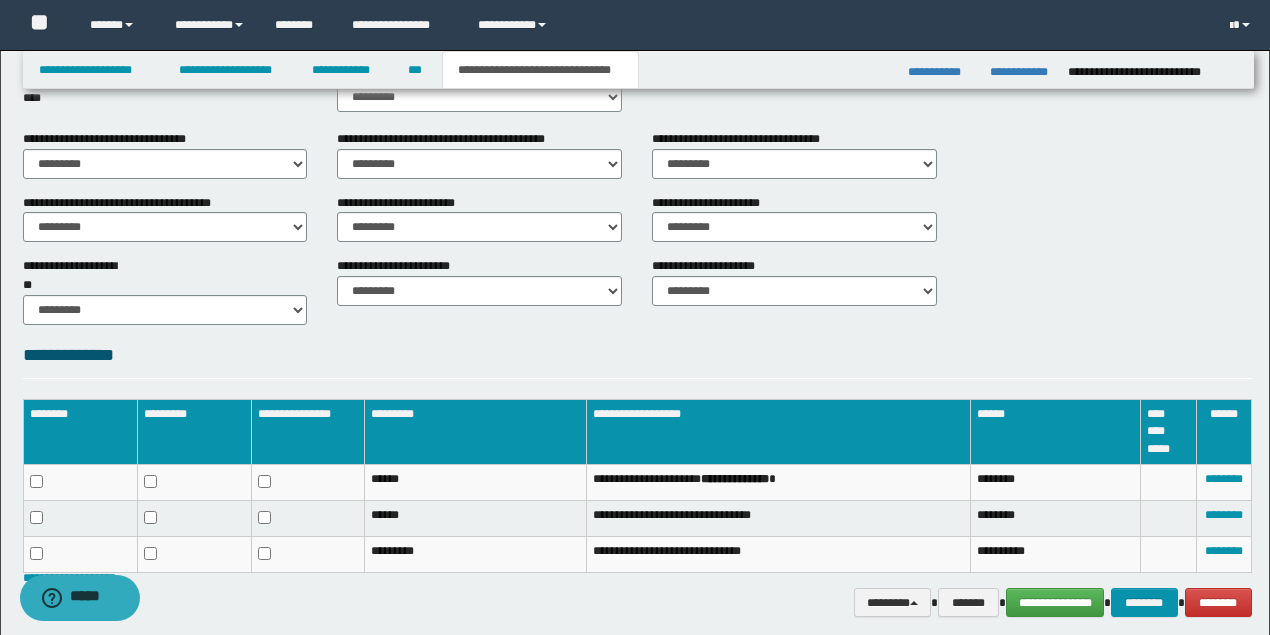 scroll, scrollTop: 811, scrollLeft: 0, axis: vertical 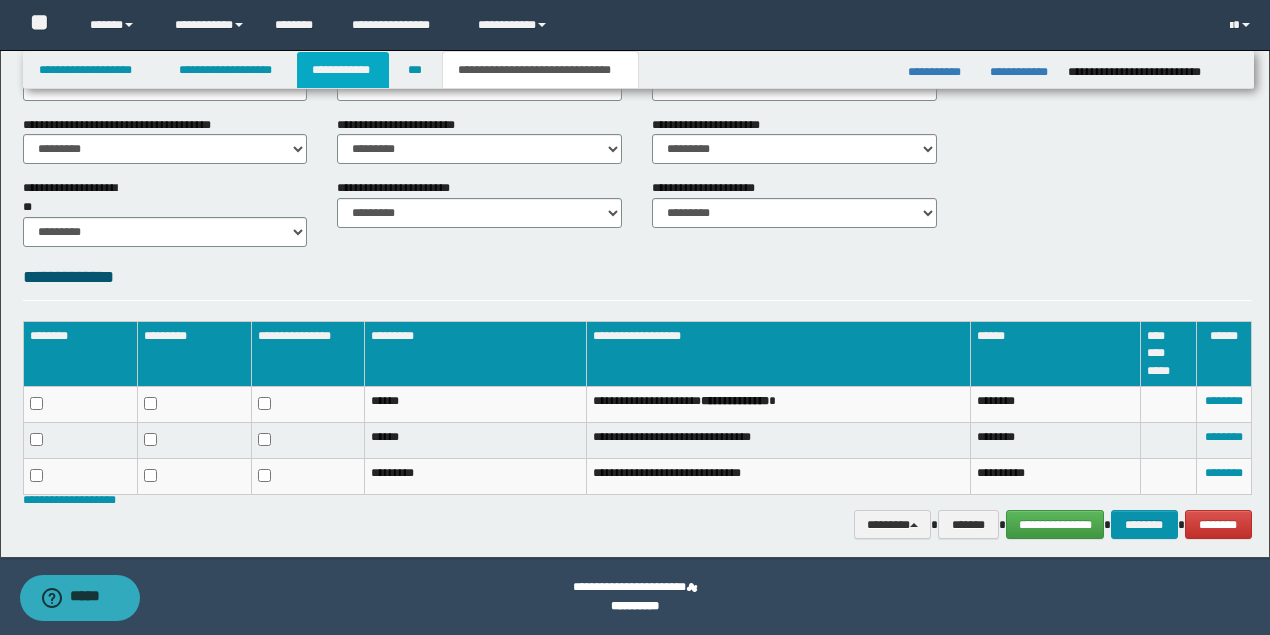 click on "**********" at bounding box center [343, 70] 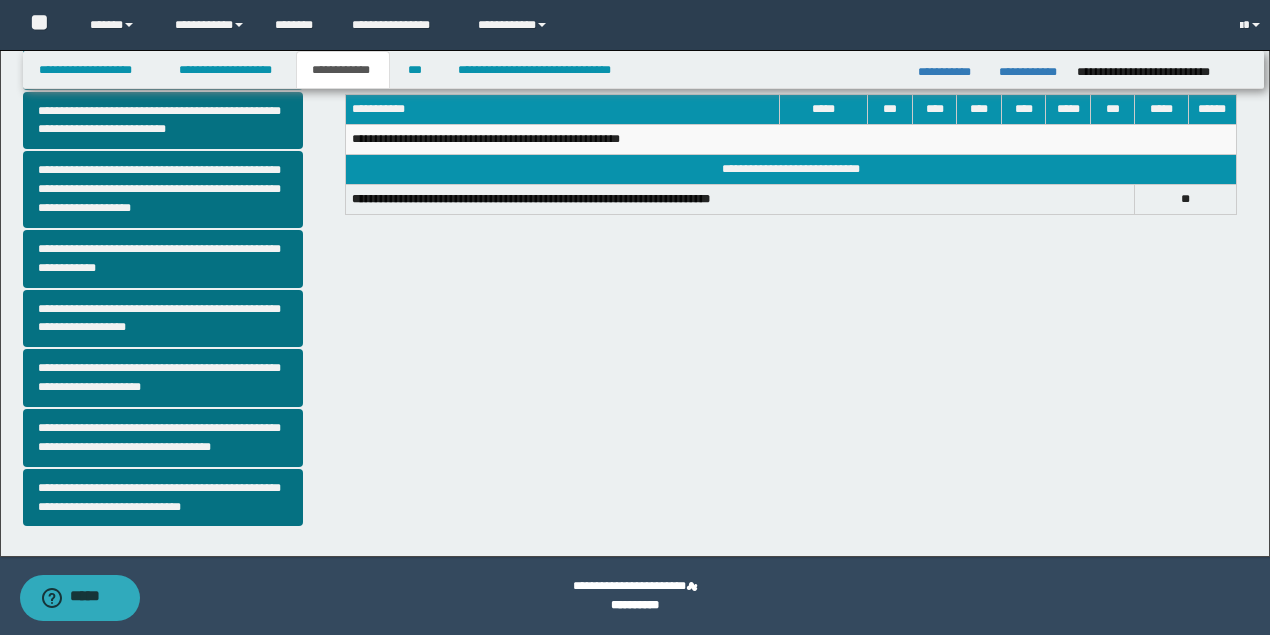 scroll, scrollTop: 513, scrollLeft: 0, axis: vertical 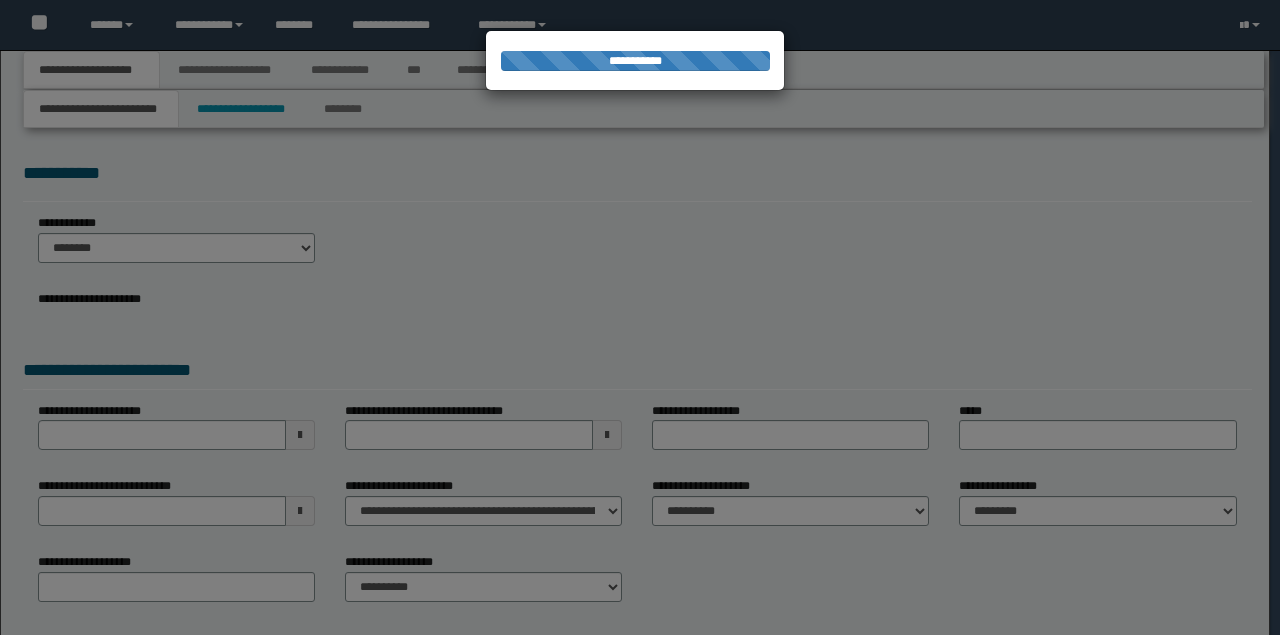 select on "*" 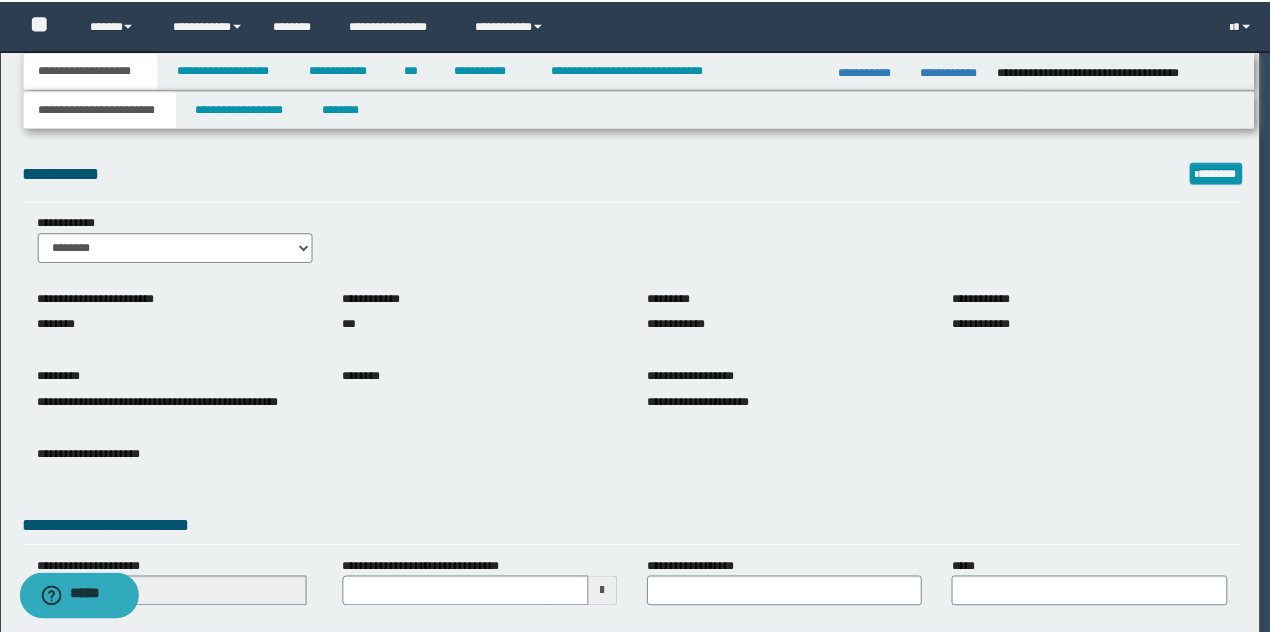 scroll, scrollTop: 0, scrollLeft: 0, axis: both 